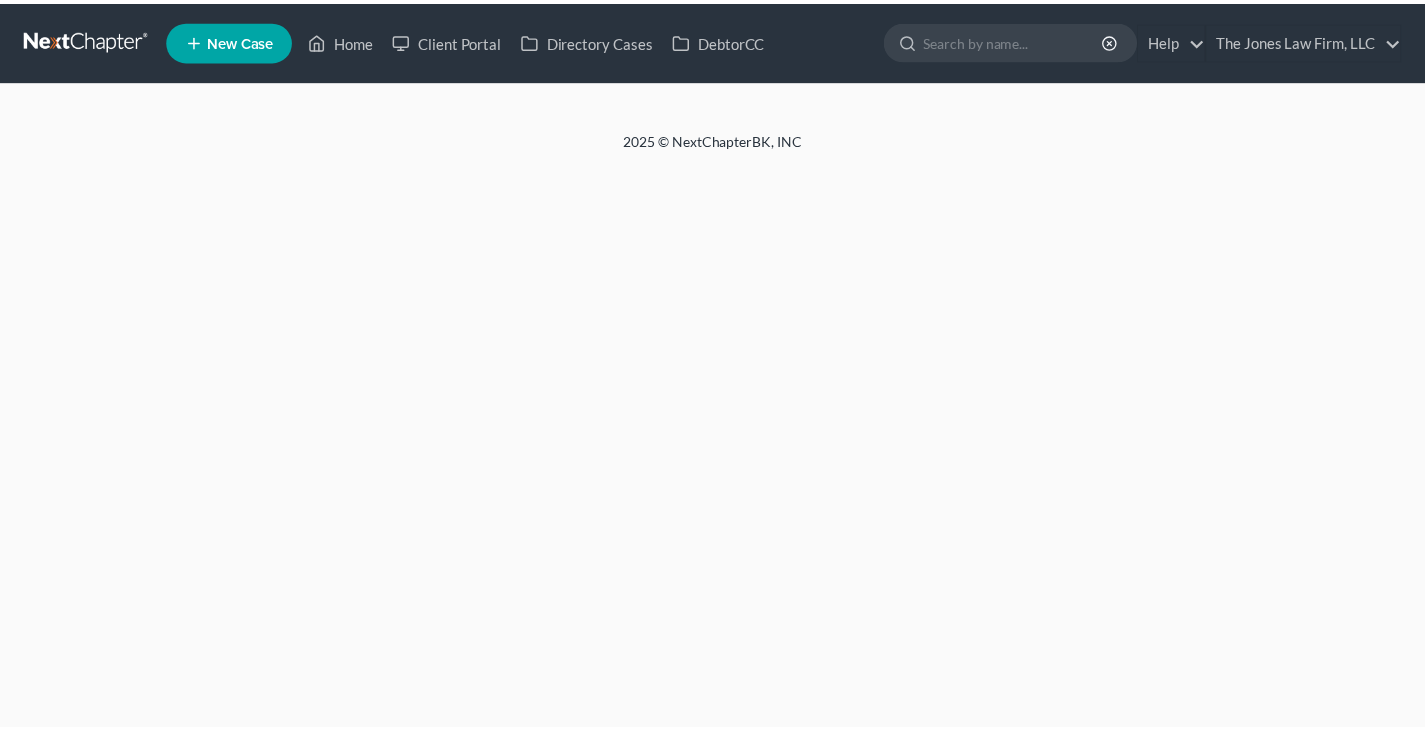 scroll, scrollTop: 0, scrollLeft: 0, axis: both 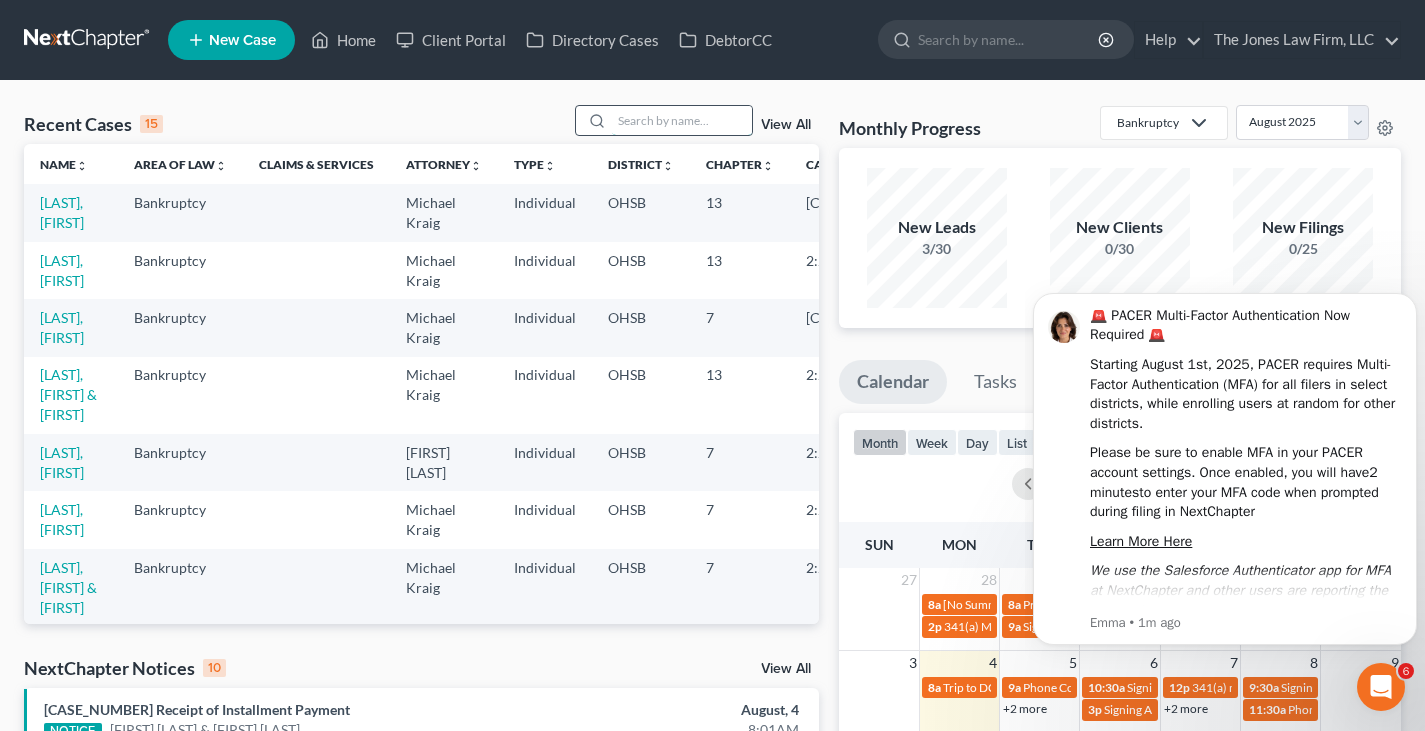 click at bounding box center (682, 120) 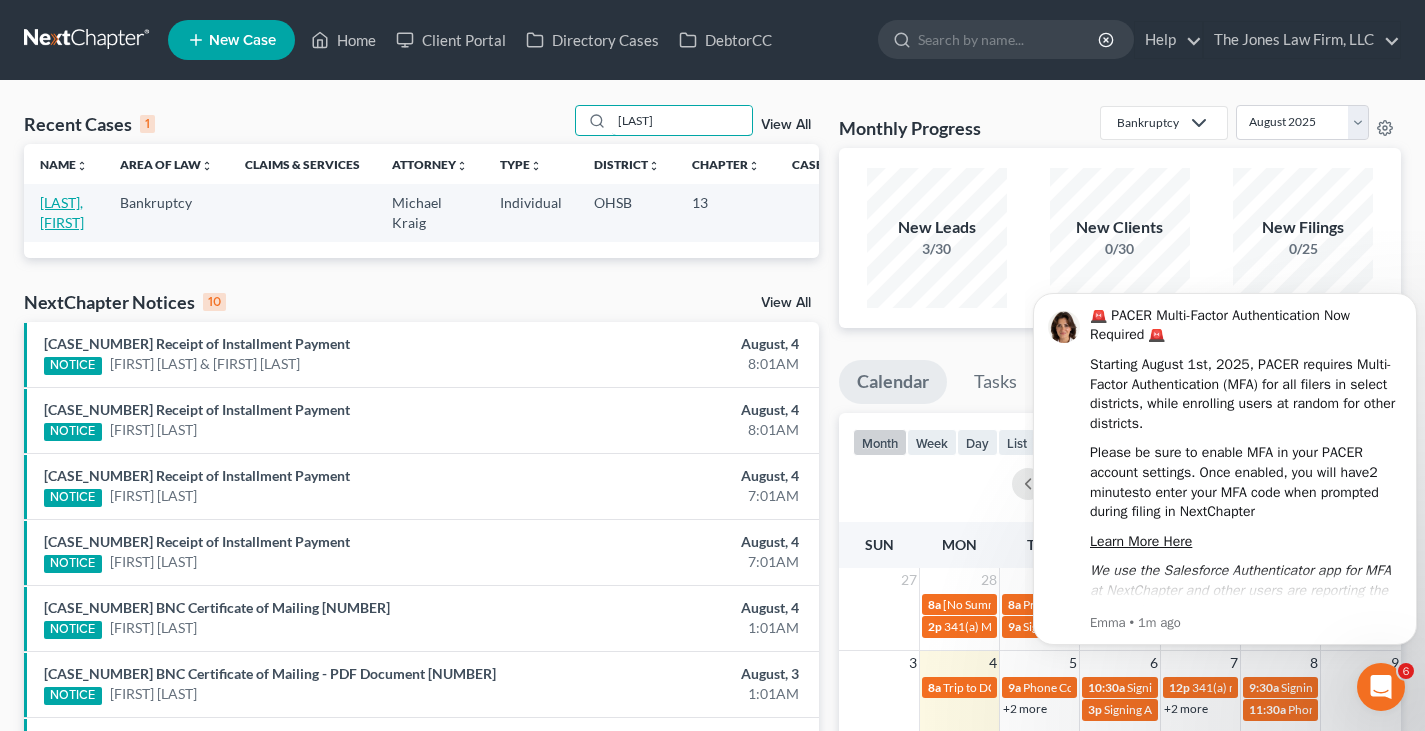 type on "[LAST]" 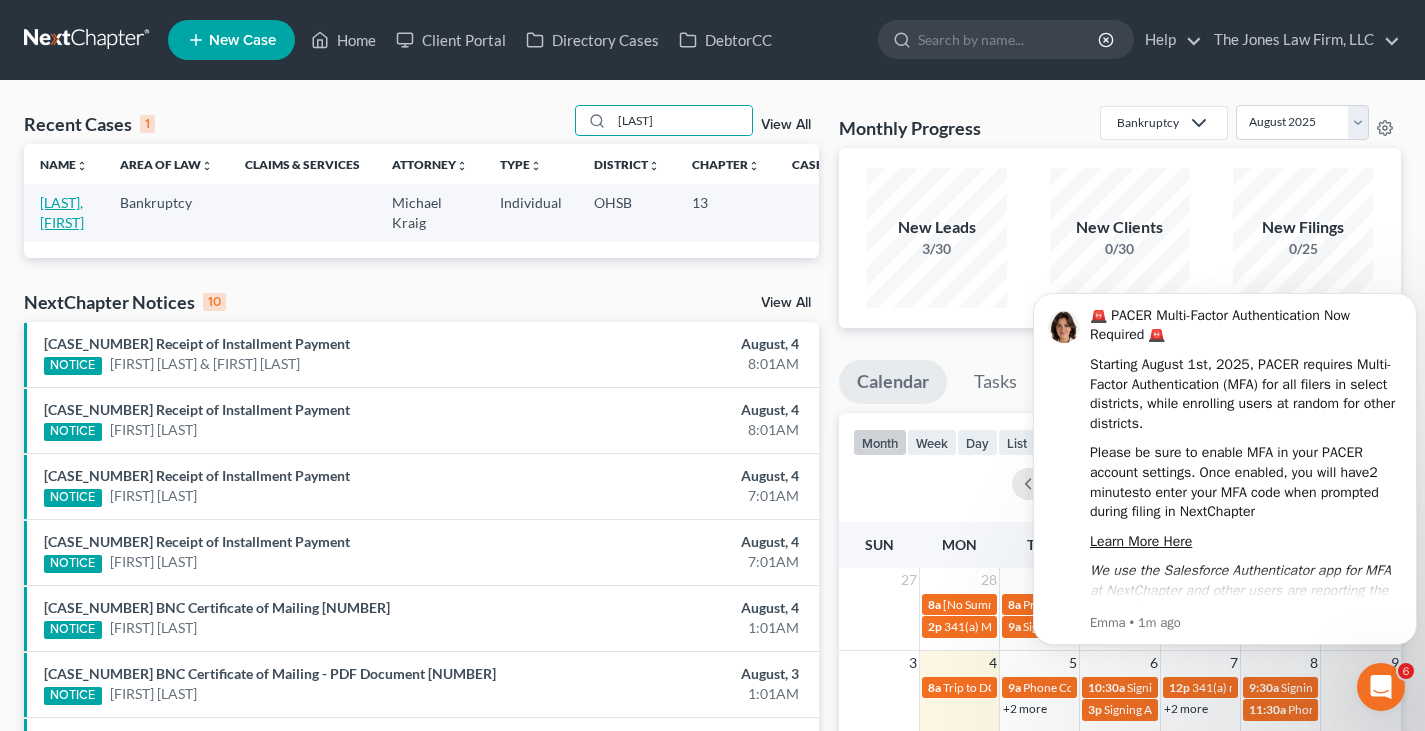 click on "[LAST], [FIRST]" at bounding box center [62, 212] 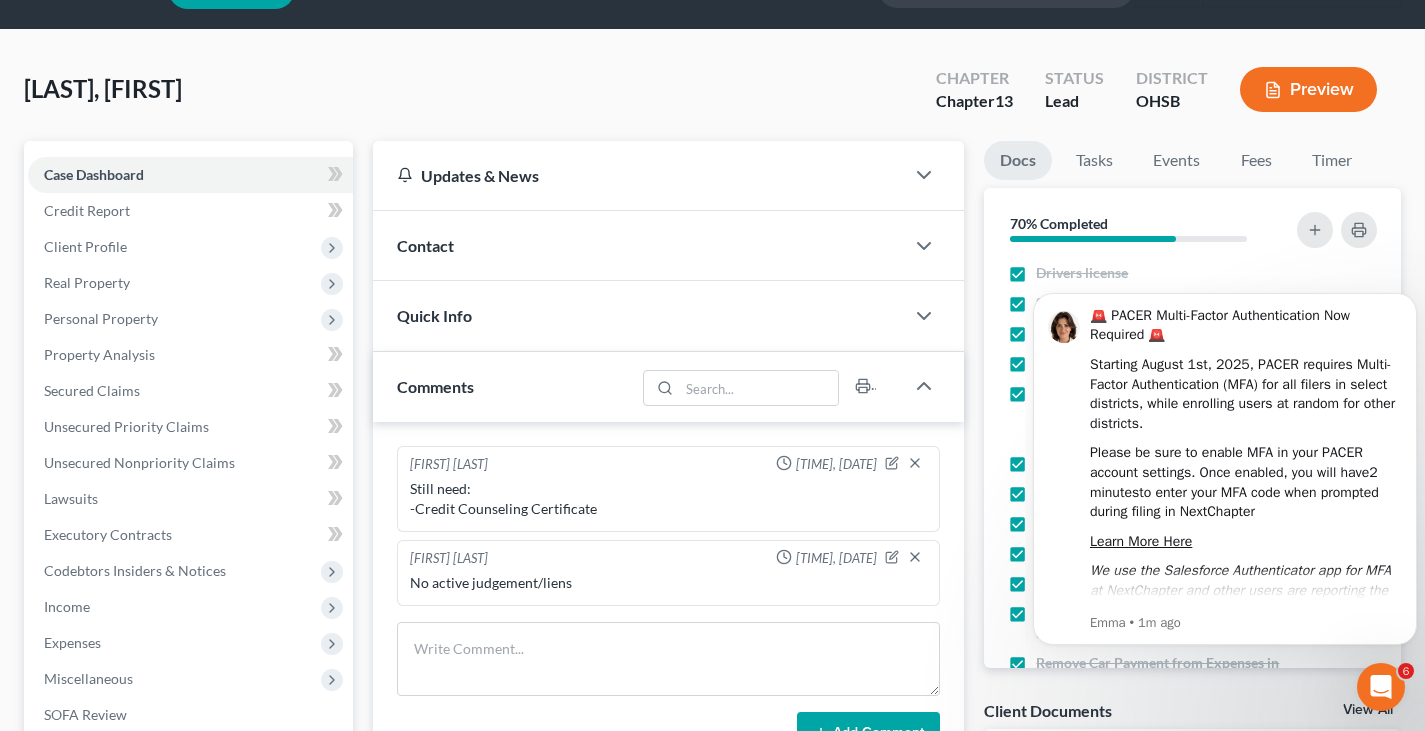 scroll, scrollTop: 100, scrollLeft: 0, axis: vertical 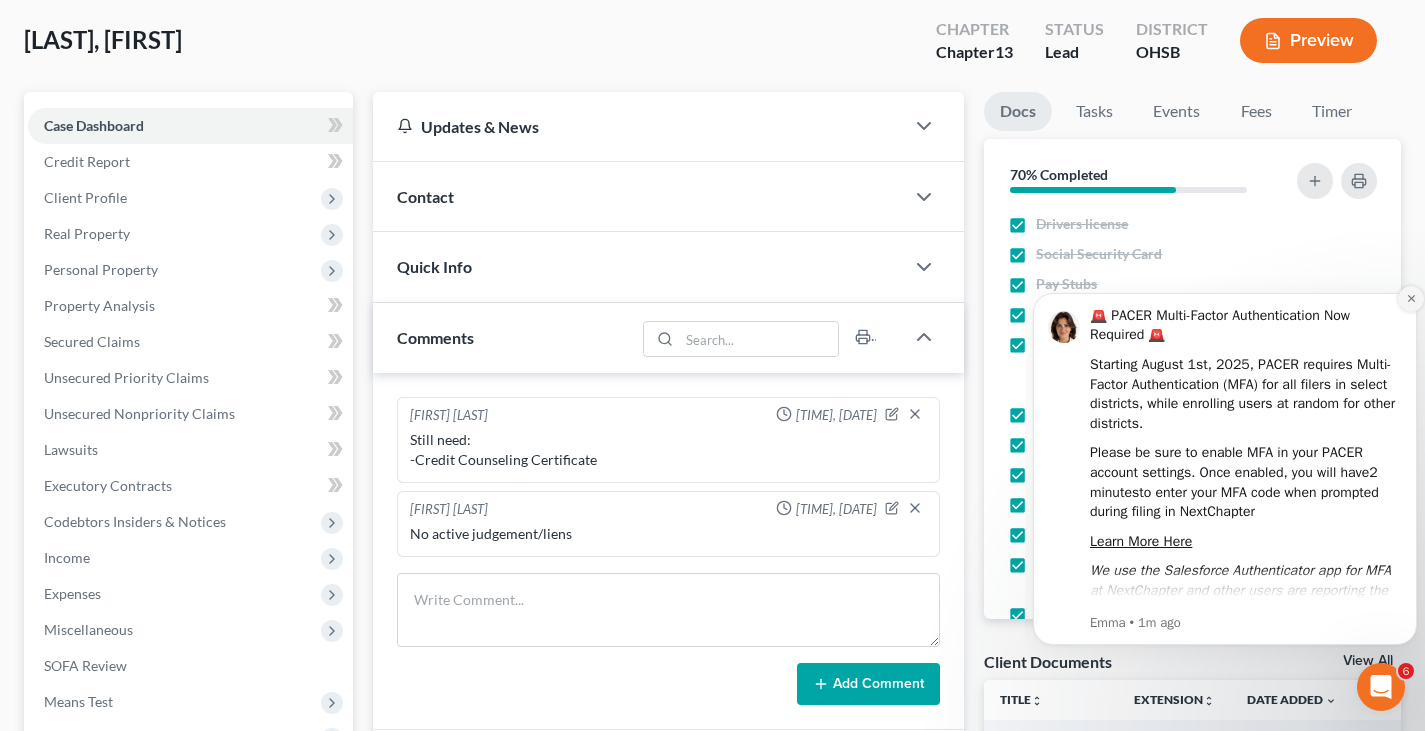 click 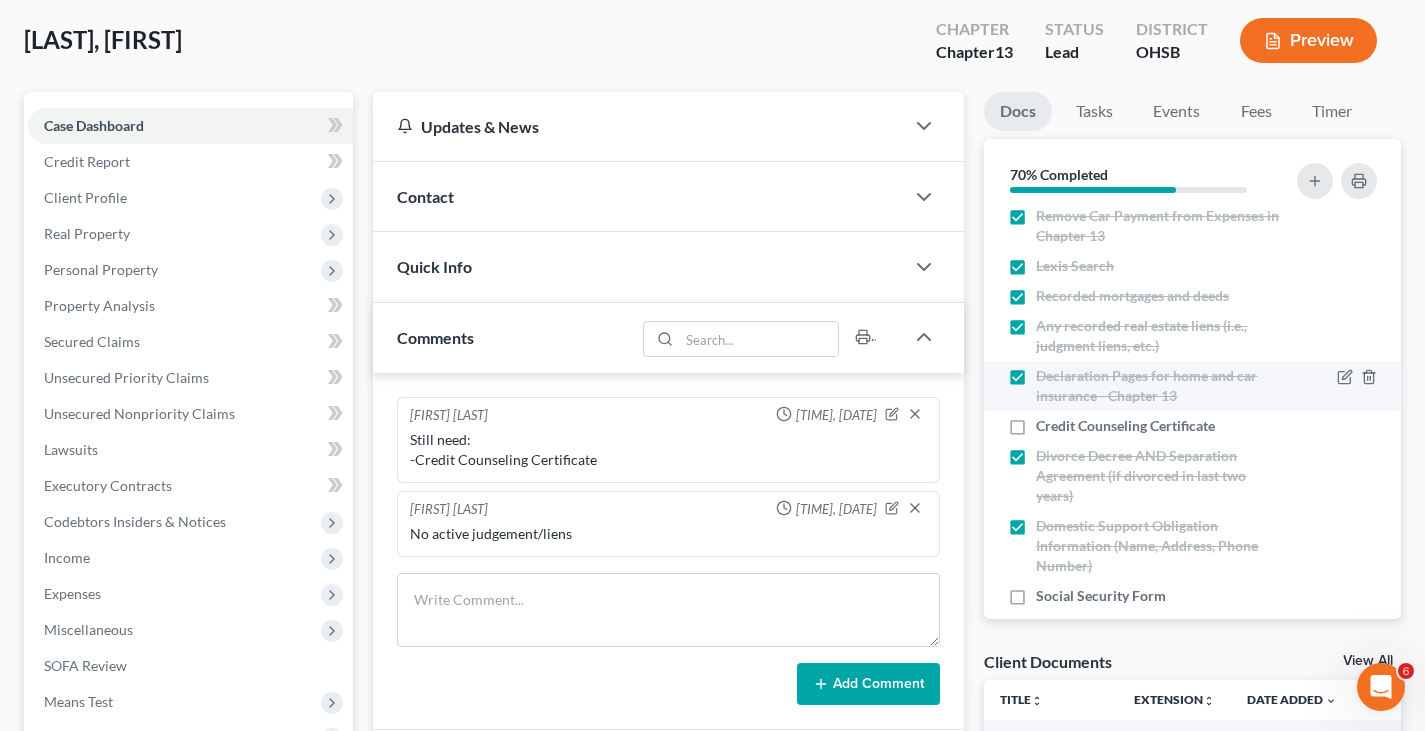 scroll, scrollTop: 400, scrollLeft: 0, axis: vertical 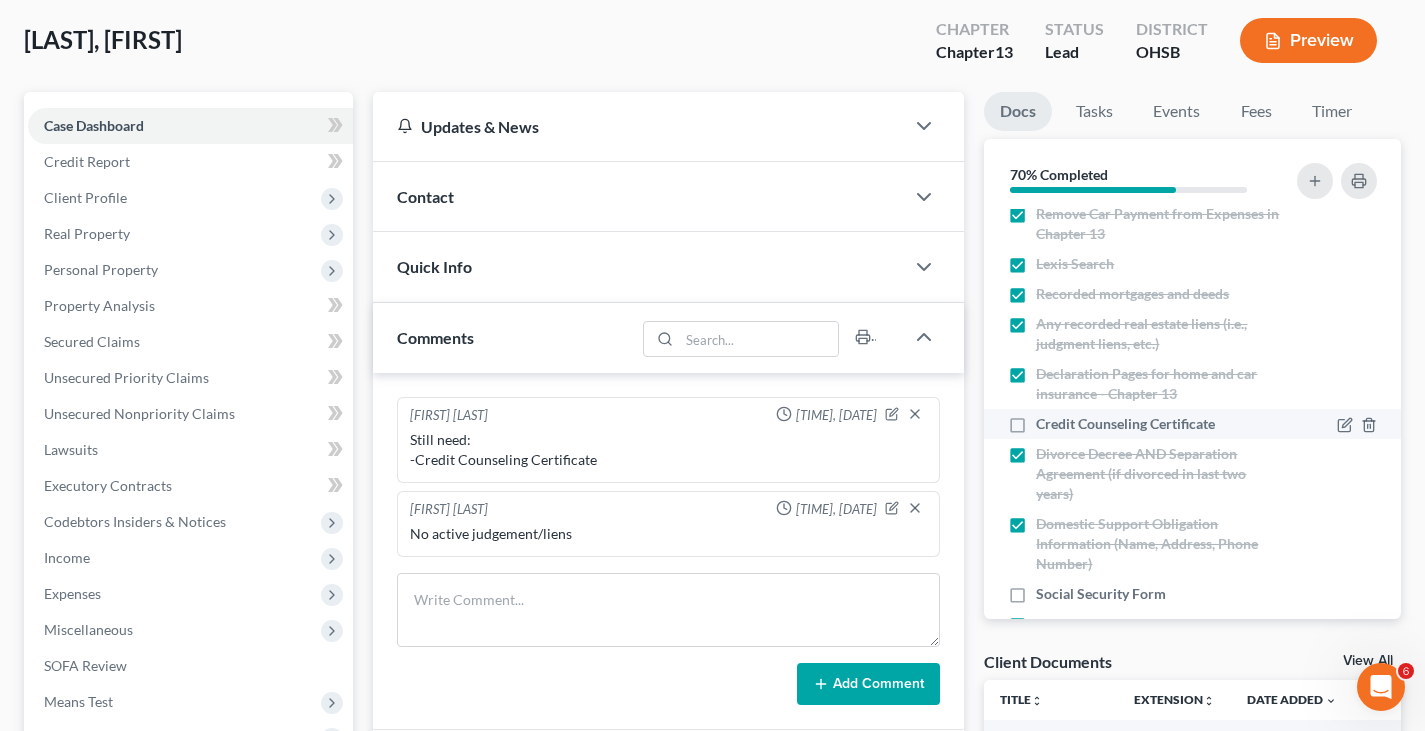 click on "Credit Counseling Certificate" at bounding box center (1125, 424) 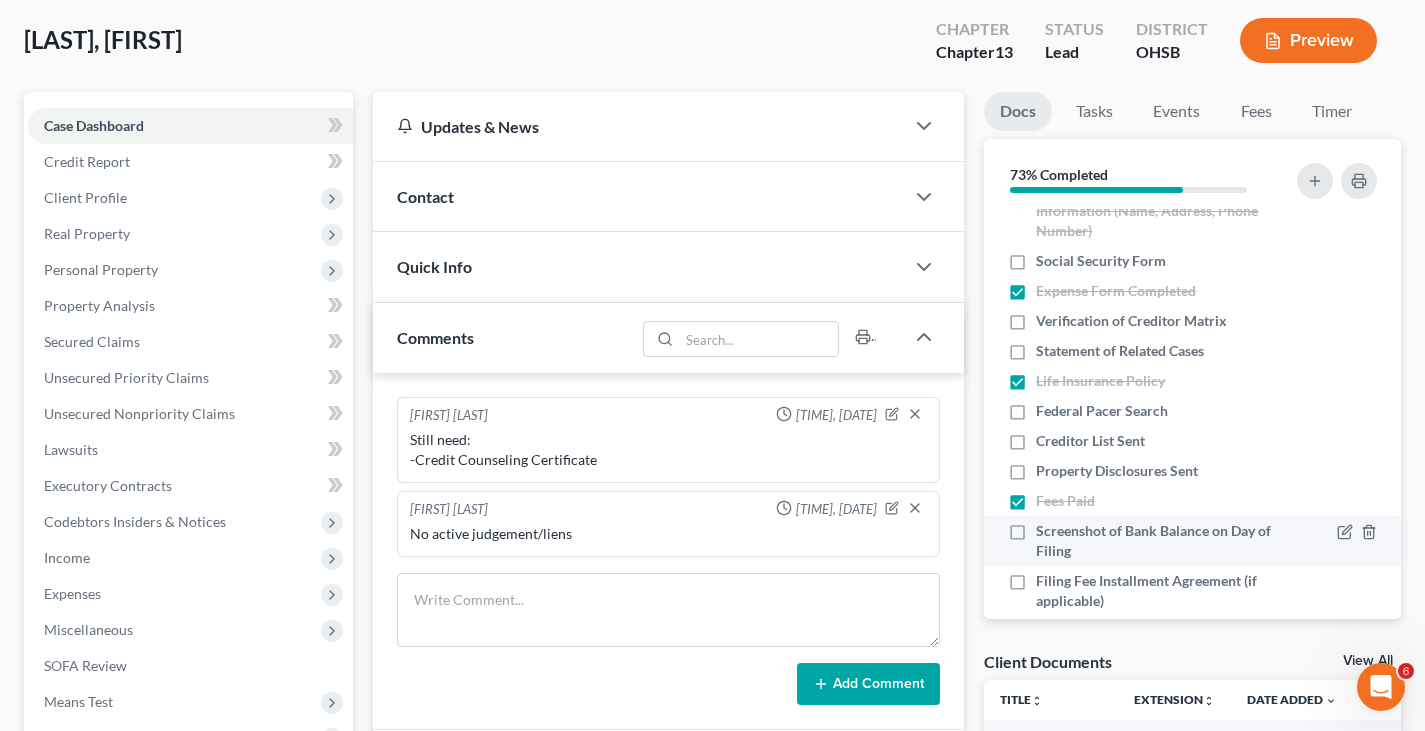 scroll, scrollTop: 762, scrollLeft: 0, axis: vertical 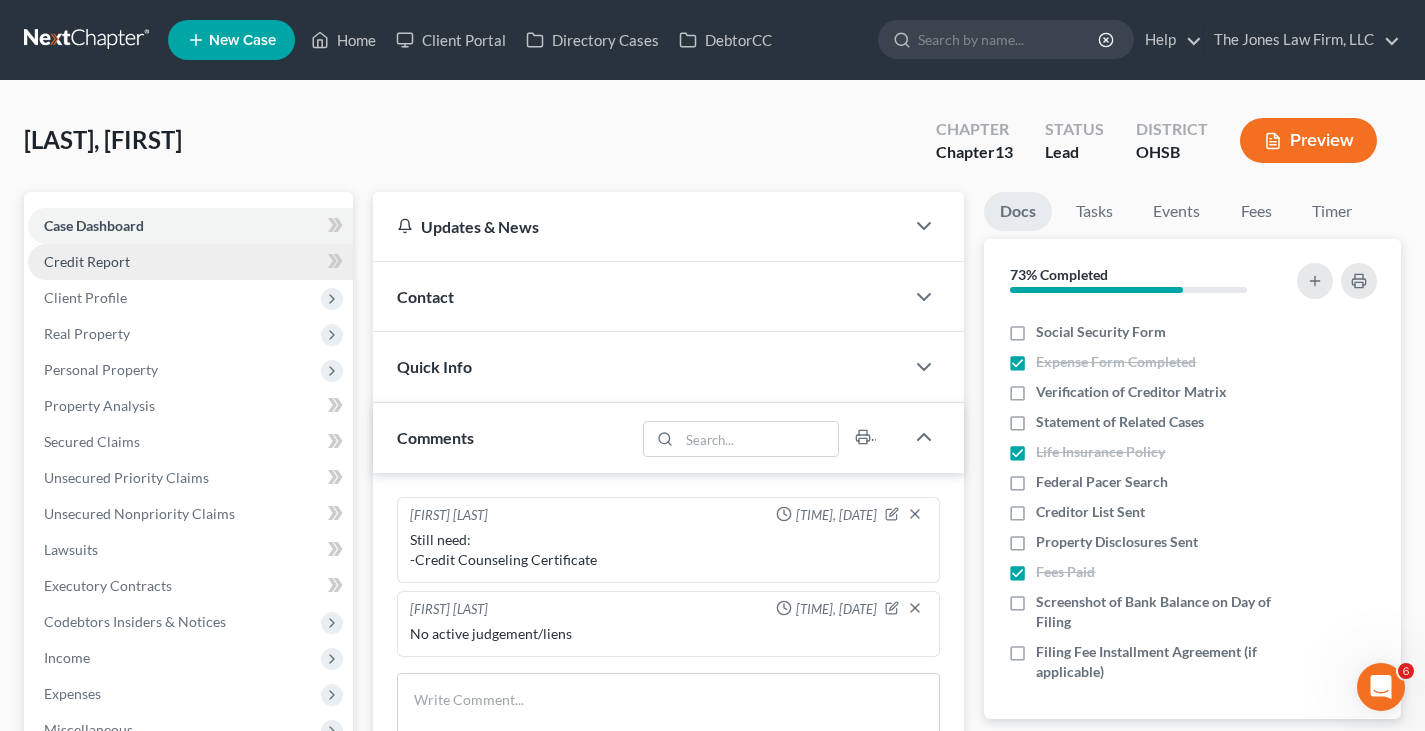 click on "Credit Report" at bounding box center (87, 261) 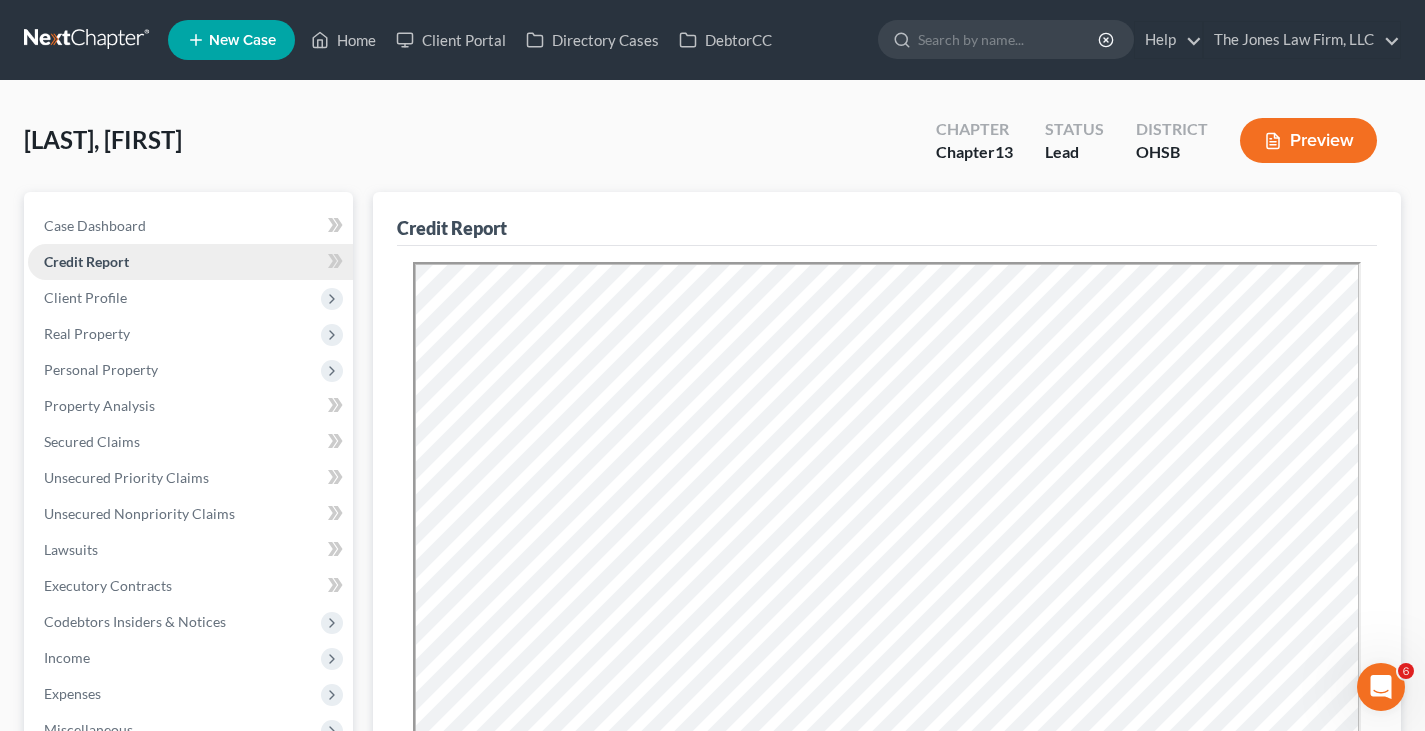scroll, scrollTop: 0, scrollLeft: 0, axis: both 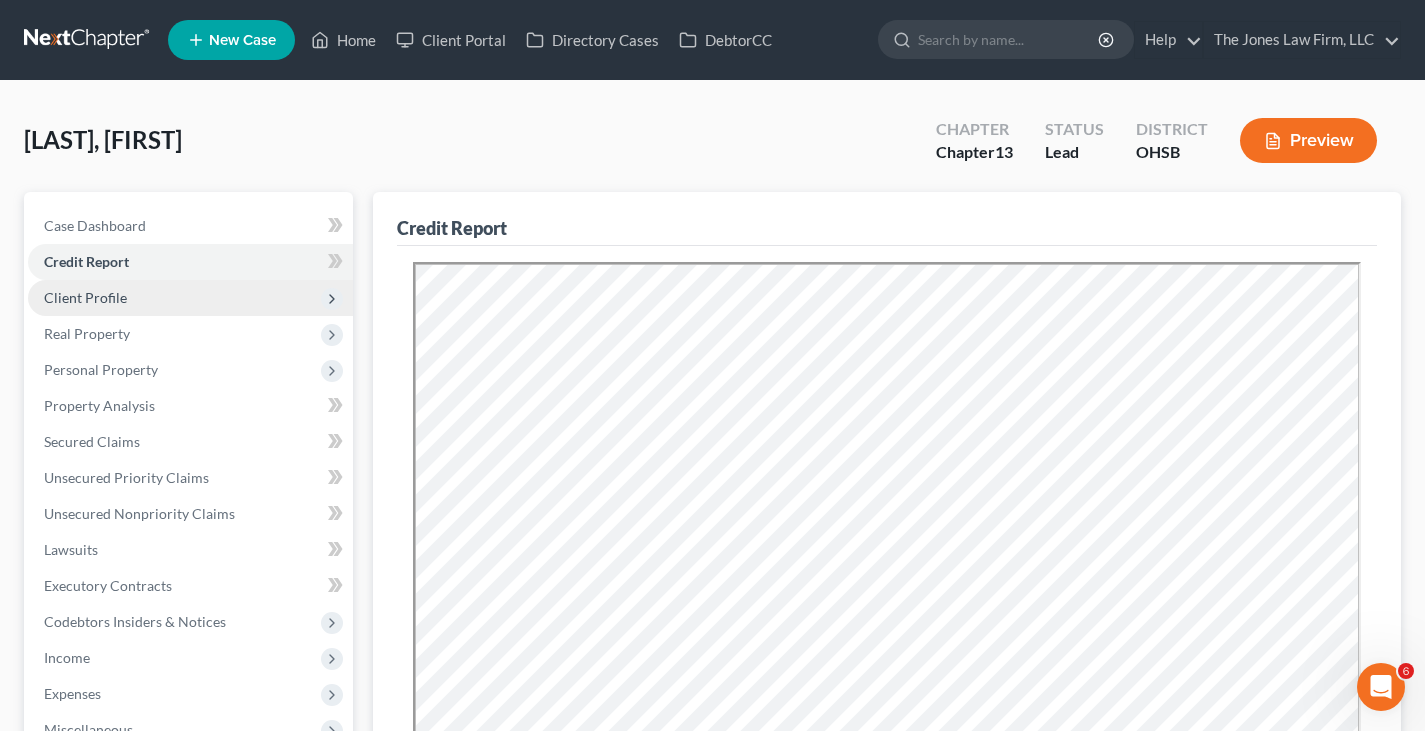 click on "Client Profile" at bounding box center [85, 297] 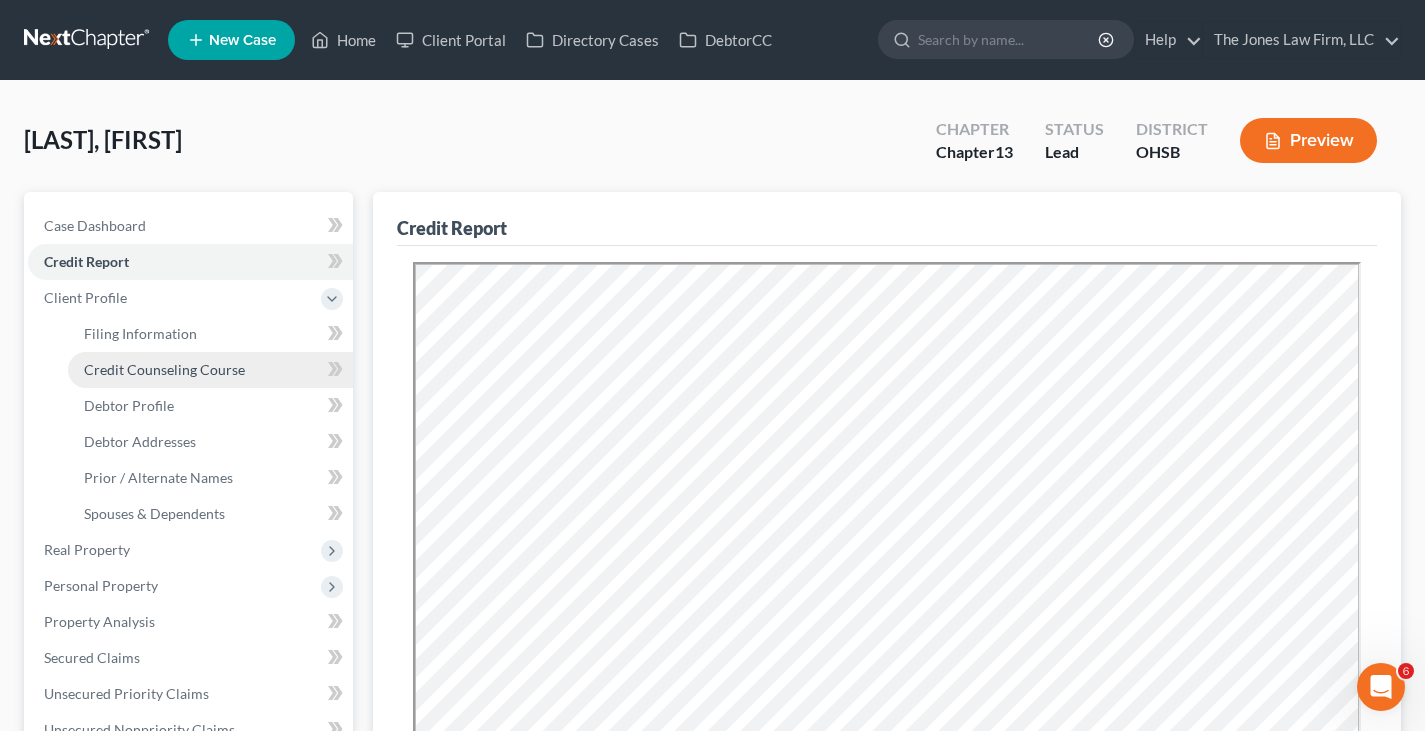 click on "Credit Counseling Course" at bounding box center (164, 369) 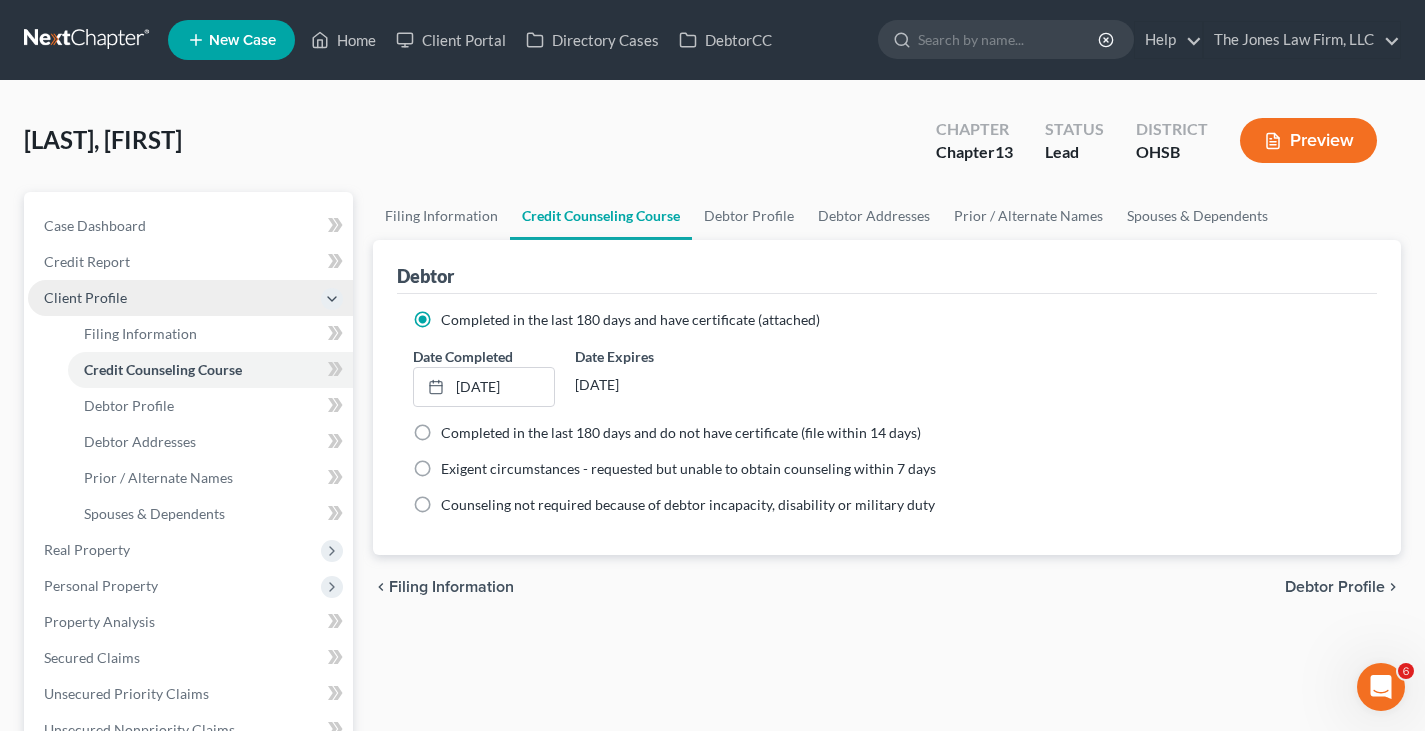 click on "Client Profile" at bounding box center (190, 298) 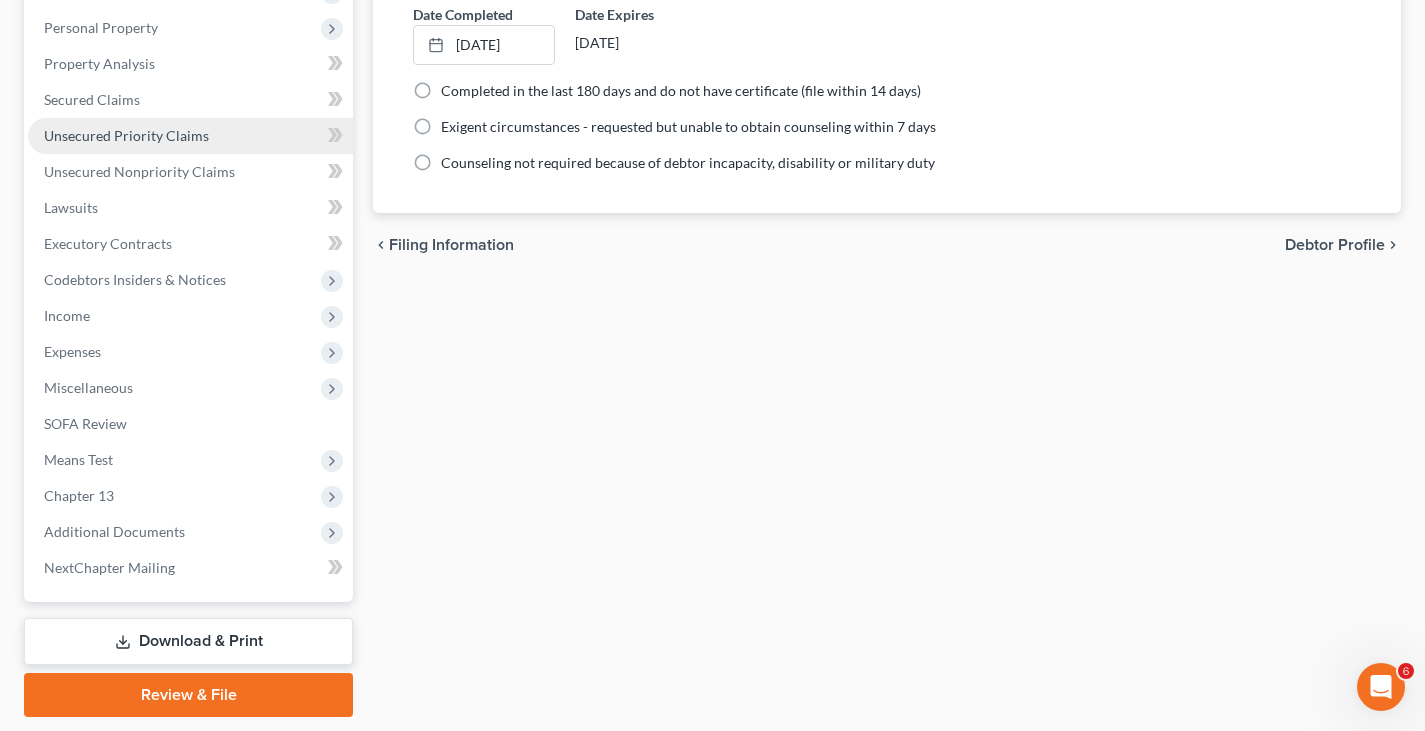 scroll, scrollTop: 400, scrollLeft: 0, axis: vertical 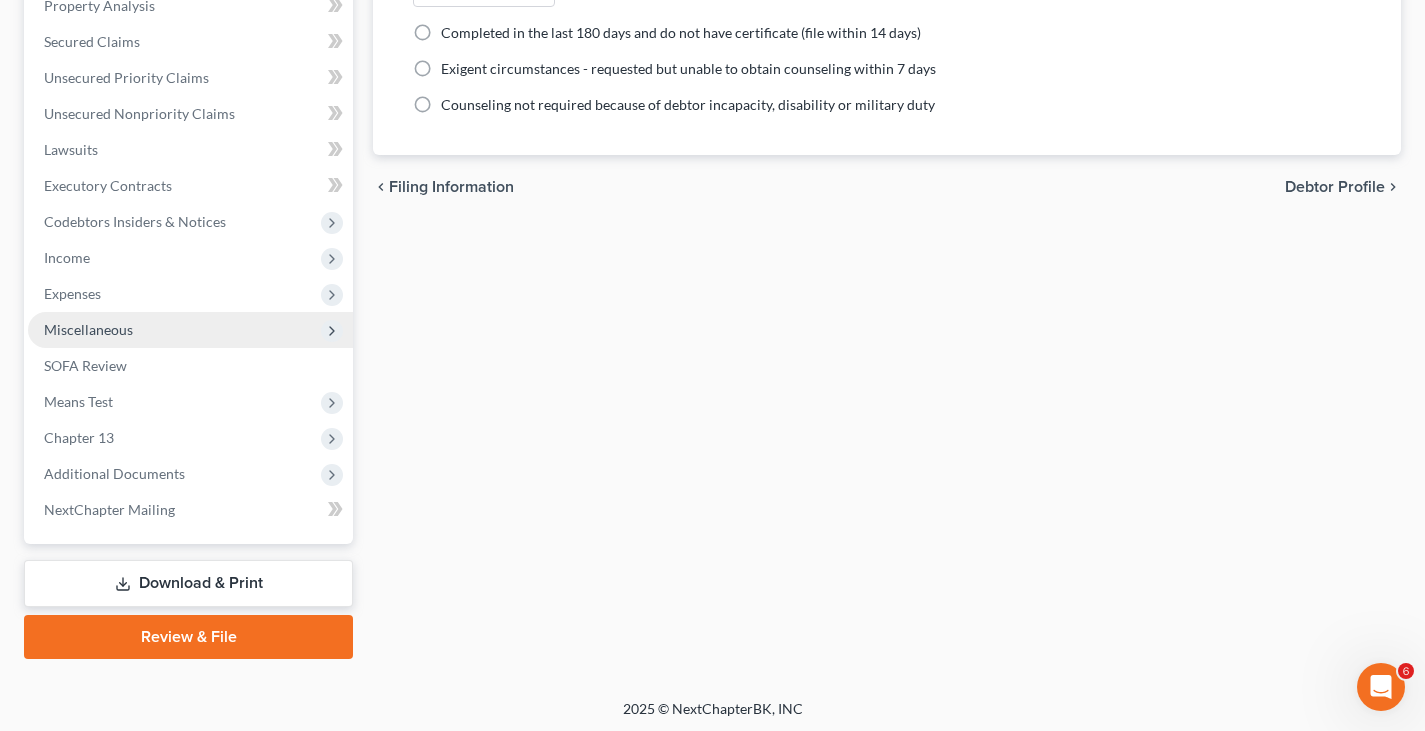 click on "Miscellaneous" at bounding box center [88, 329] 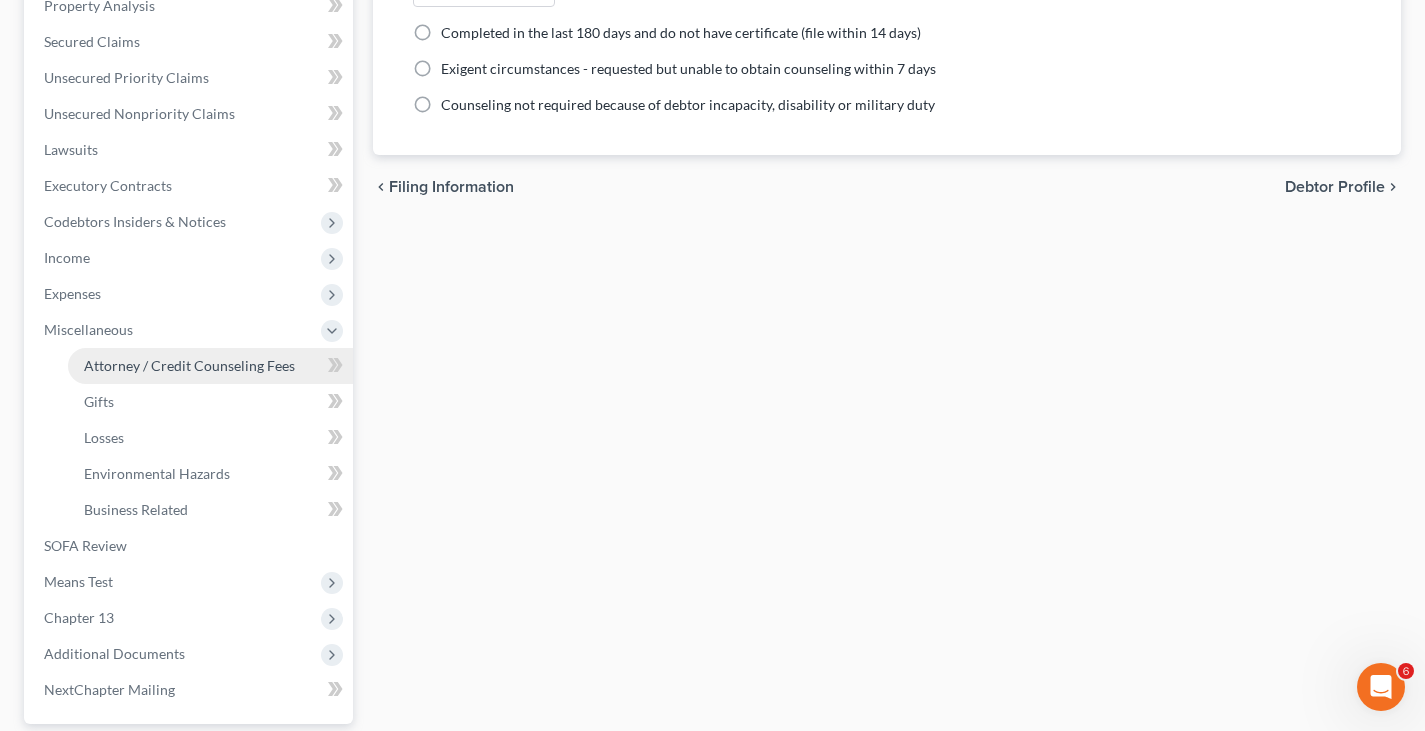 click on "Attorney / Credit Counseling Fees" at bounding box center (189, 365) 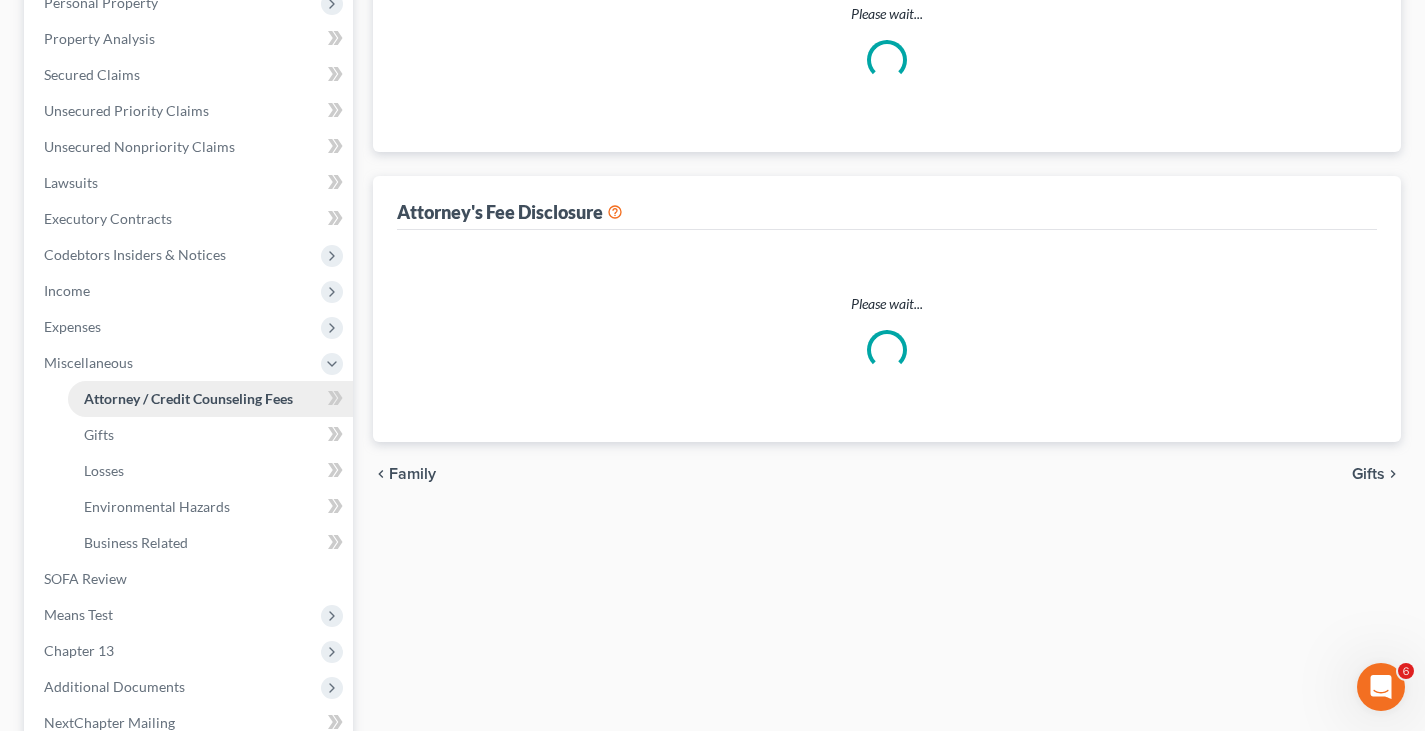 select on "0" 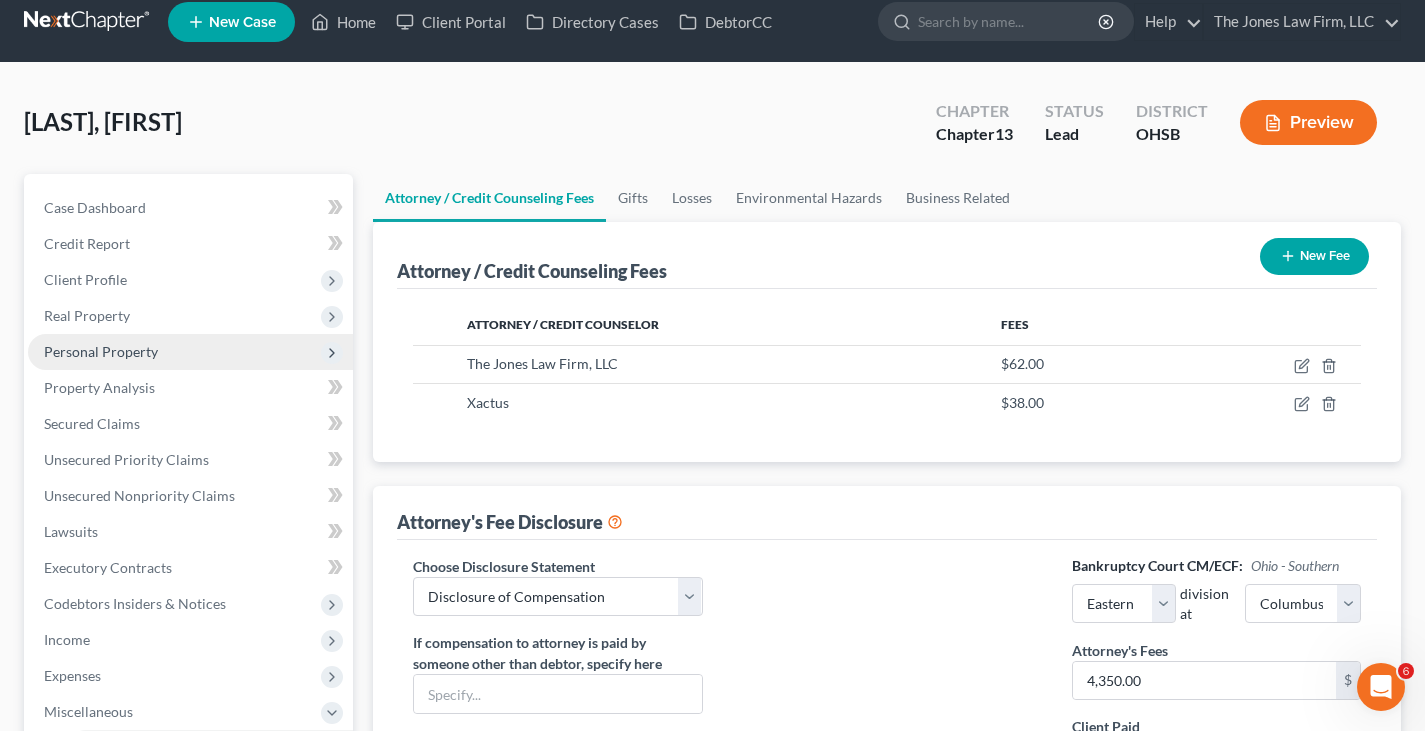 scroll, scrollTop: 0, scrollLeft: 0, axis: both 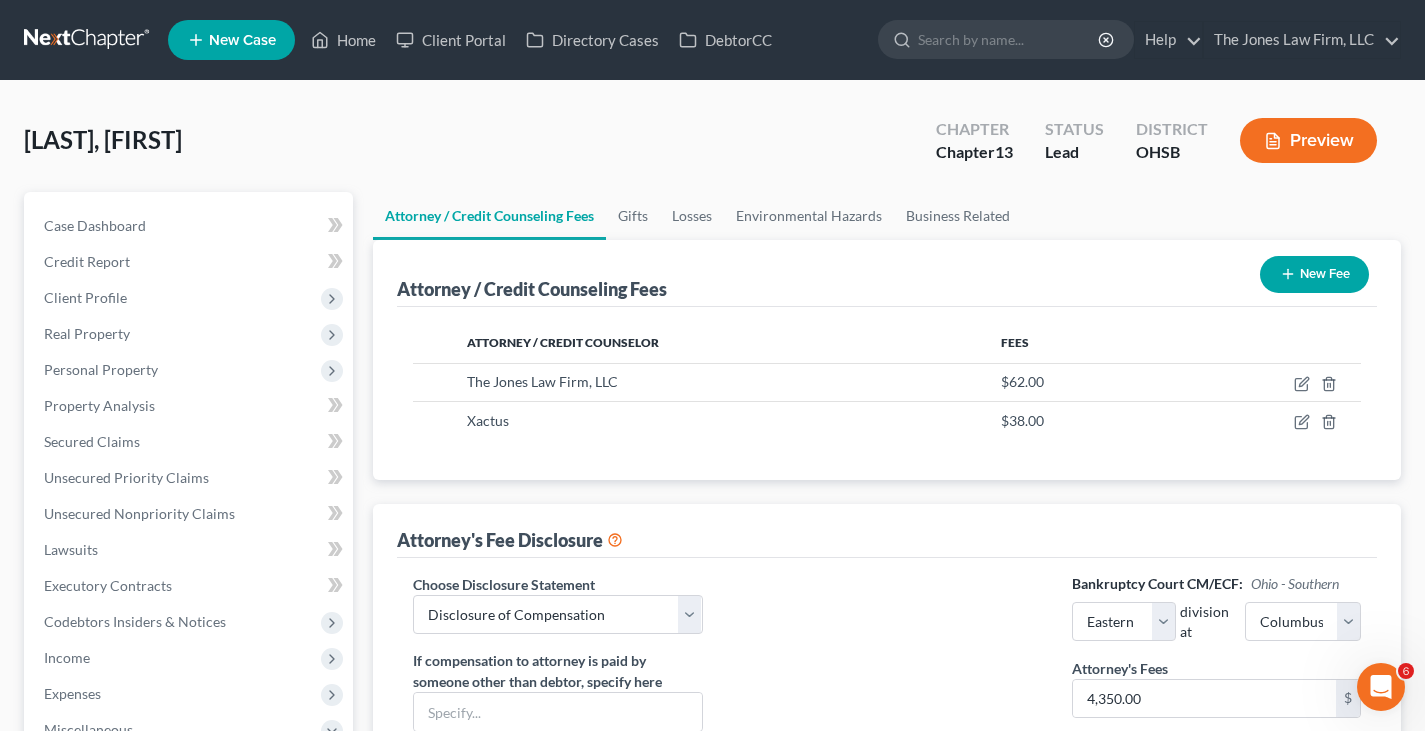 click 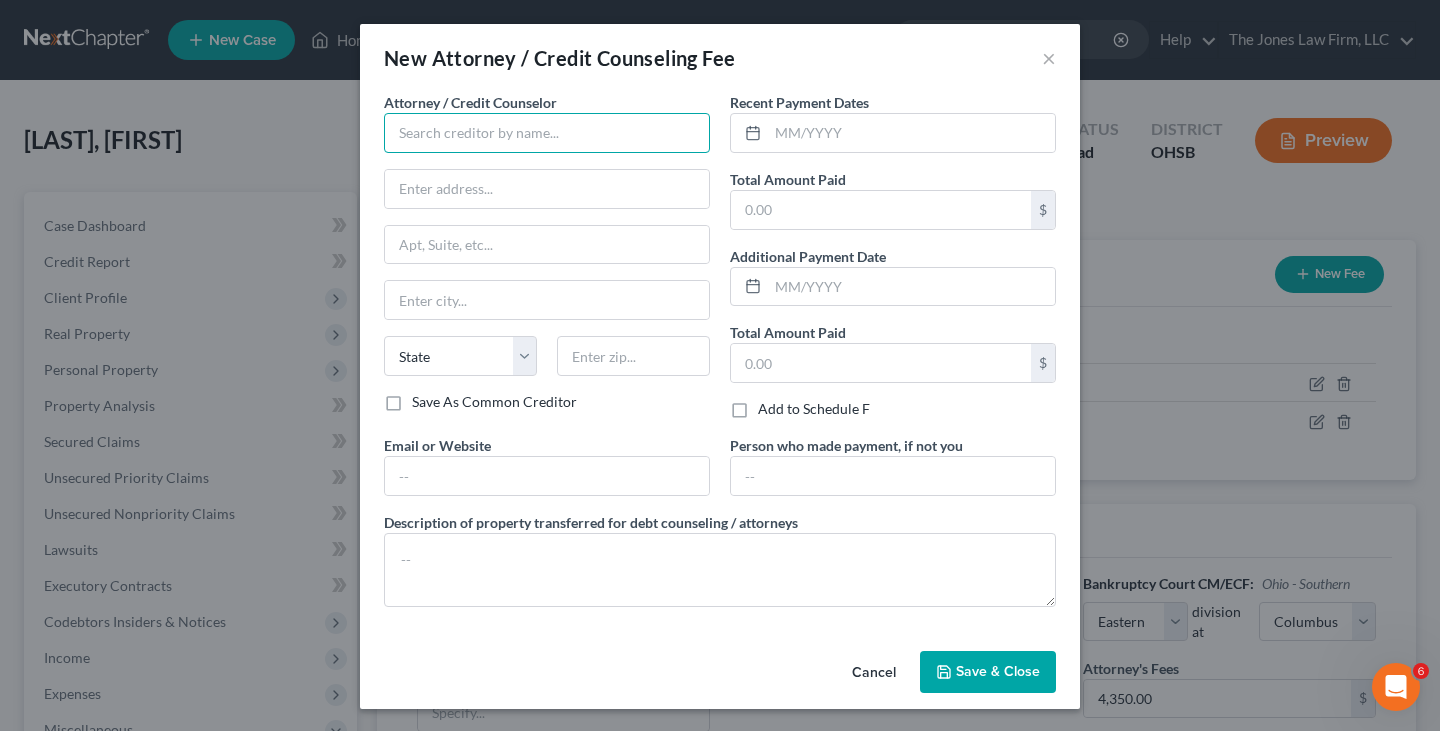 click at bounding box center [547, 133] 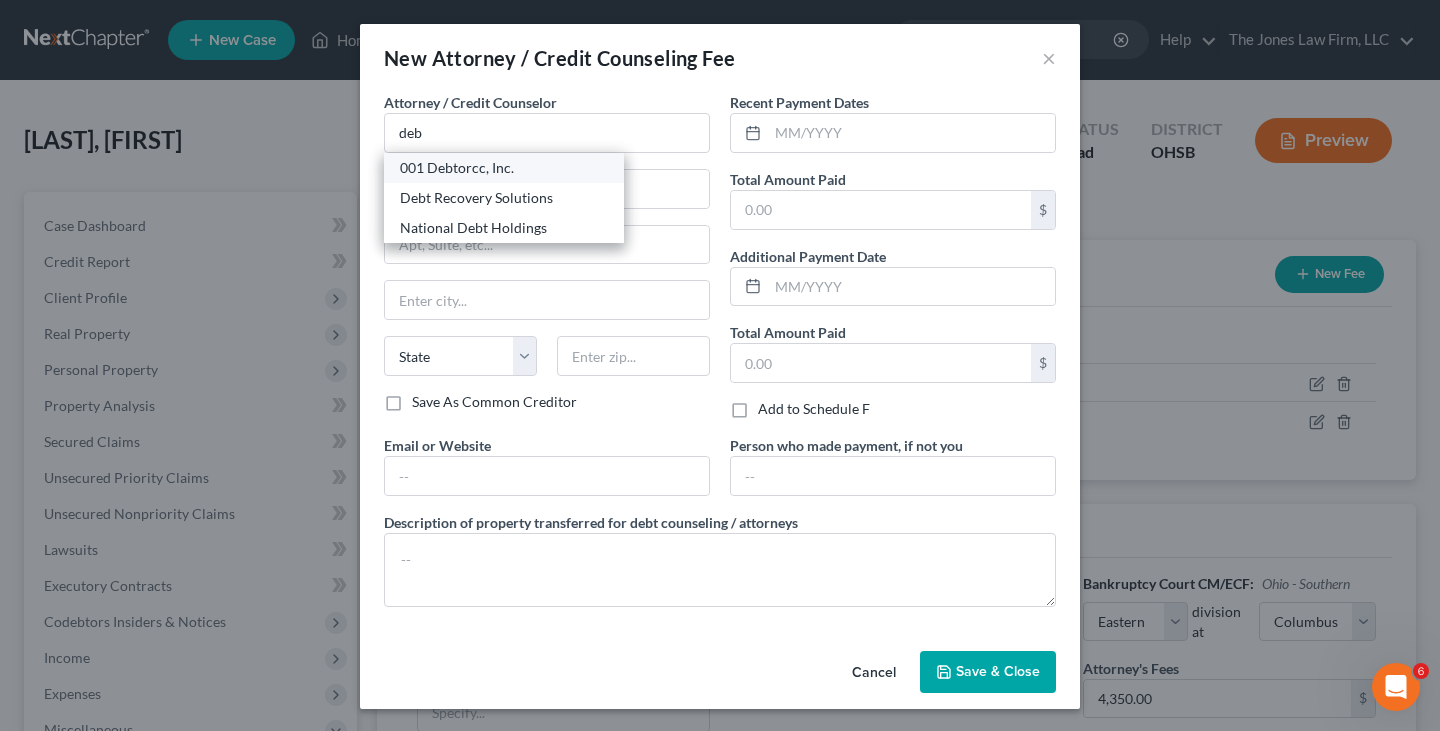 click on "001 Debtorcc, Inc." at bounding box center [504, 168] 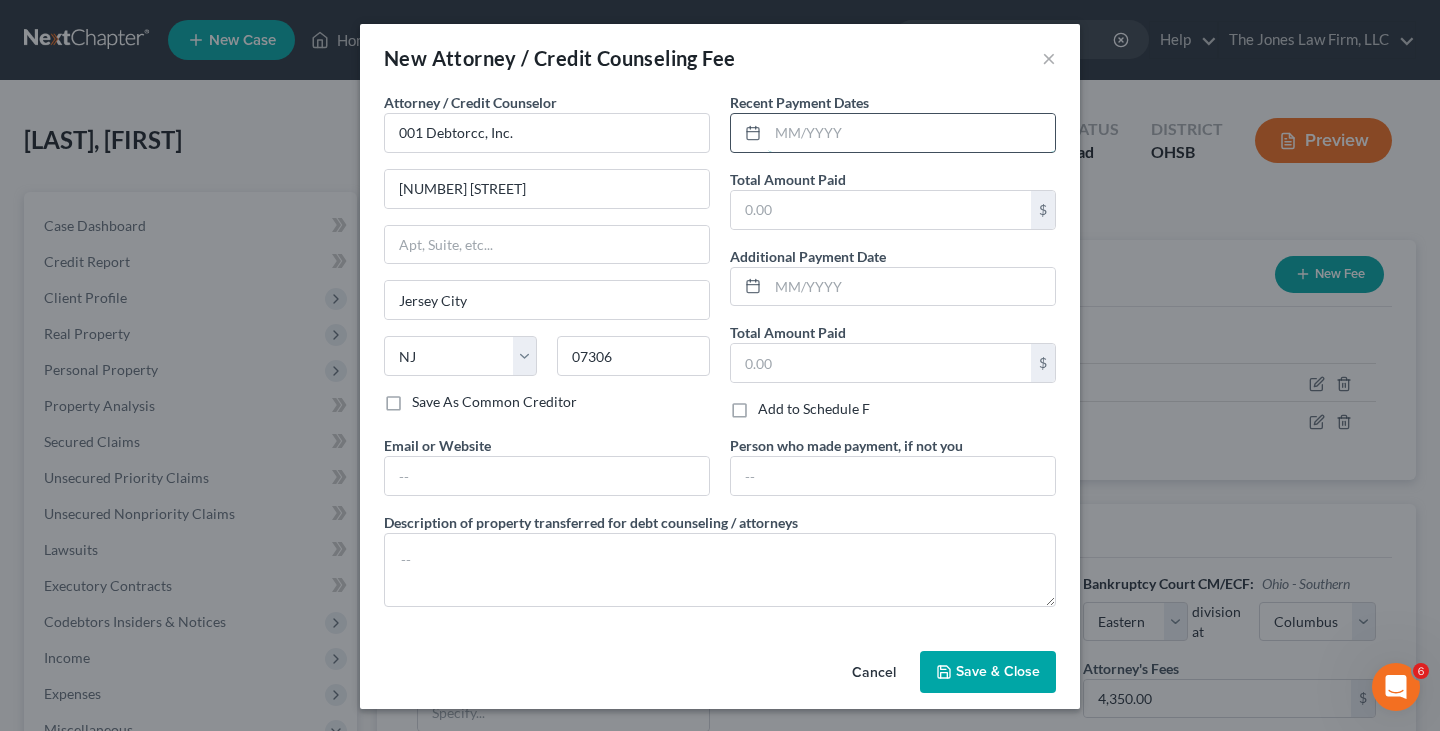 click at bounding box center (911, 133) 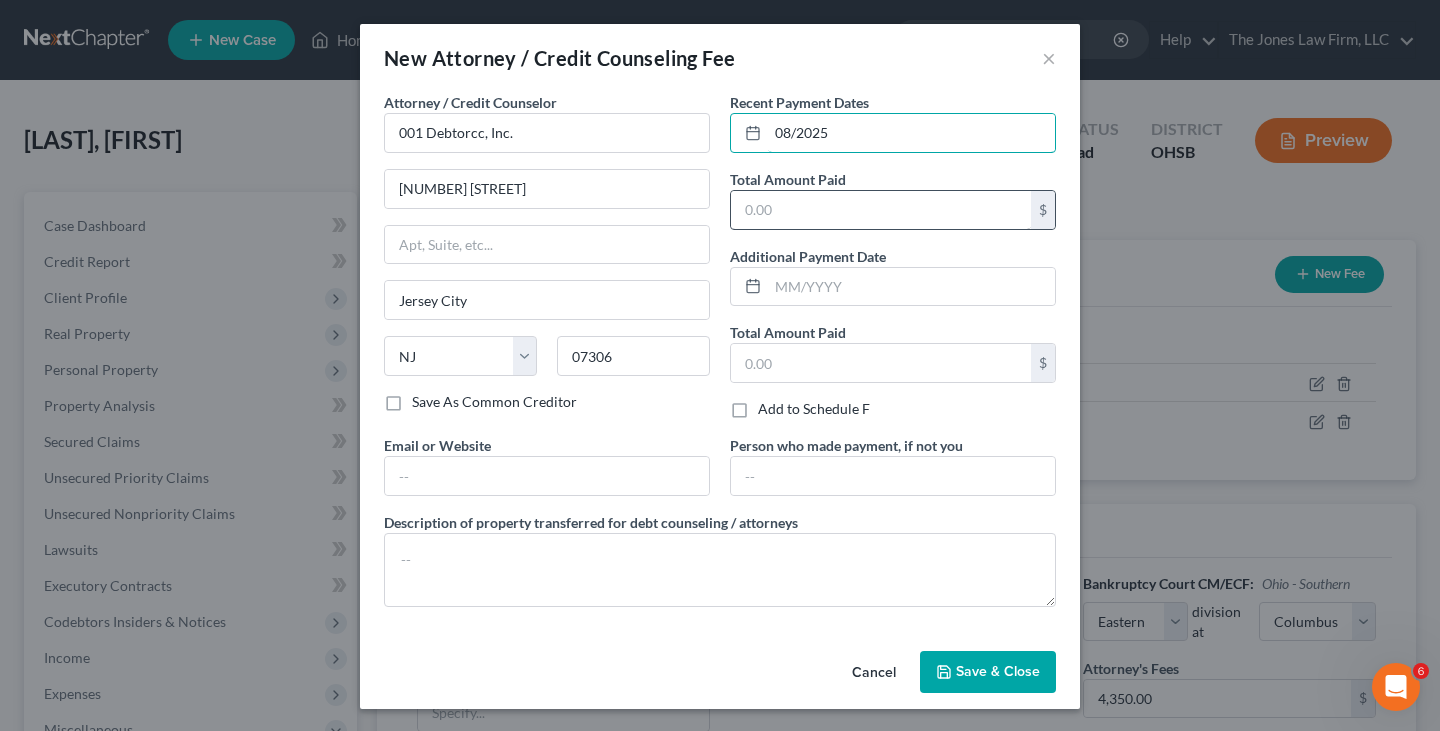 type on "08/2025" 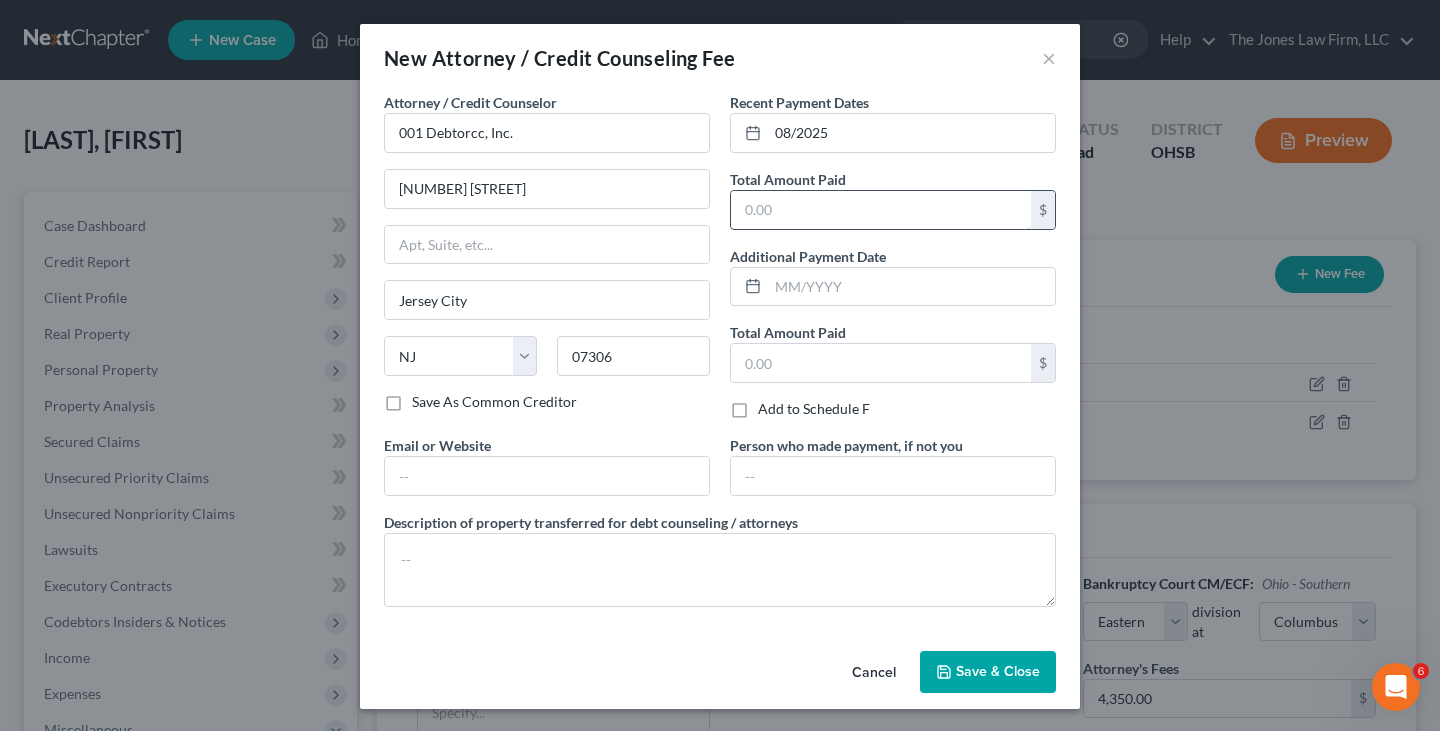 click at bounding box center [881, 210] 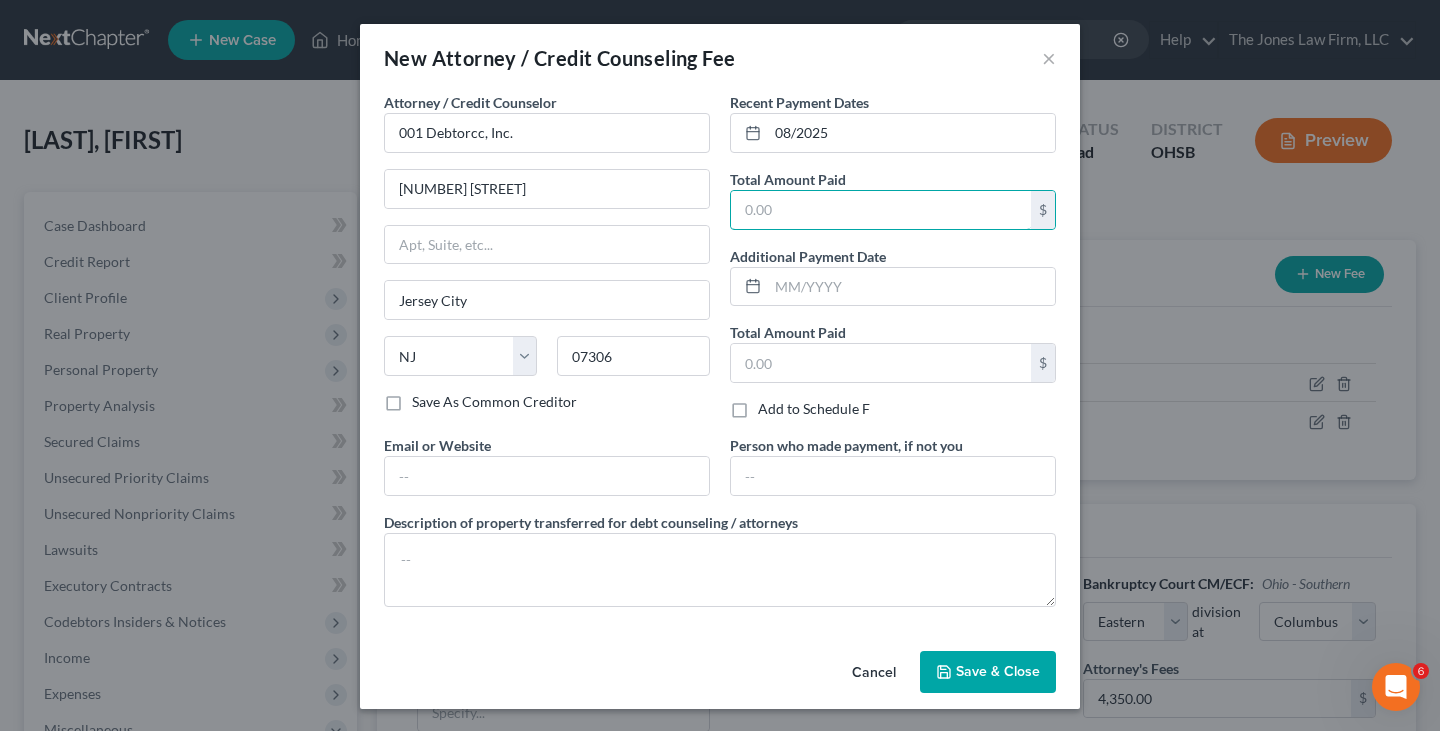 type on "19.95" 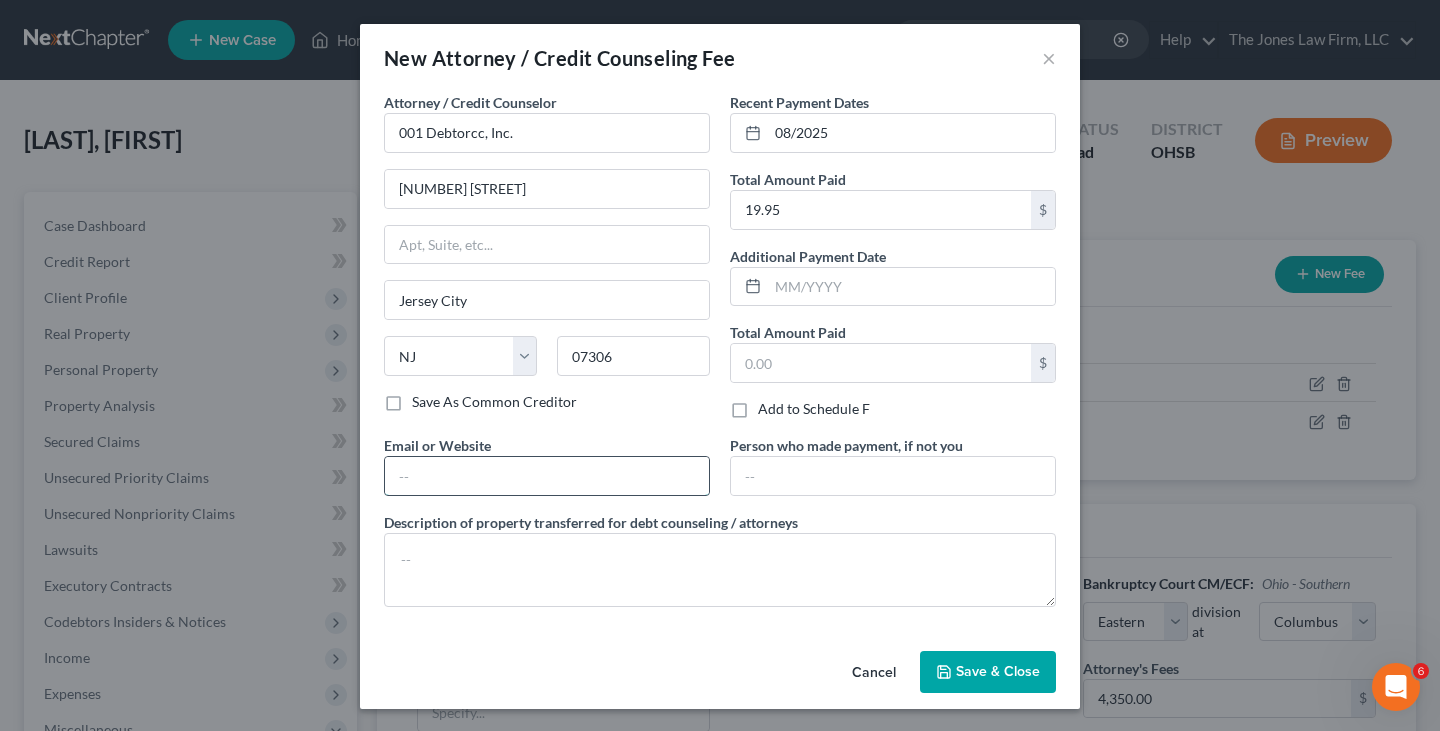 click at bounding box center [547, 476] 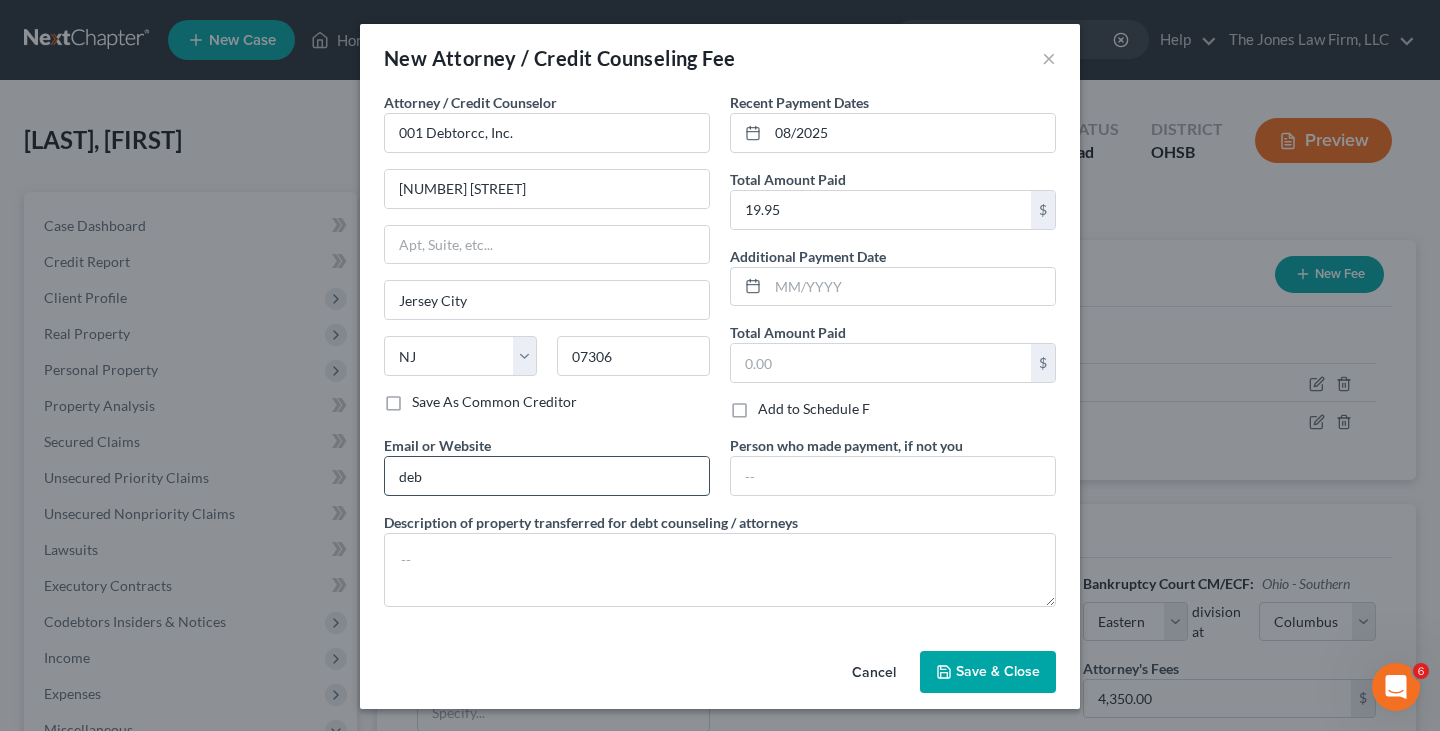 type on "debtorcc.org" 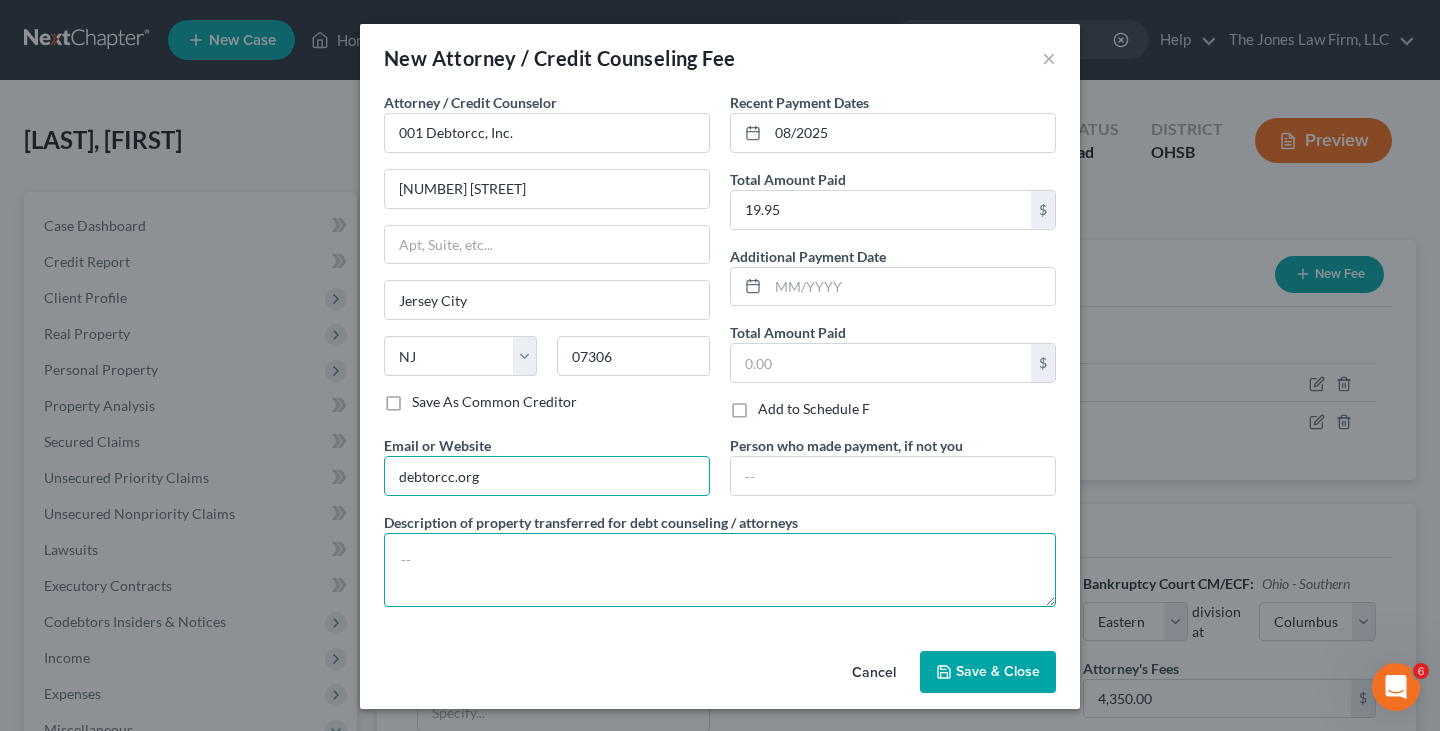 click at bounding box center [720, 570] 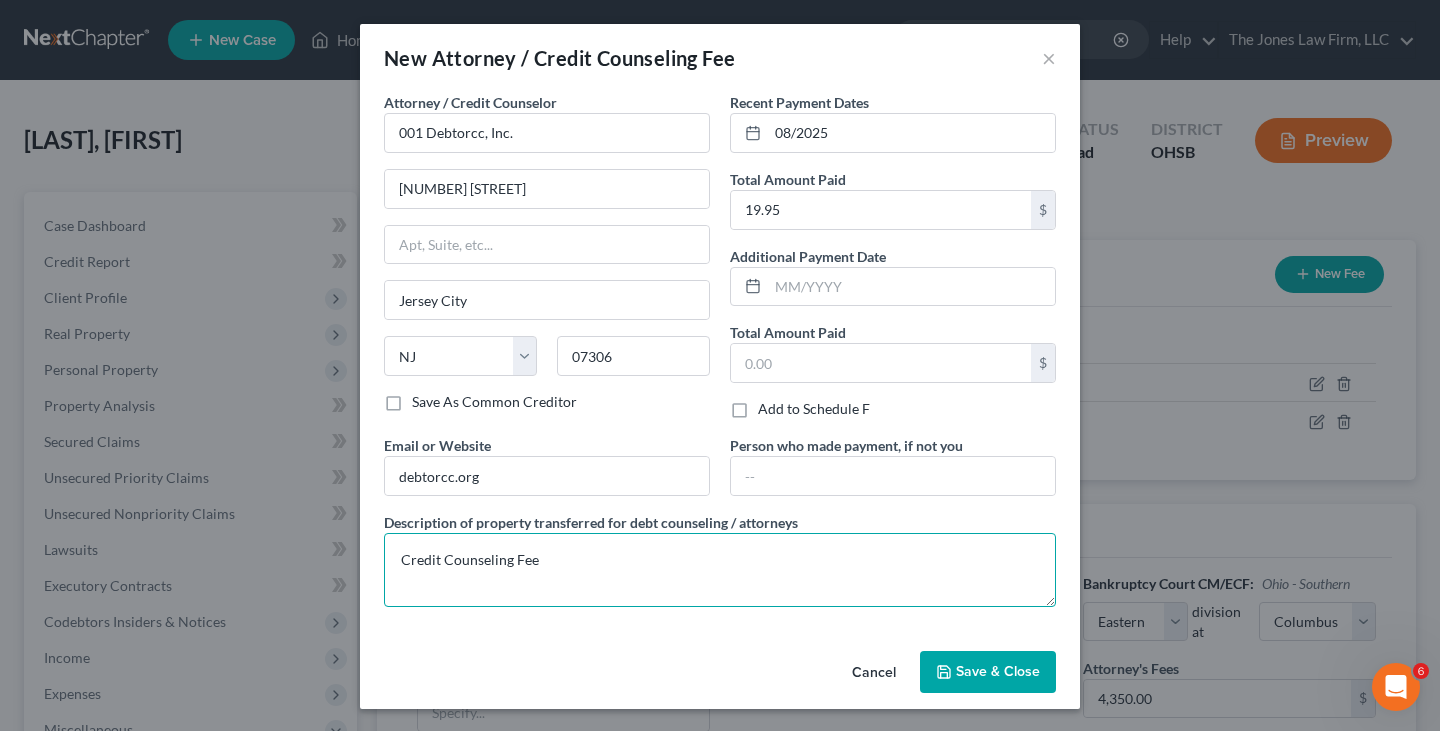 type on "Credit Counseling Fee" 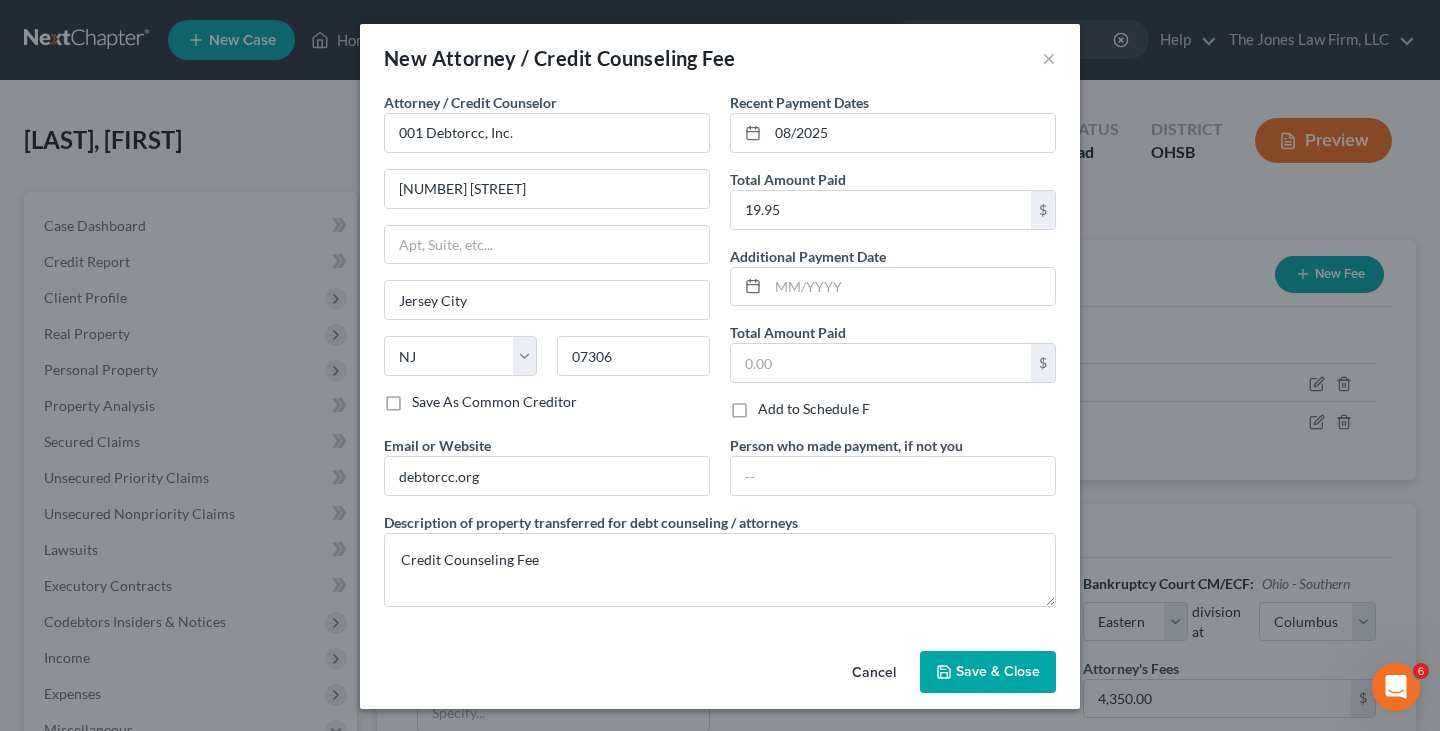 click on "Save & Close" at bounding box center (998, 671) 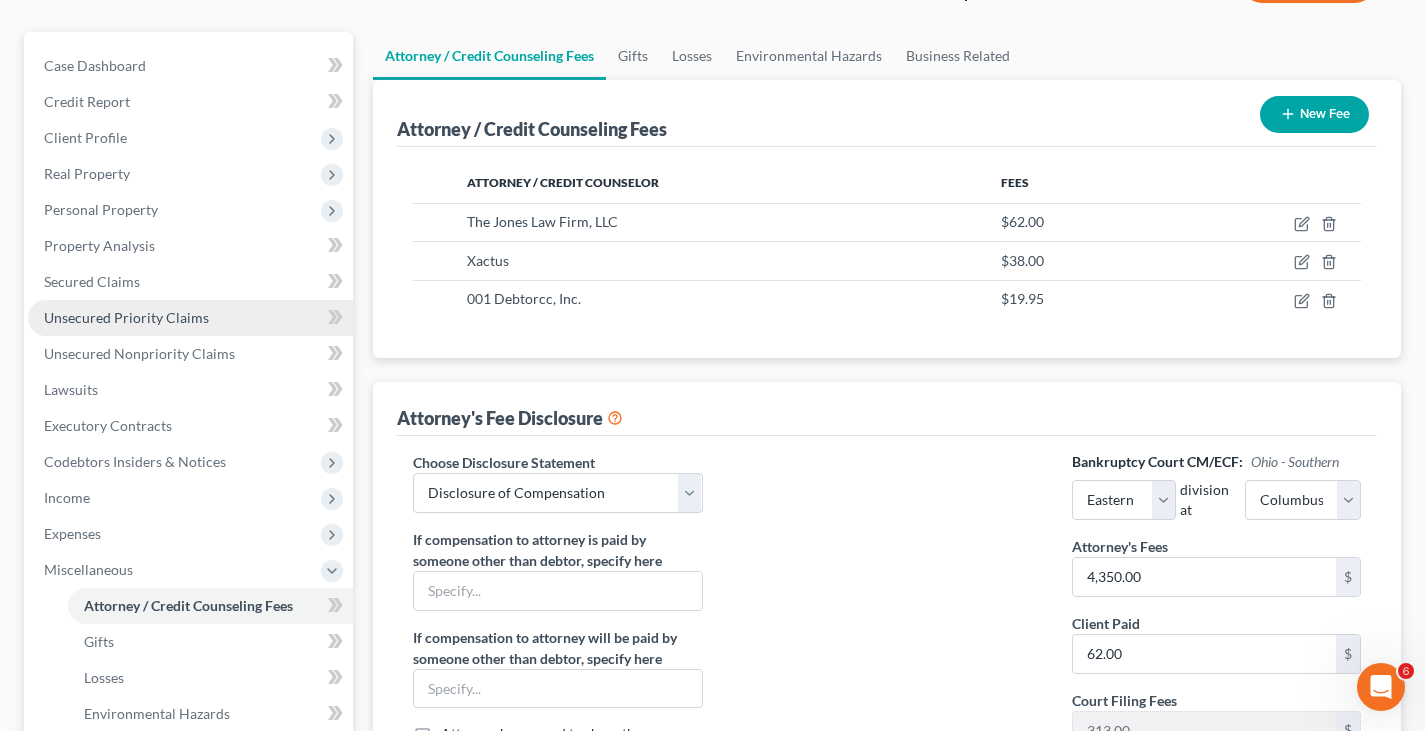 scroll, scrollTop: 100, scrollLeft: 0, axis: vertical 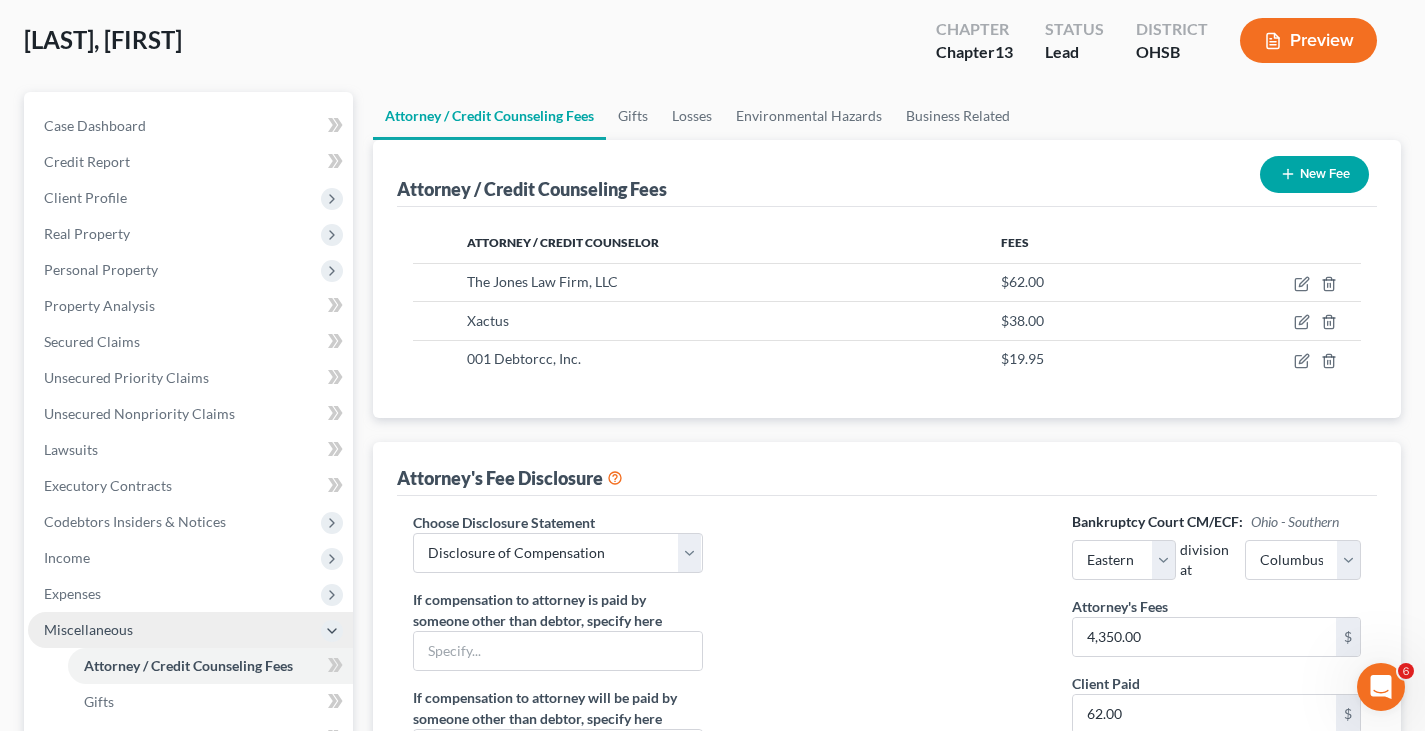 click on "Miscellaneous" at bounding box center [190, 630] 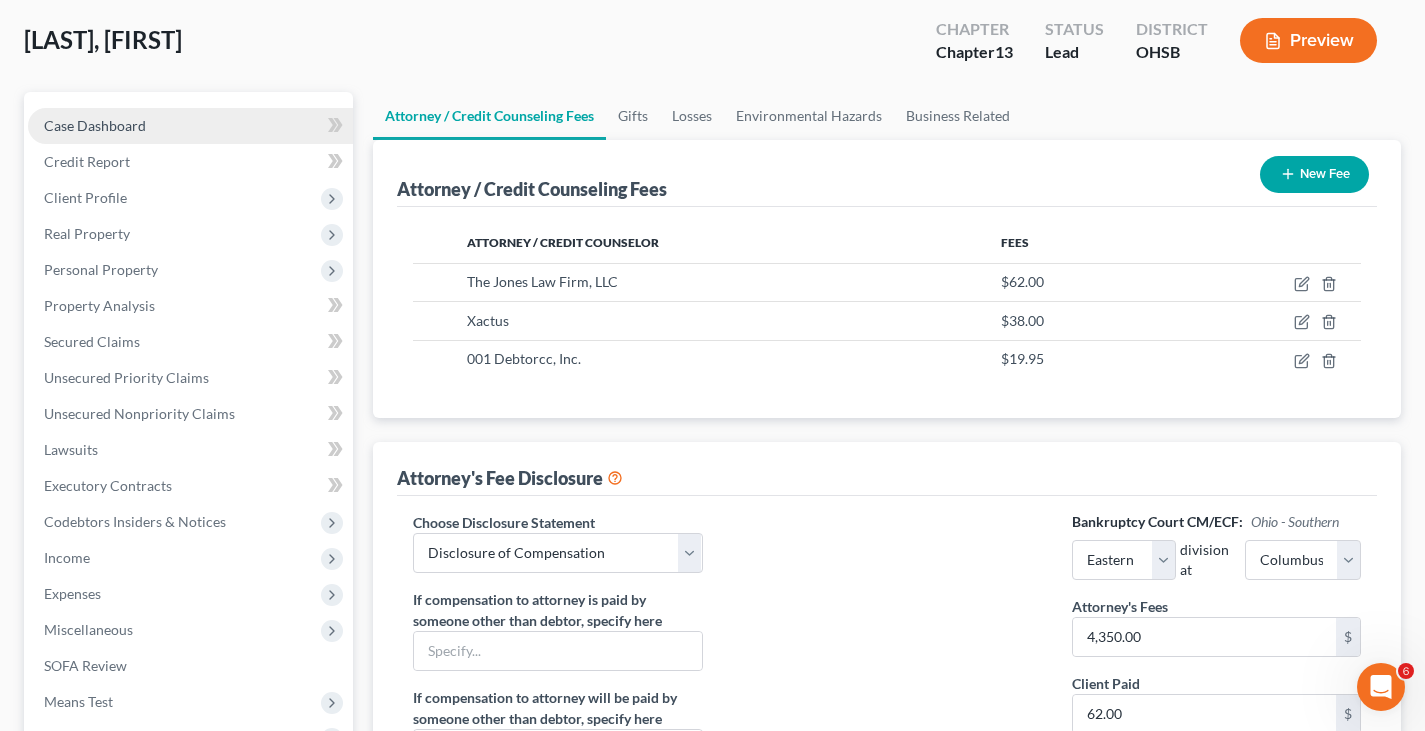 click on "Case Dashboard" at bounding box center (95, 125) 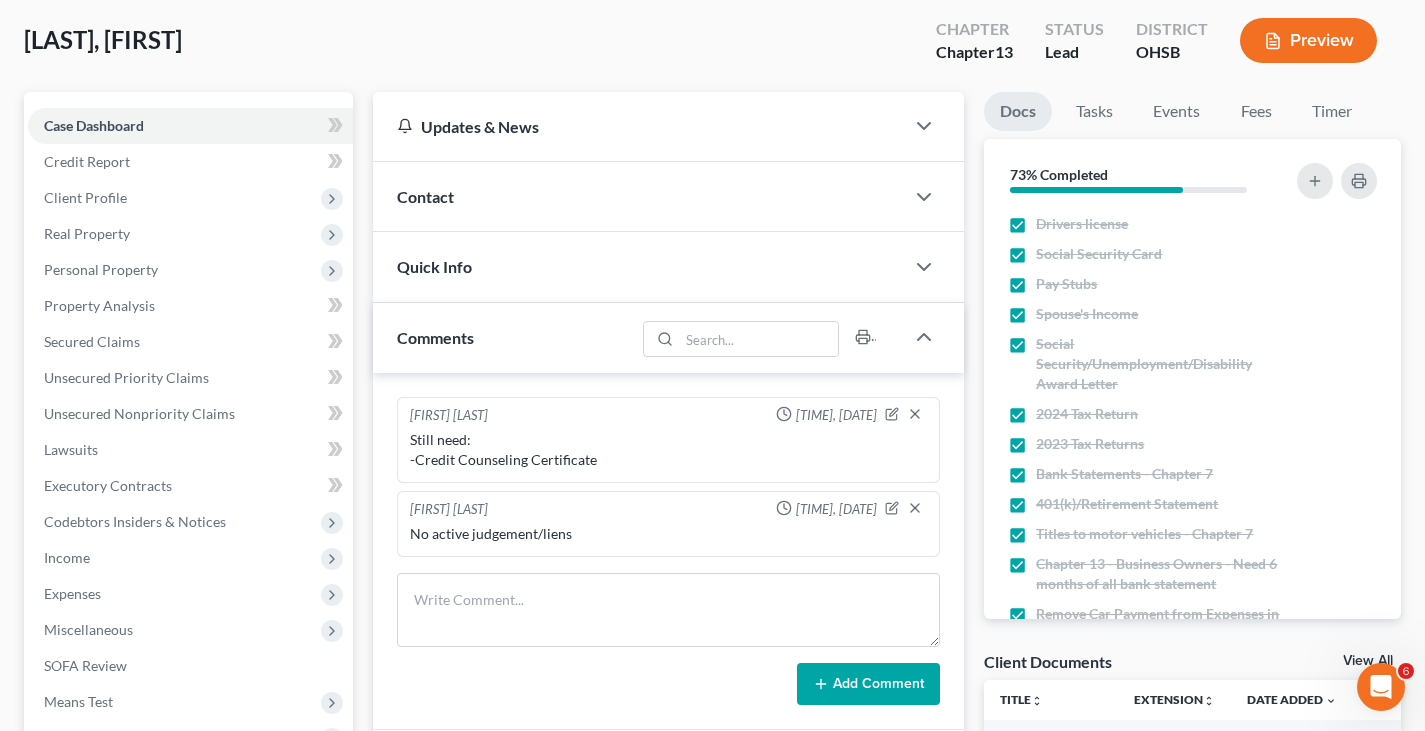 scroll, scrollTop: 0, scrollLeft: 0, axis: both 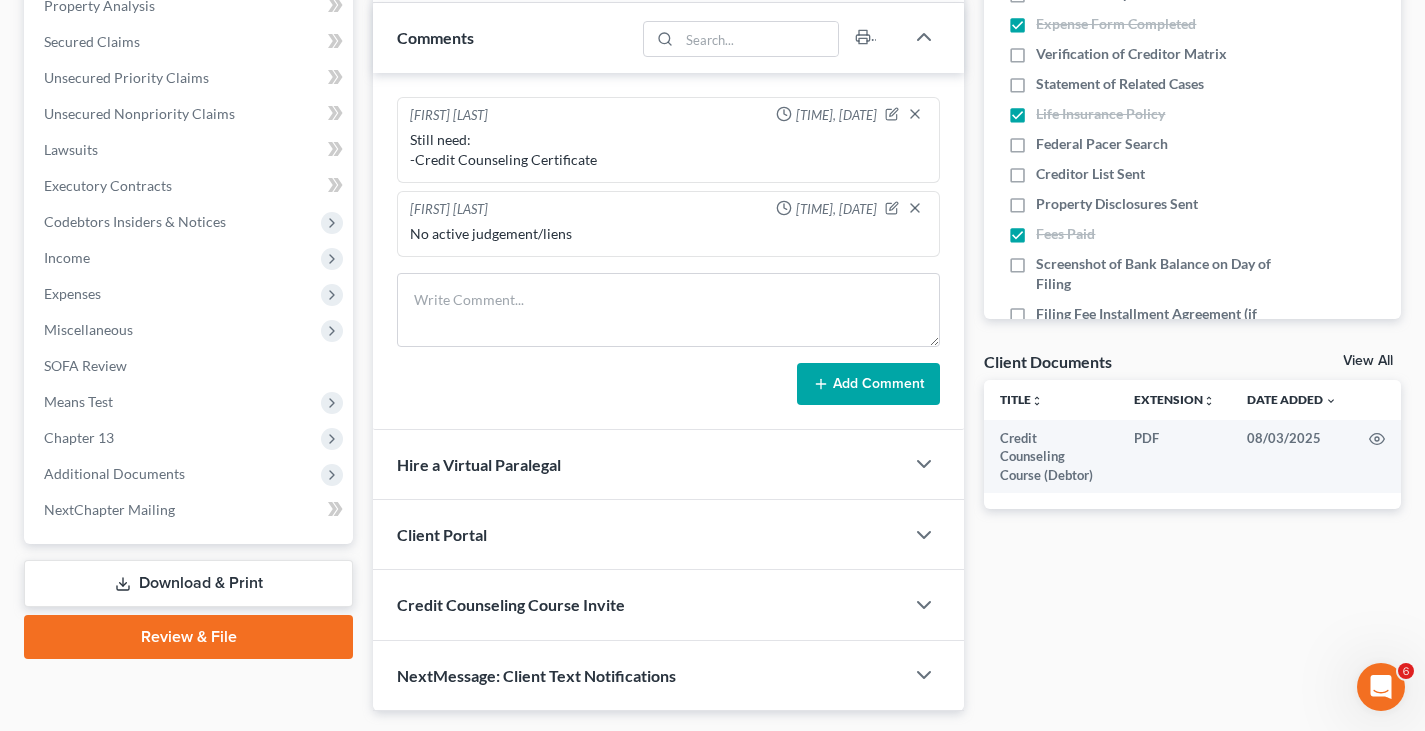 click on "Download & Print" at bounding box center [188, 583] 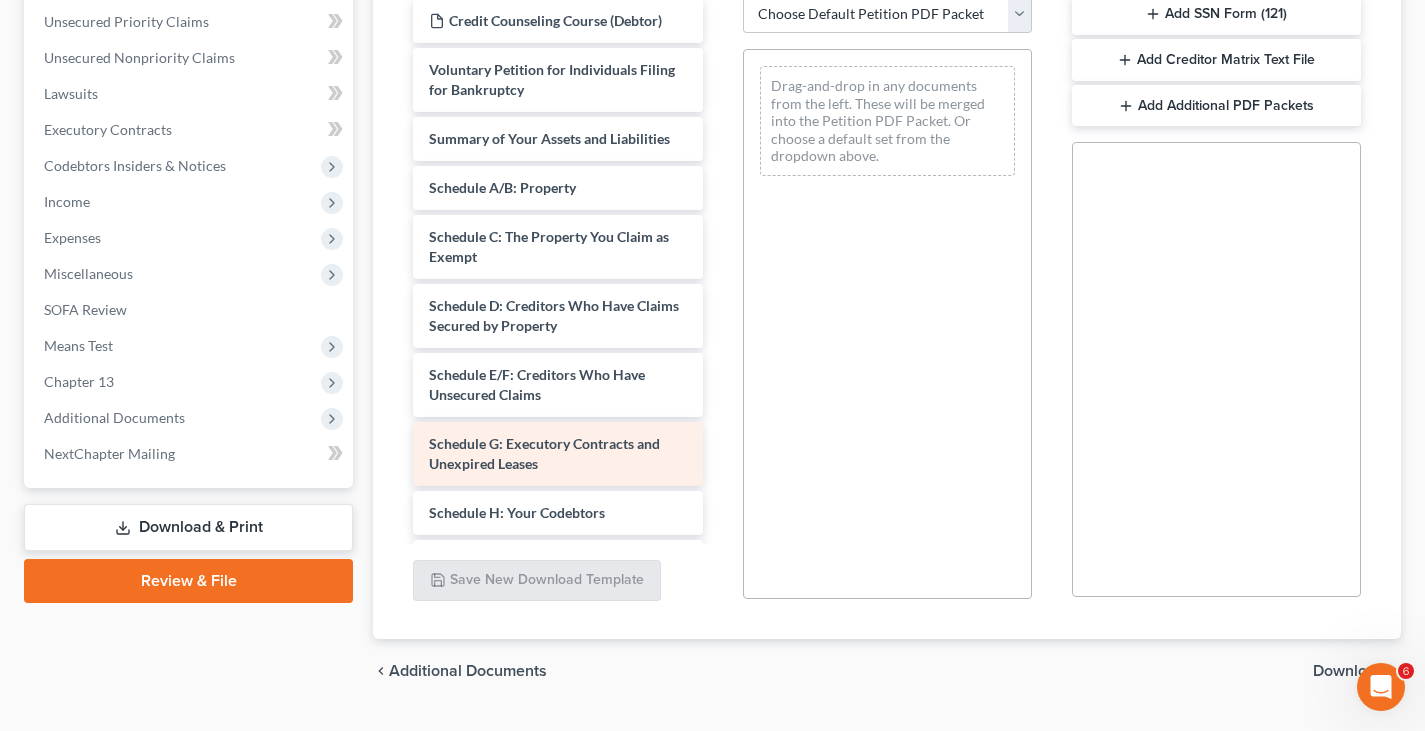 scroll, scrollTop: 500, scrollLeft: 0, axis: vertical 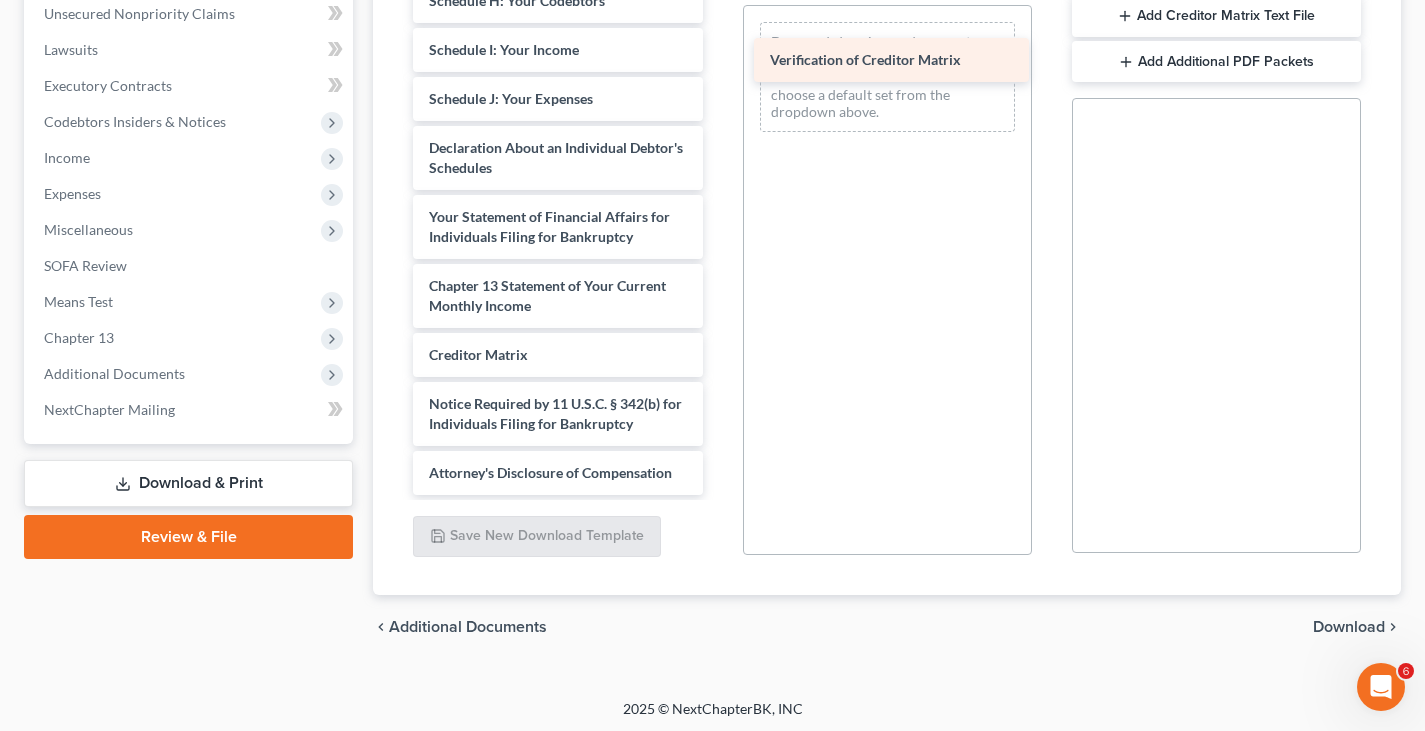 drag, startPoint x: 568, startPoint y: 338, endPoint x: 909, endPoint y: 63, distance: 438.07077 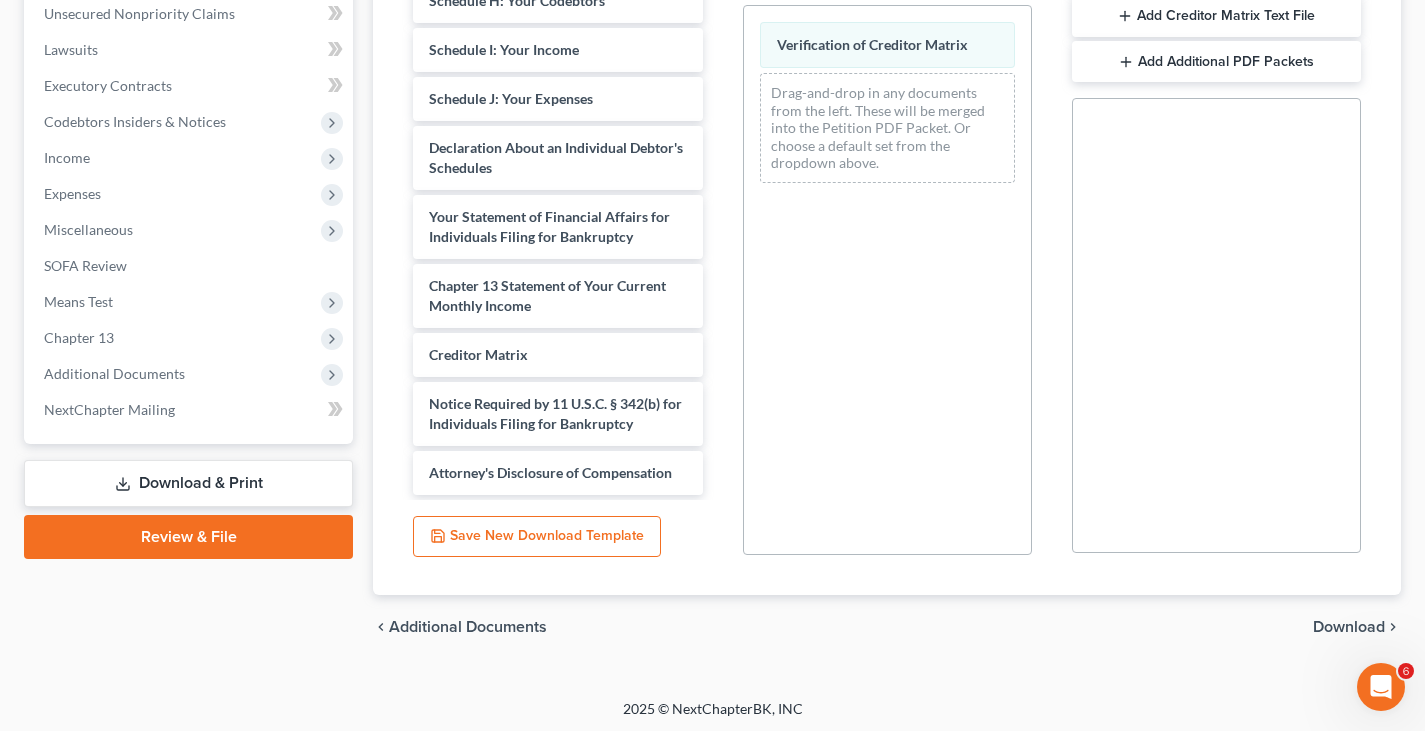 click on "Download" at bounding box center (1349, 627) 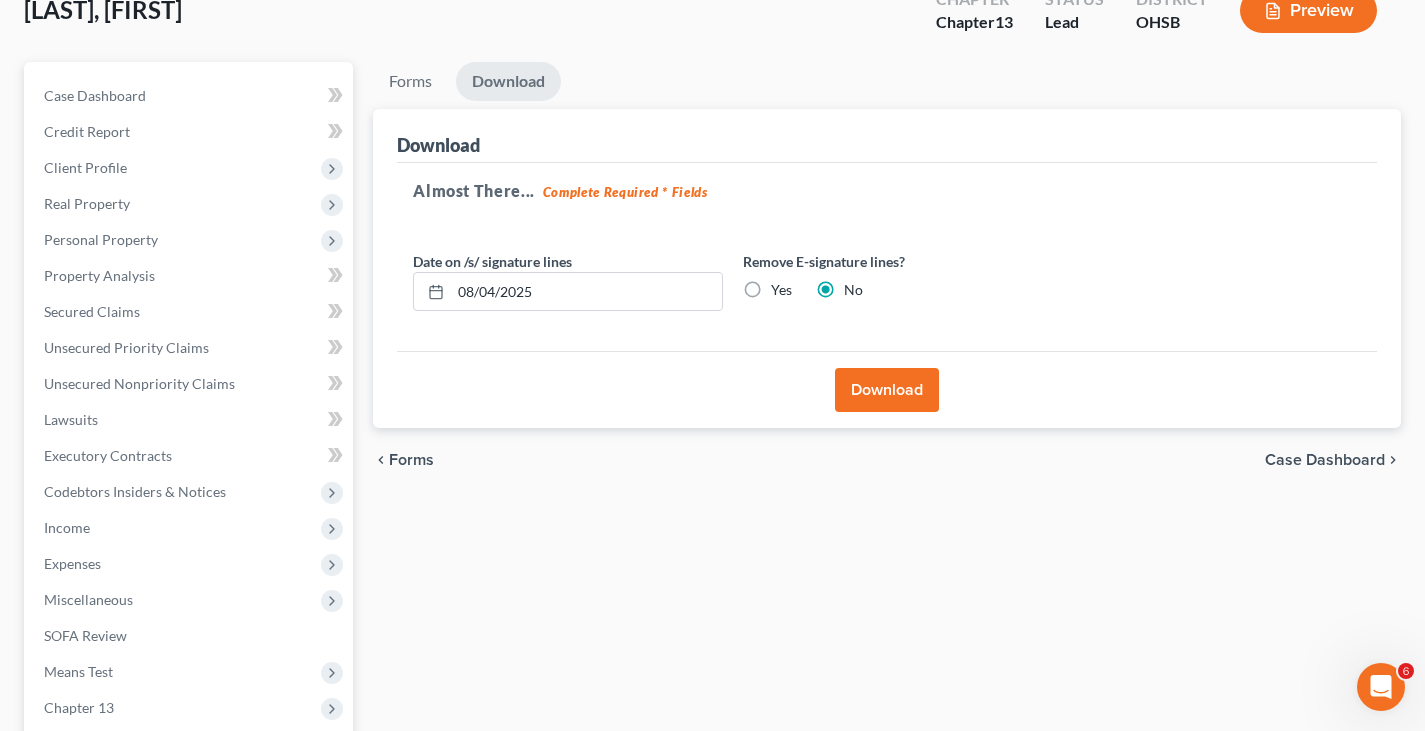 scroll, scrollTop: 104, scrollLeft: 0, axis: vertical 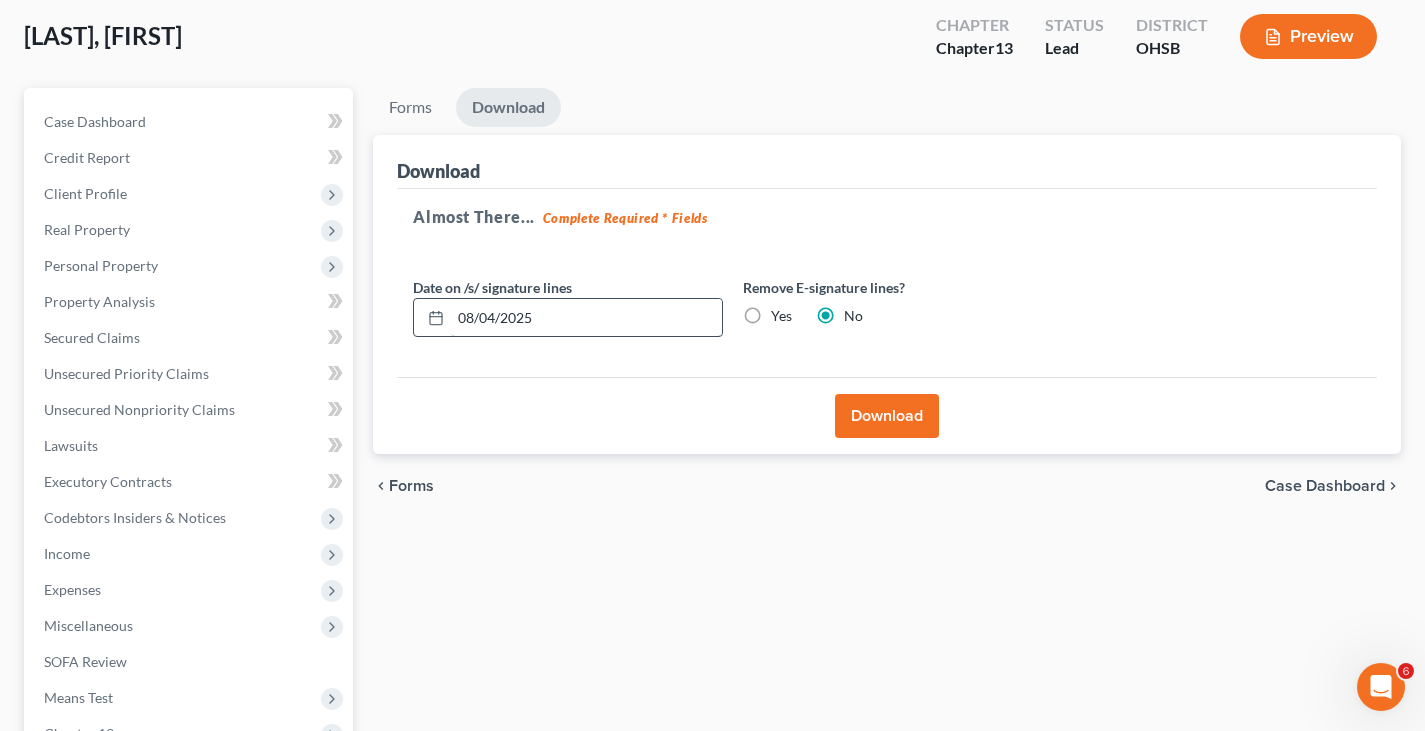click on "08/04/2025" at bounding box center (586, 318) 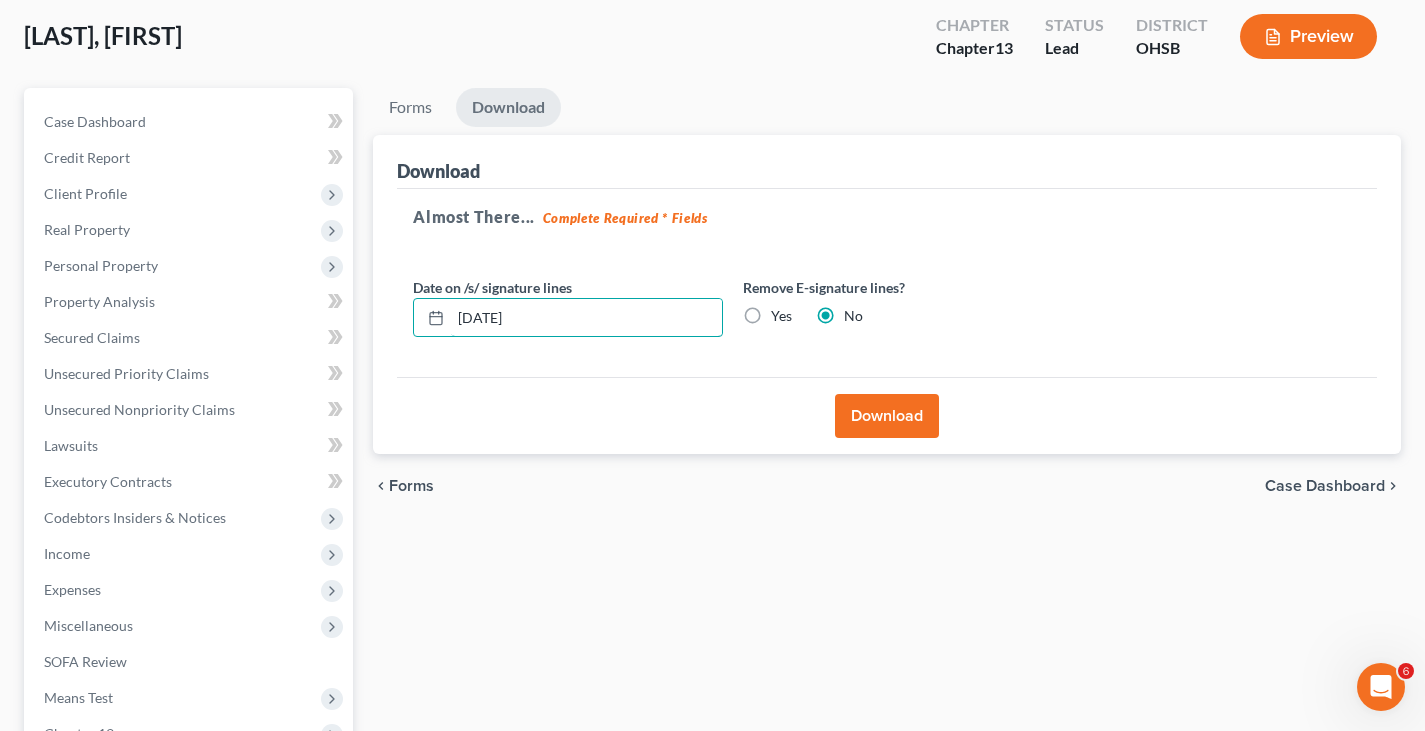 type on "[DATE]" 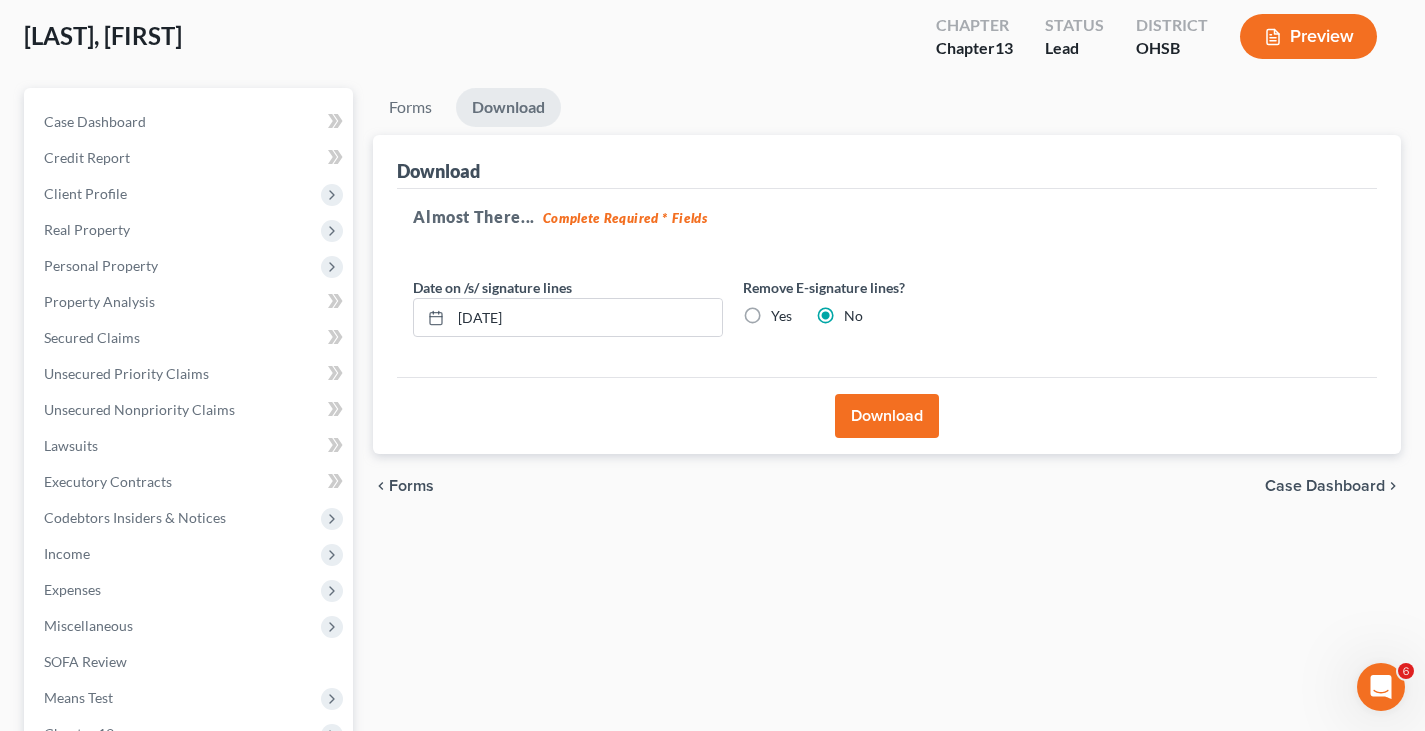 click on "Download" at bounding box center [887, 416] 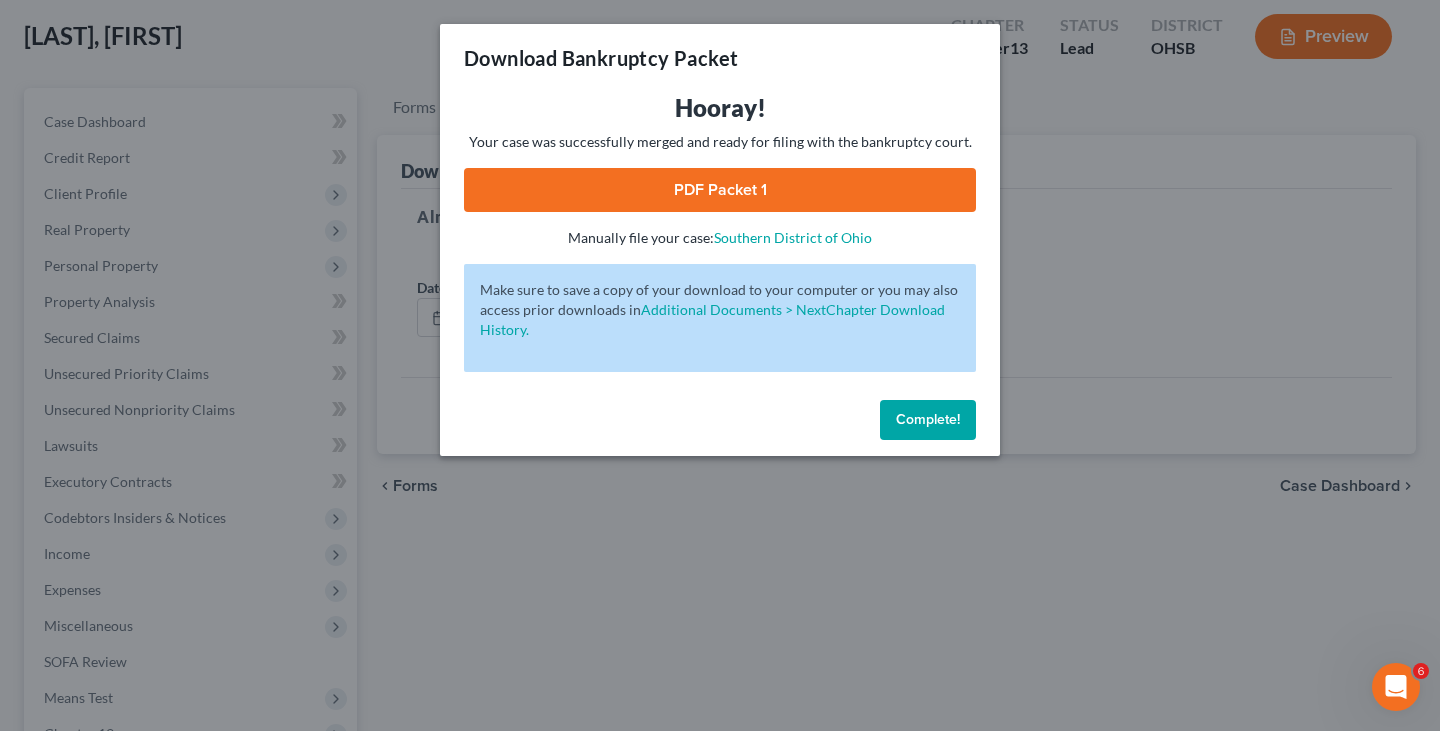click on "PDF Packet 1" at bounding box center [720, 190] 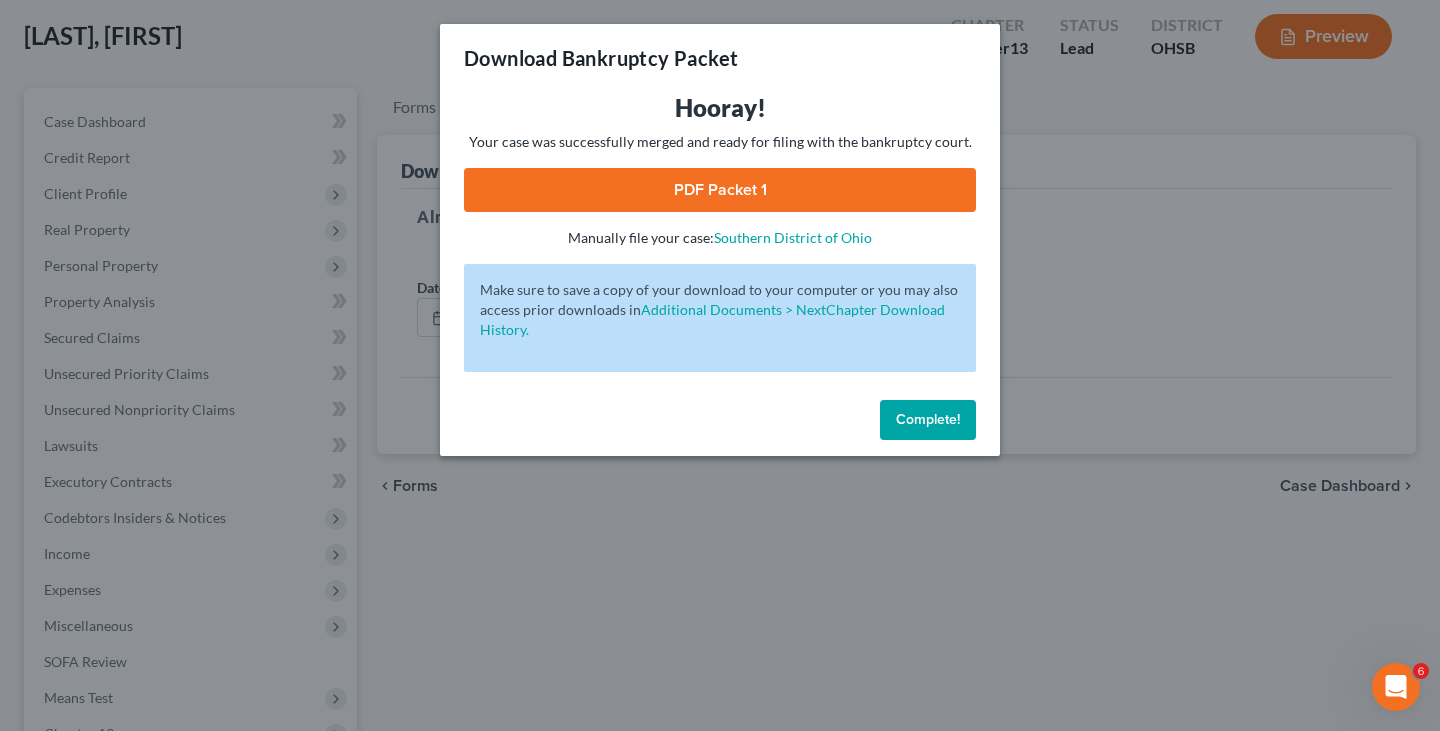 click on "Complete!" at bounding box center (928, 419) 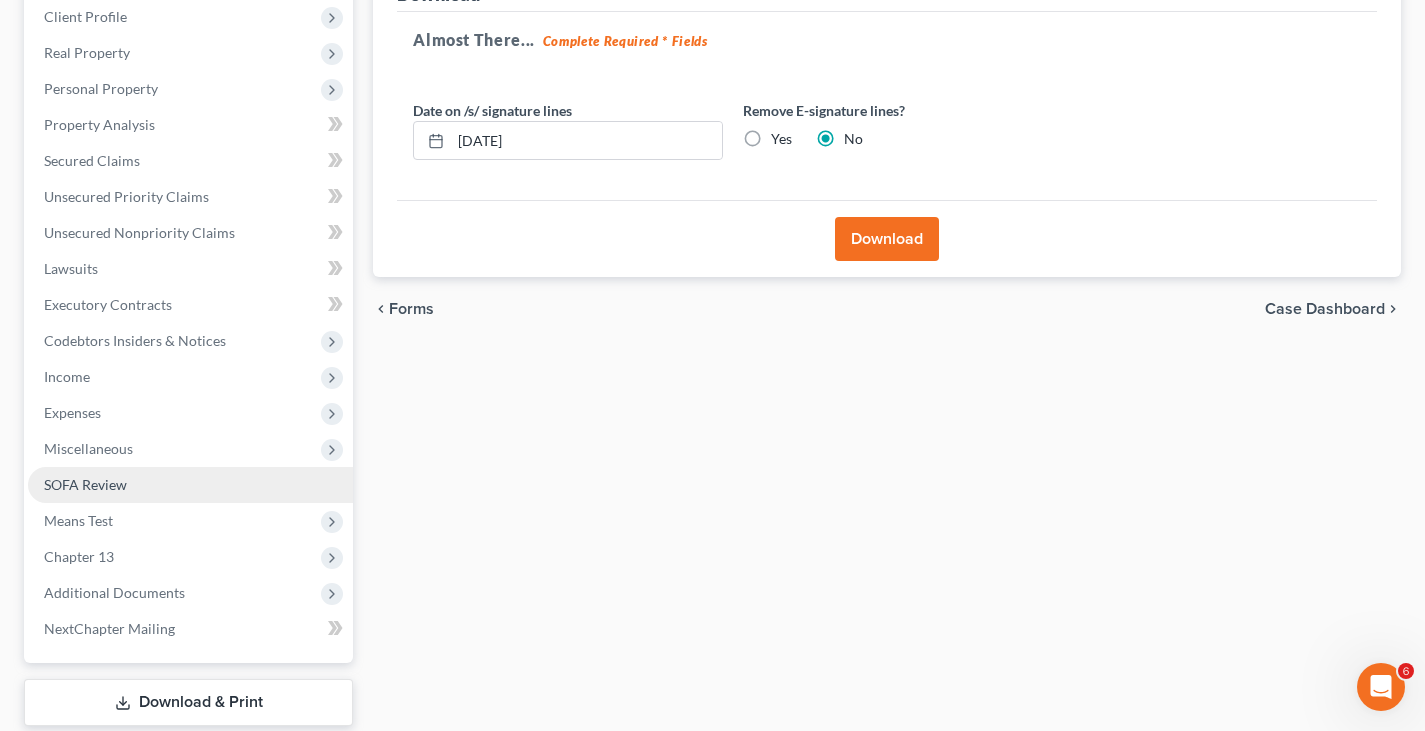 scroll, scrollTop: 304, scrollLeft: 0, axis: vertical 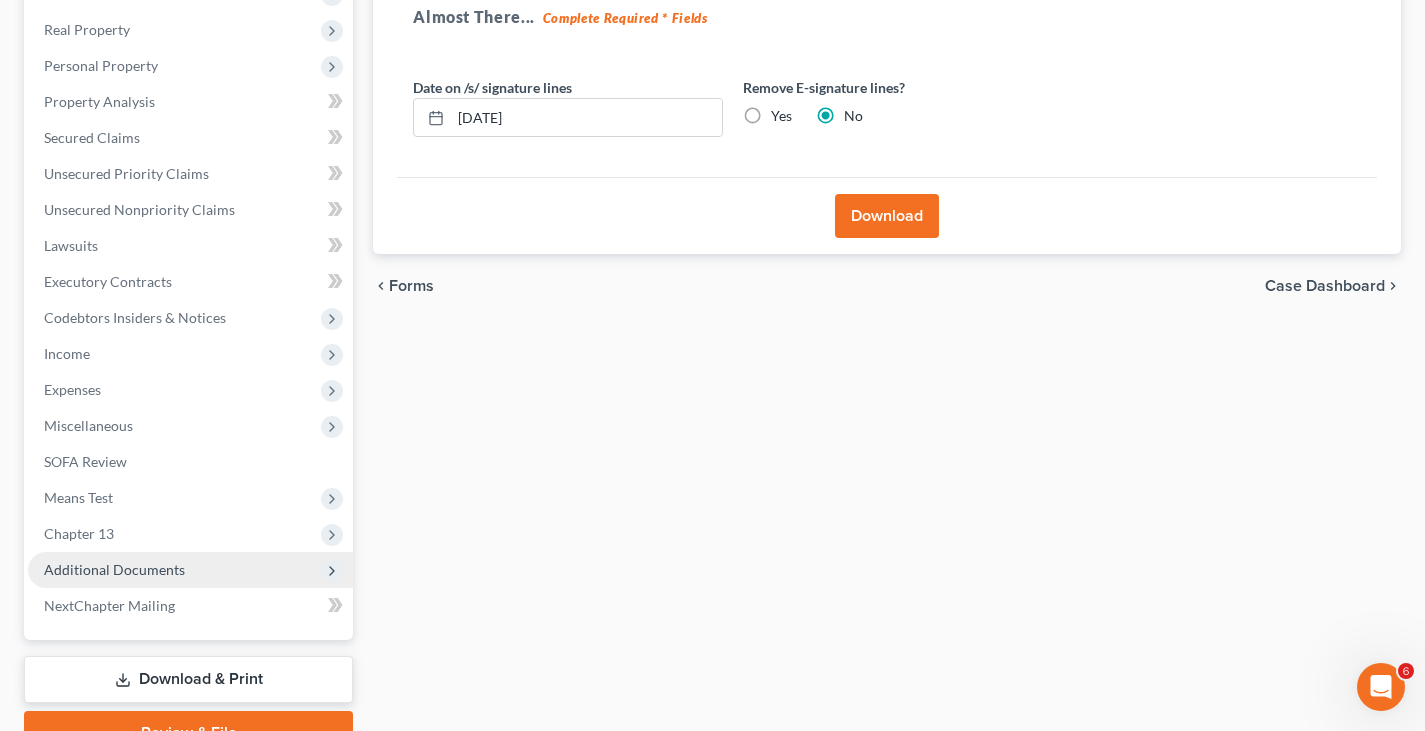 click on "Additional Documents" at bounding box center [114, 569] 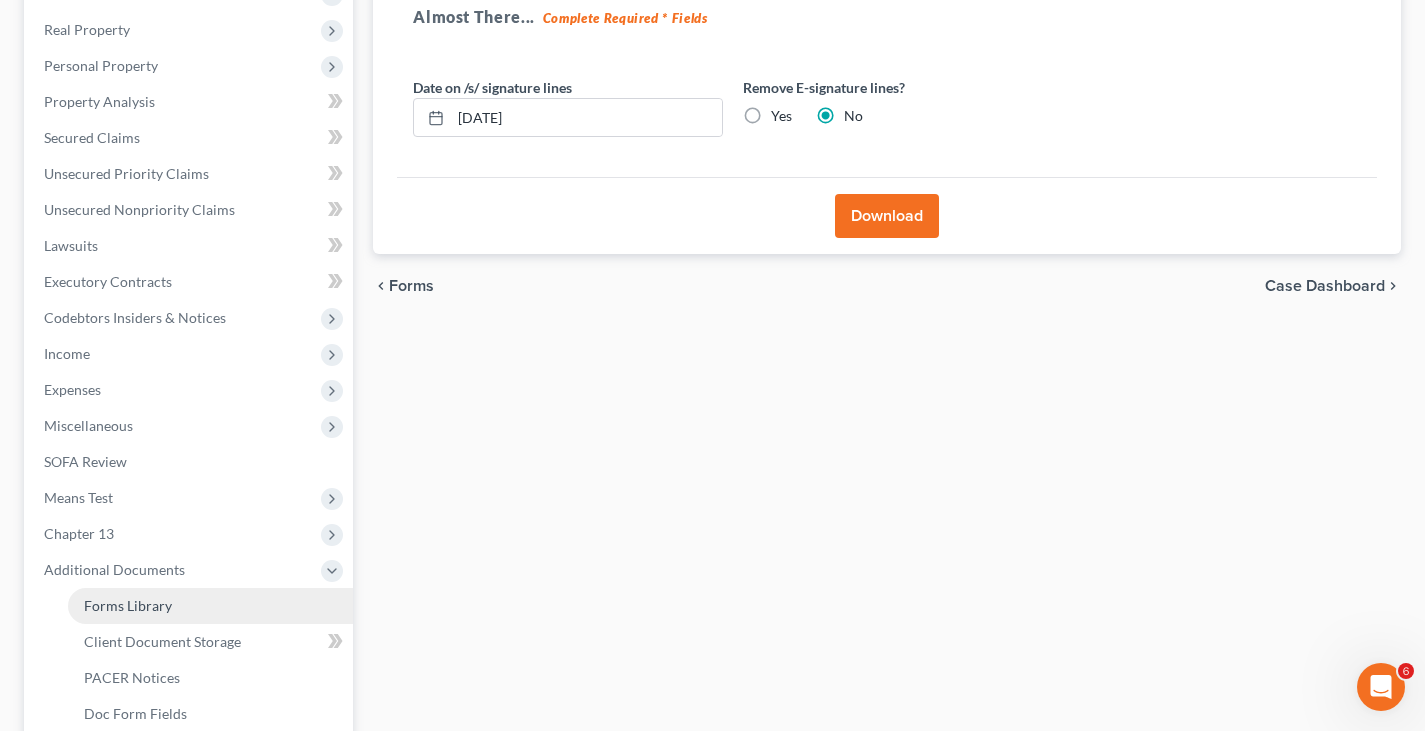 click on "Forms Library" at bounding box center (128, 605) 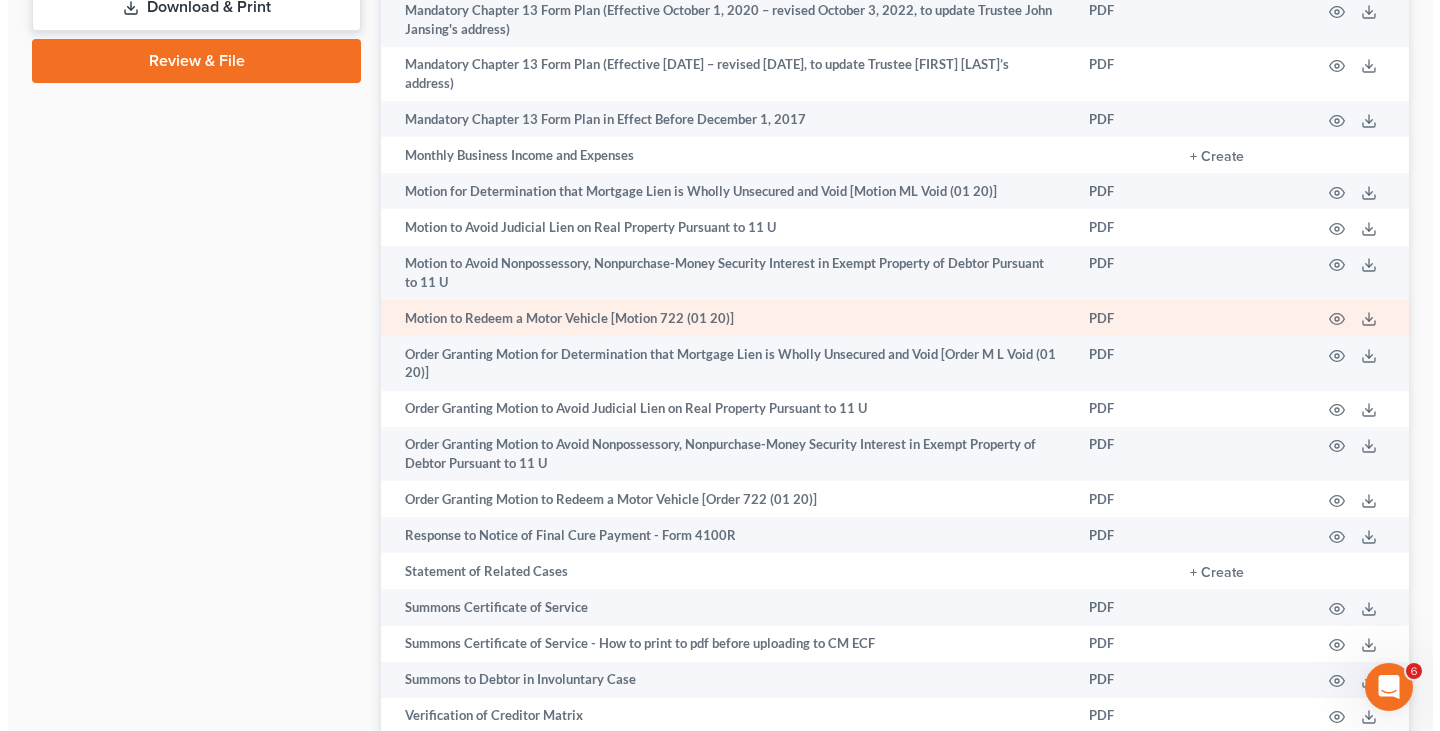 scroll, scrollTop: 1200, scrollLeft: 0, axis: vertical 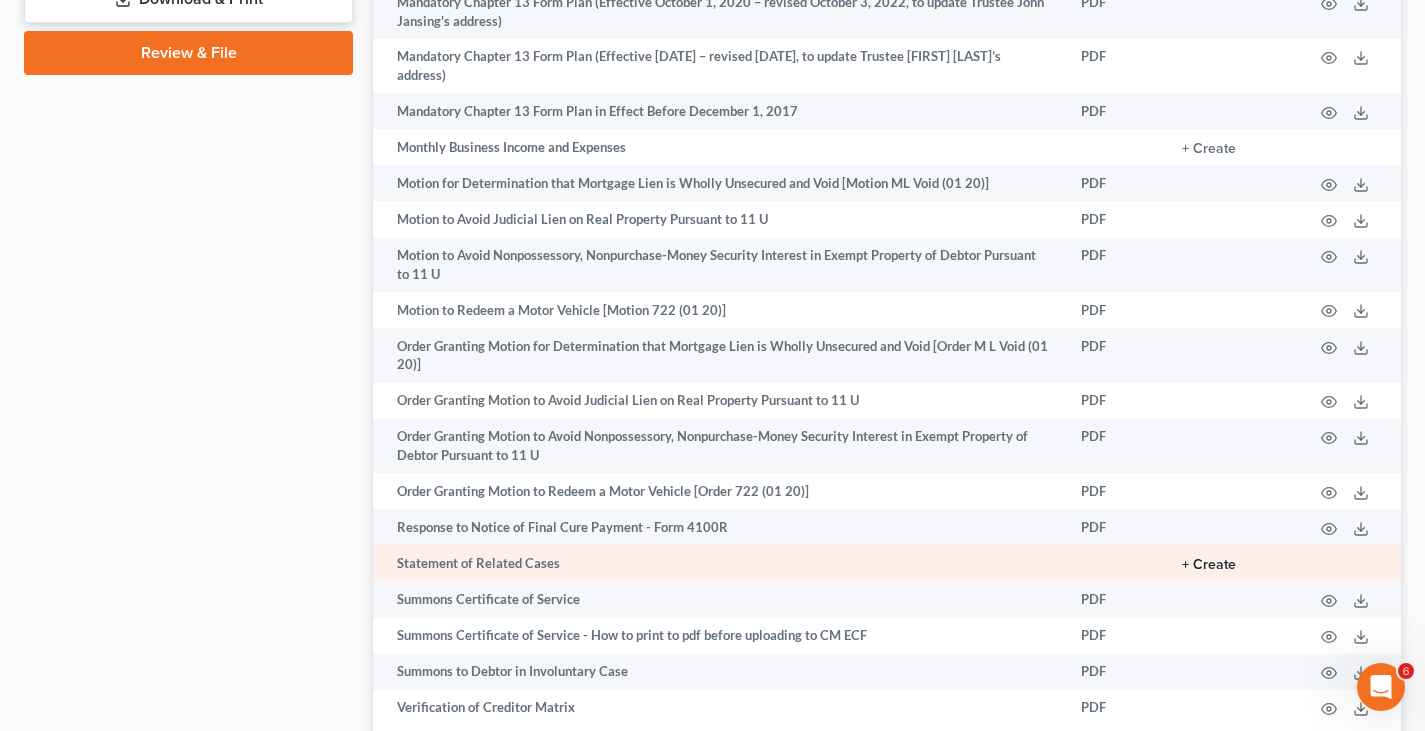 click on "+ Create" at bounding box center (1209, 565) 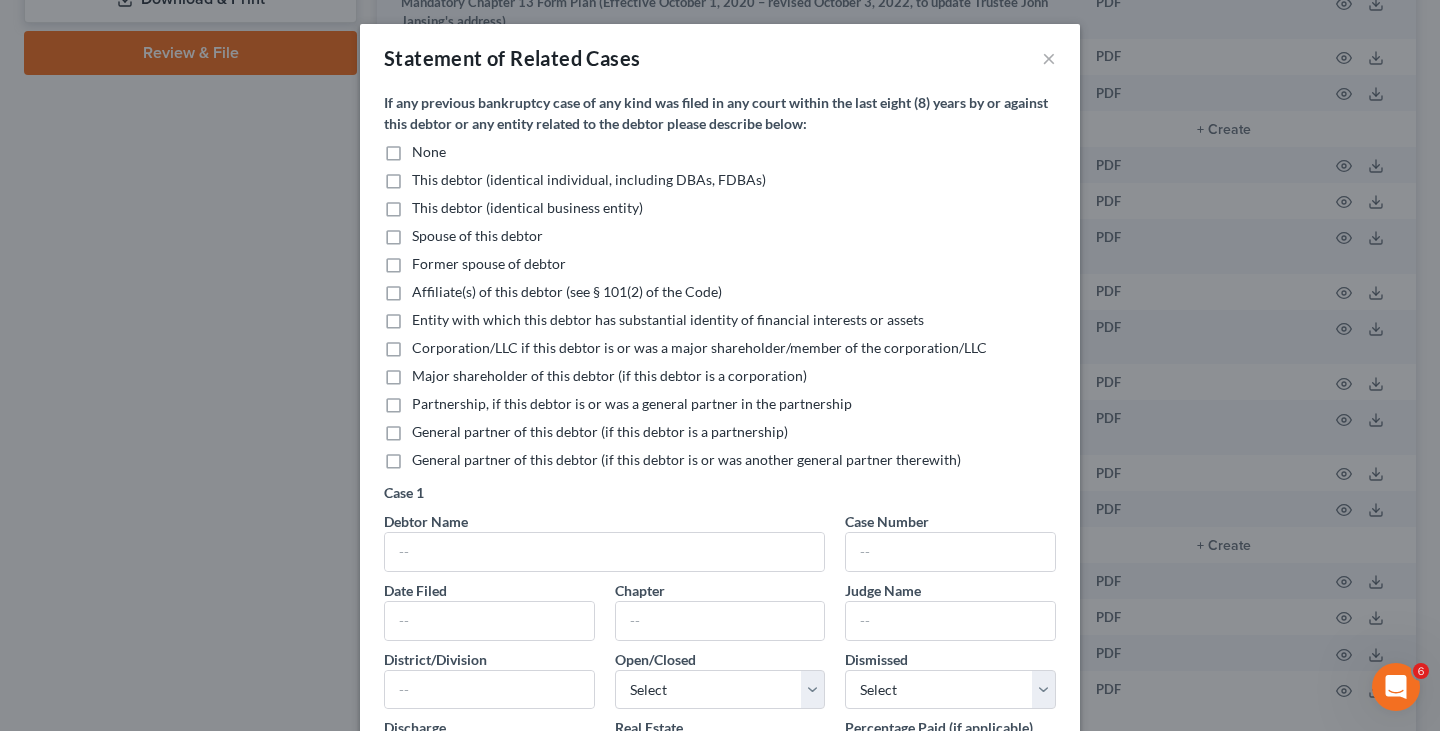 click on "None" at bounding box center (429, 152) 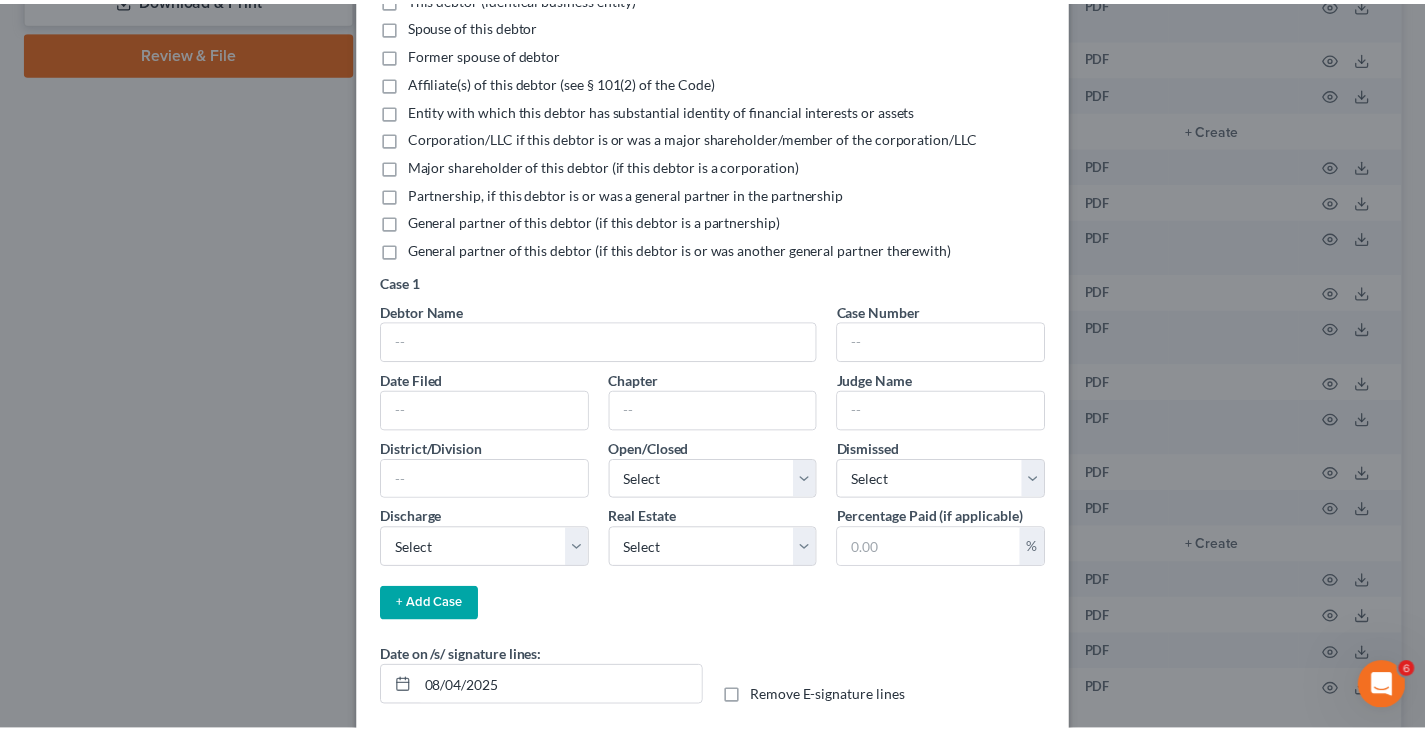 scroll, scrollTop: 312, scrollLeft: 0, axis: vertical 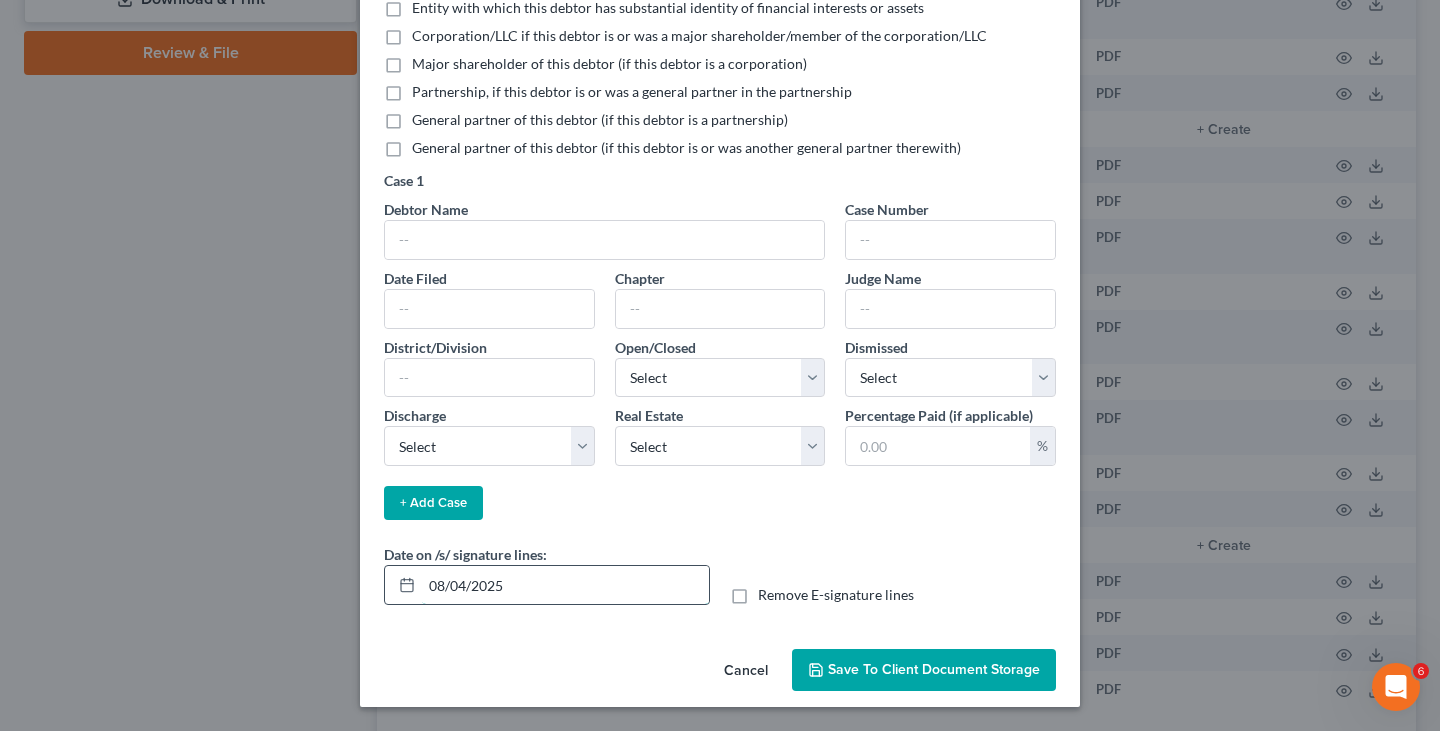 click on "08/04/2025" at bounding box center [565, 585] 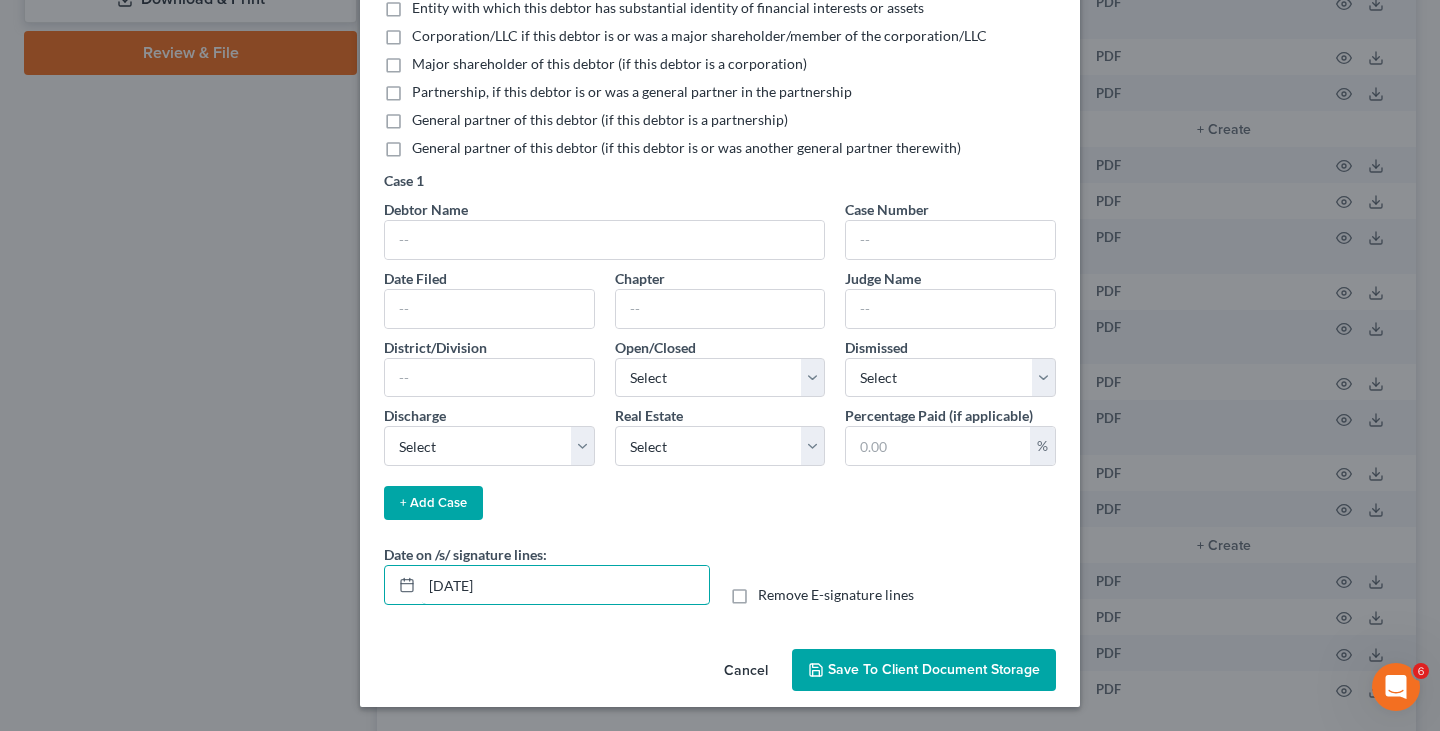 type on "[DATE]" 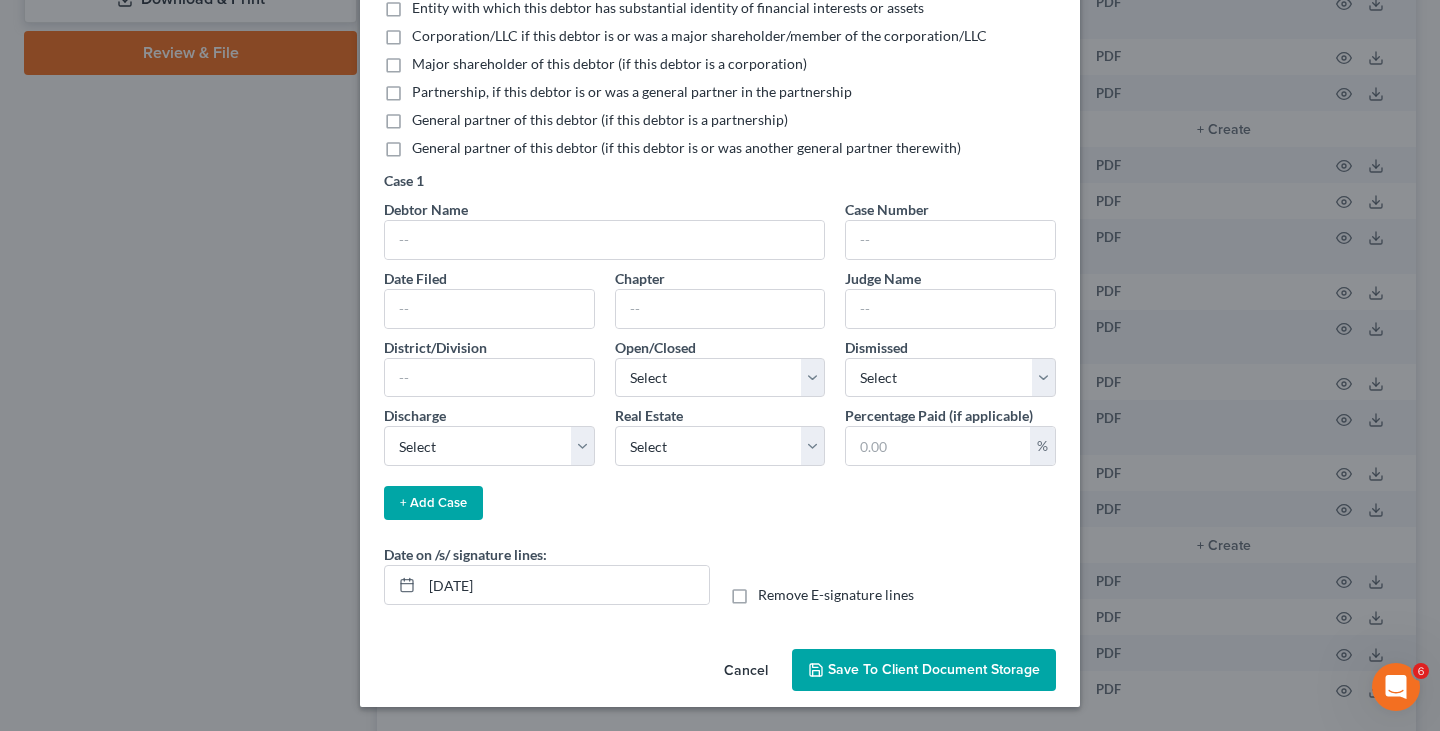 click on "Save to Client Document Storage" at bounding box center [934, 669] 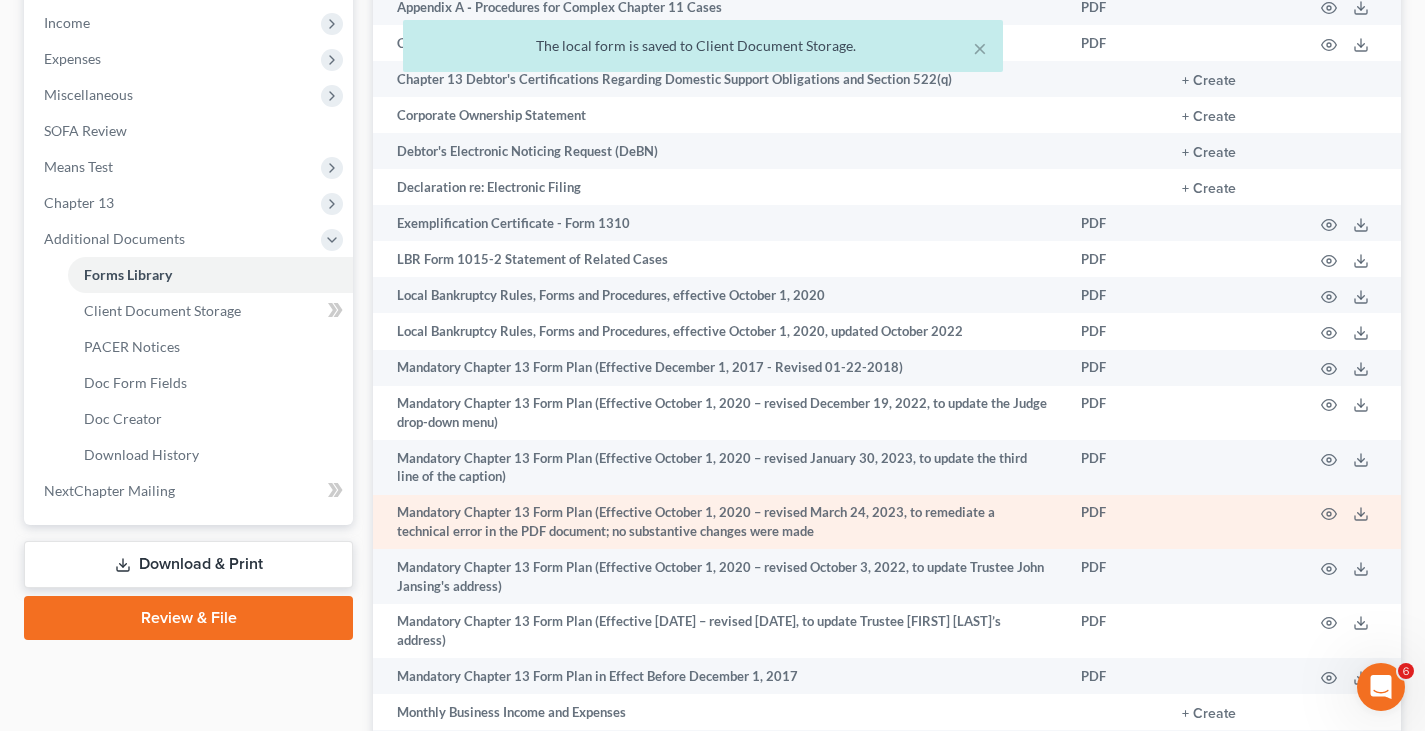 scroll, scrollTop: 600, scrollLeft: 0, axis: vertical 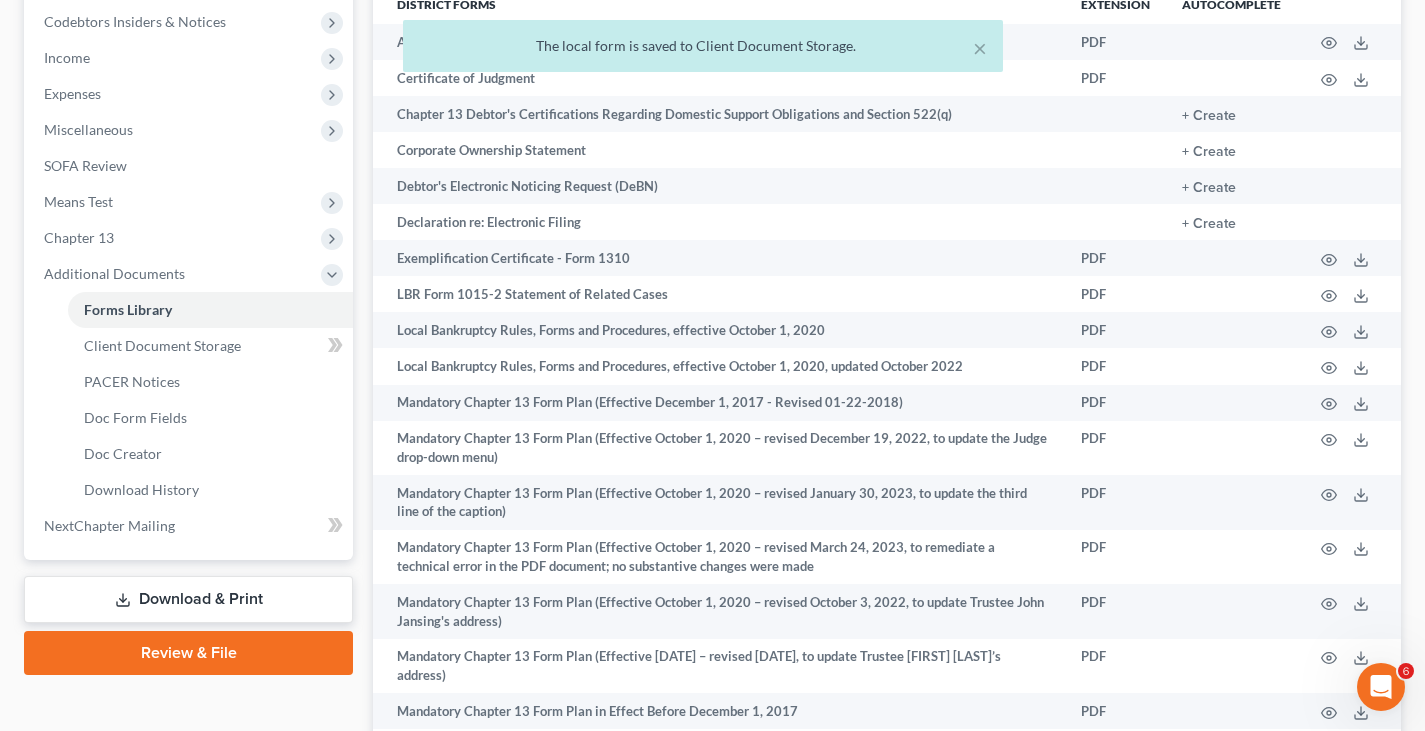click on "Download & Print" at bounding box center [188, 599] 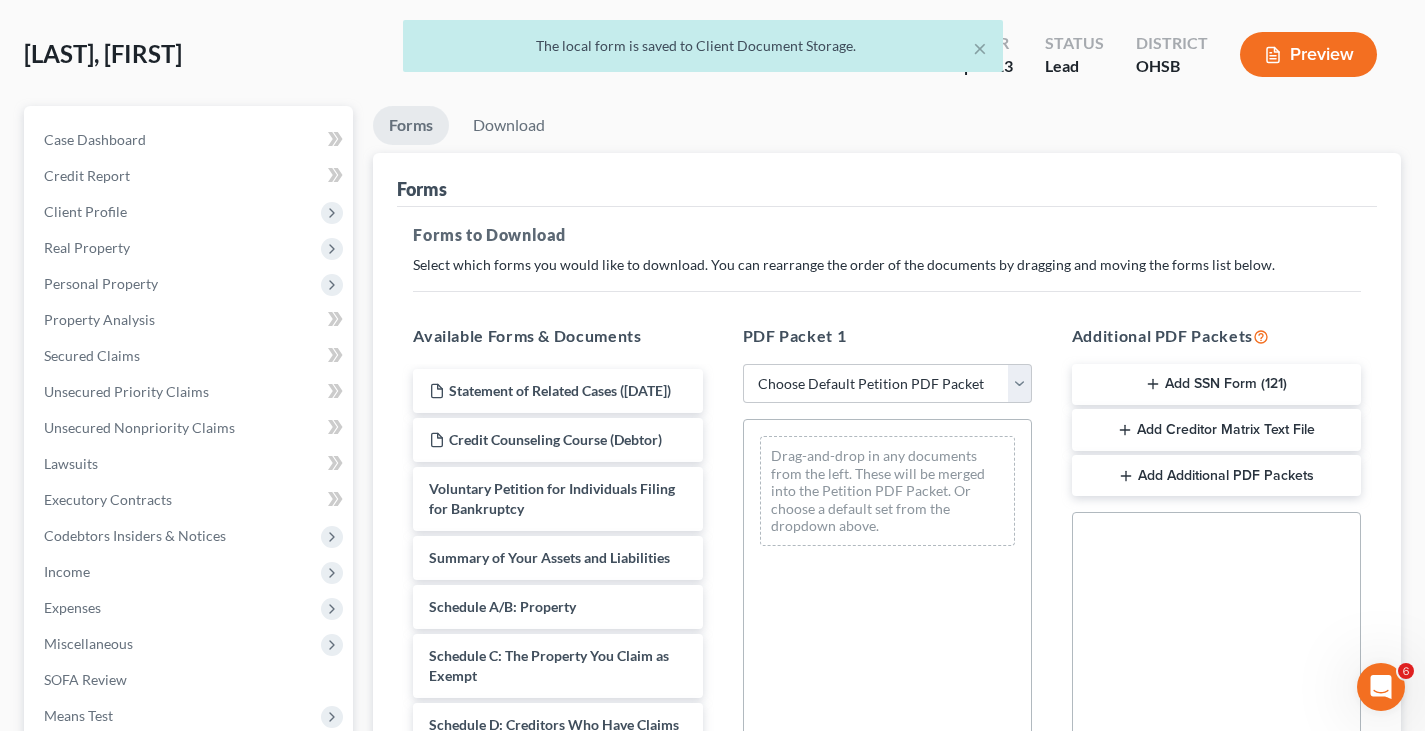 scroll, scrollTop: 0, scrollLeft: 0, axis: both 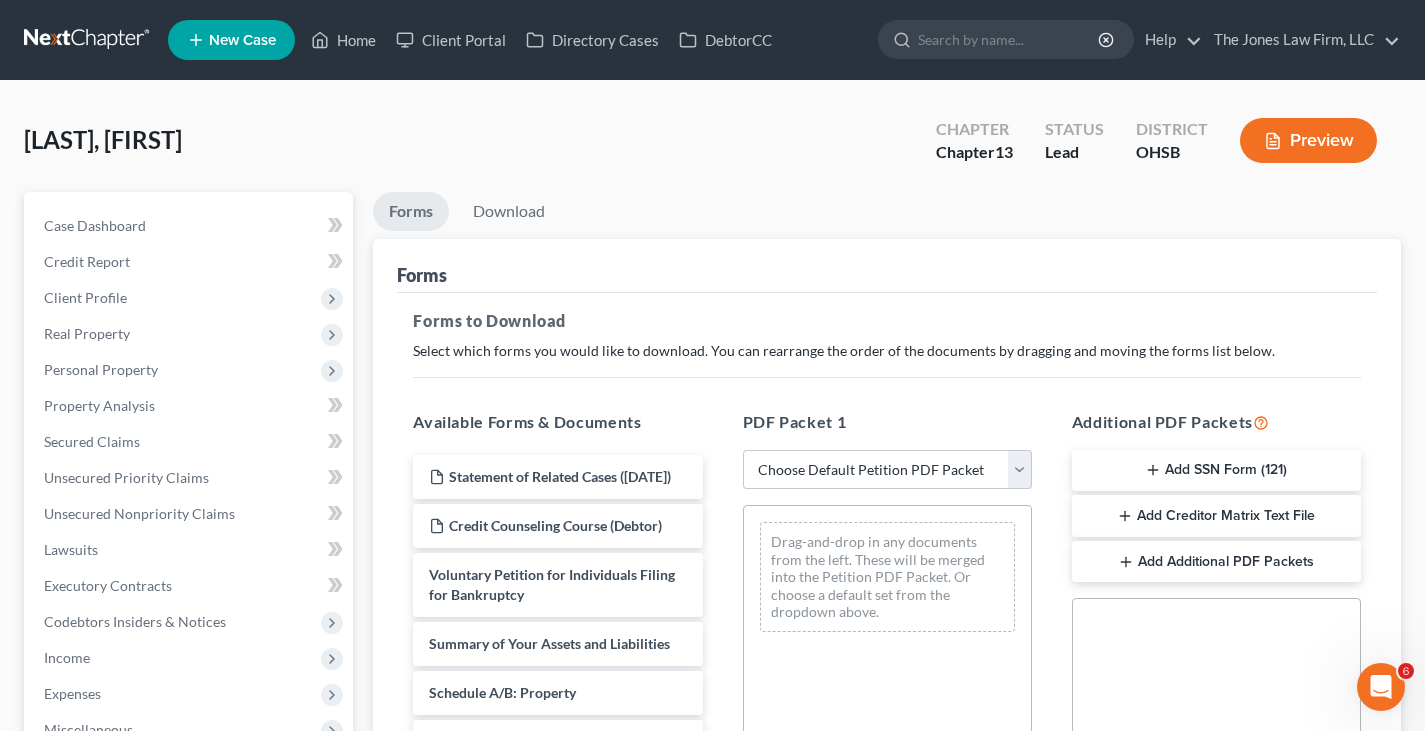 click 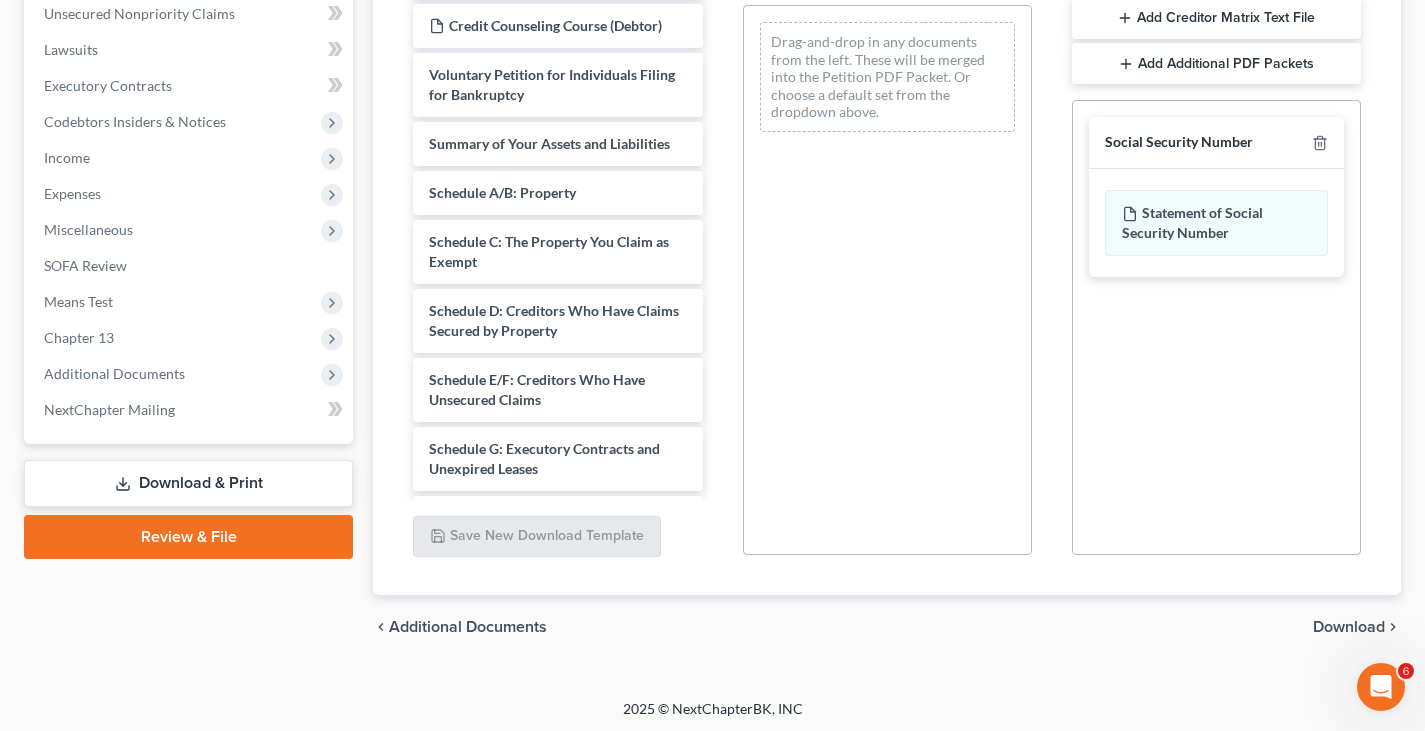 scroll, scrollTop: 504, scrollLeft: 0, axis: vertical 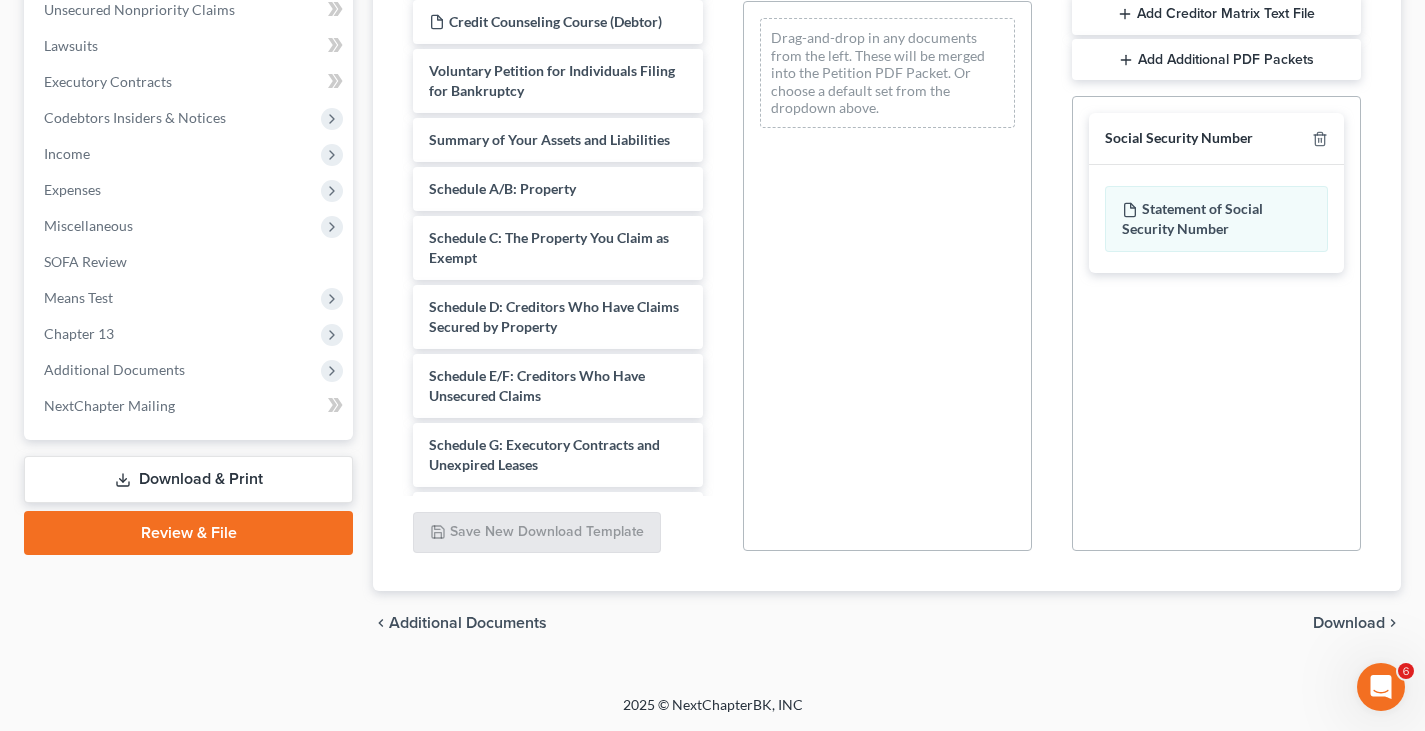 click on "Download" at bounding box center (1349, 623) 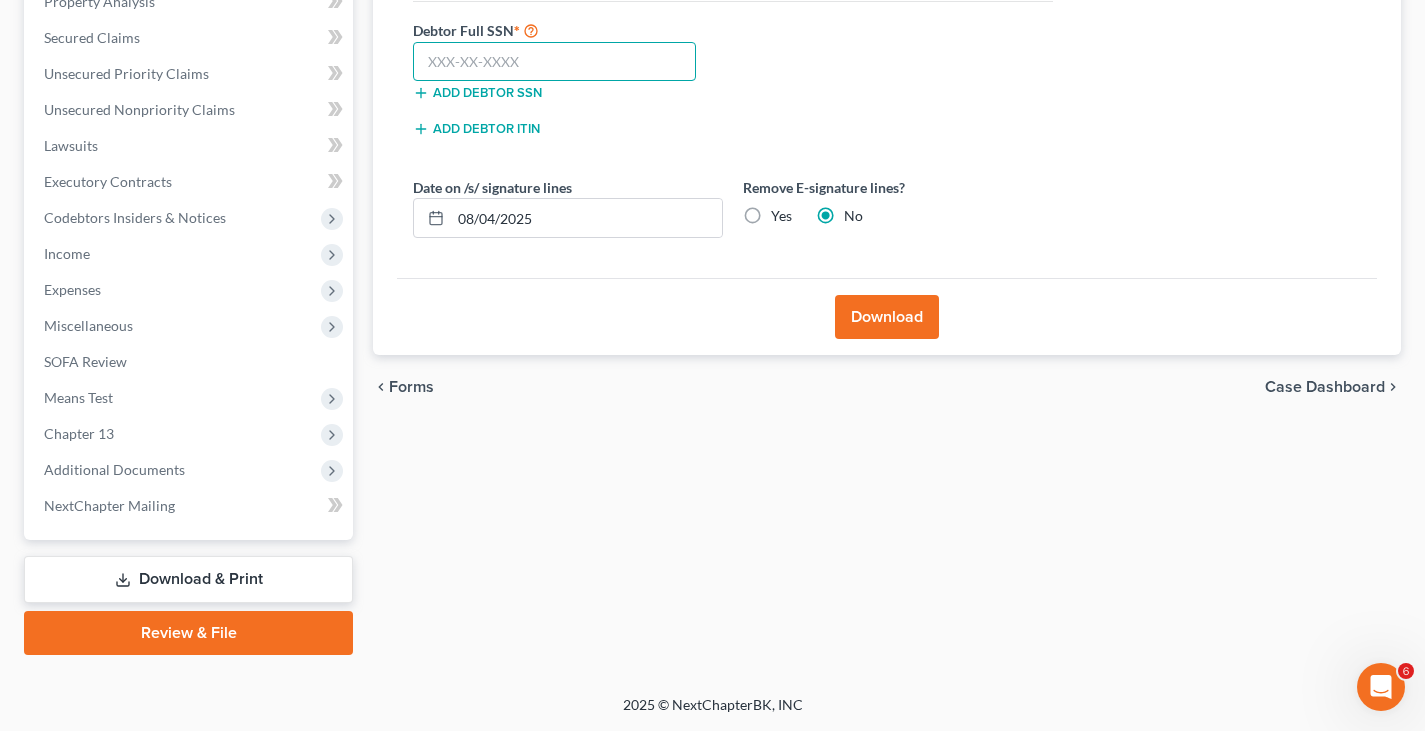 click at bounding box center (554, 62) 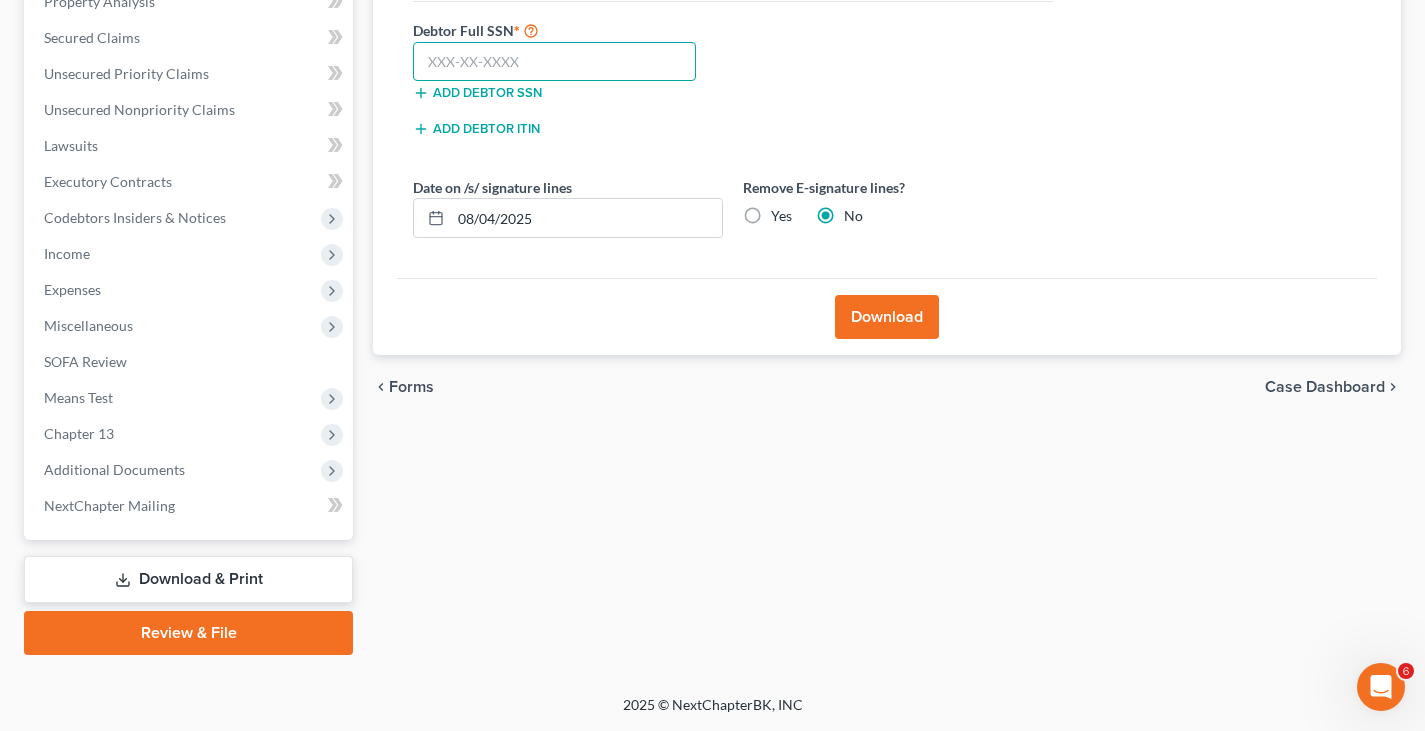 paste on "[SSN]" 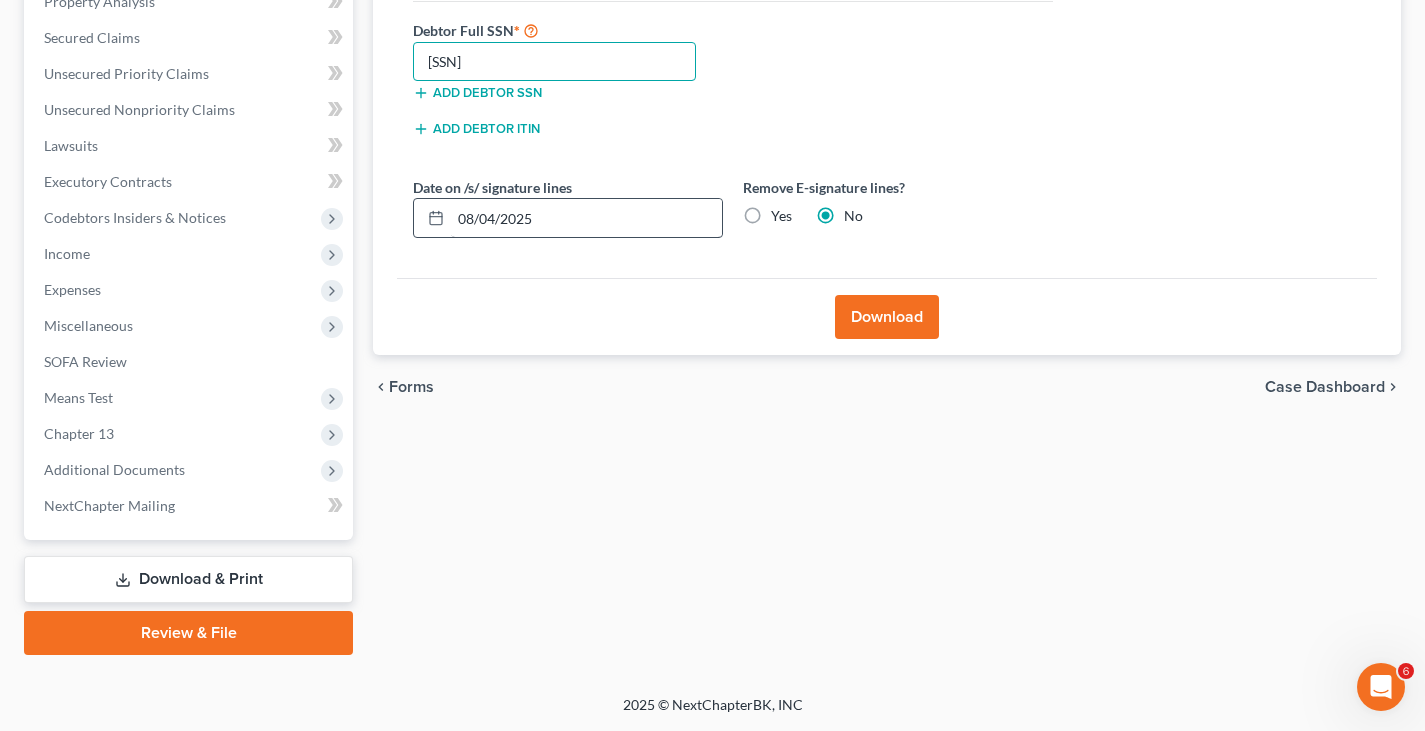 type on "[SSN]" 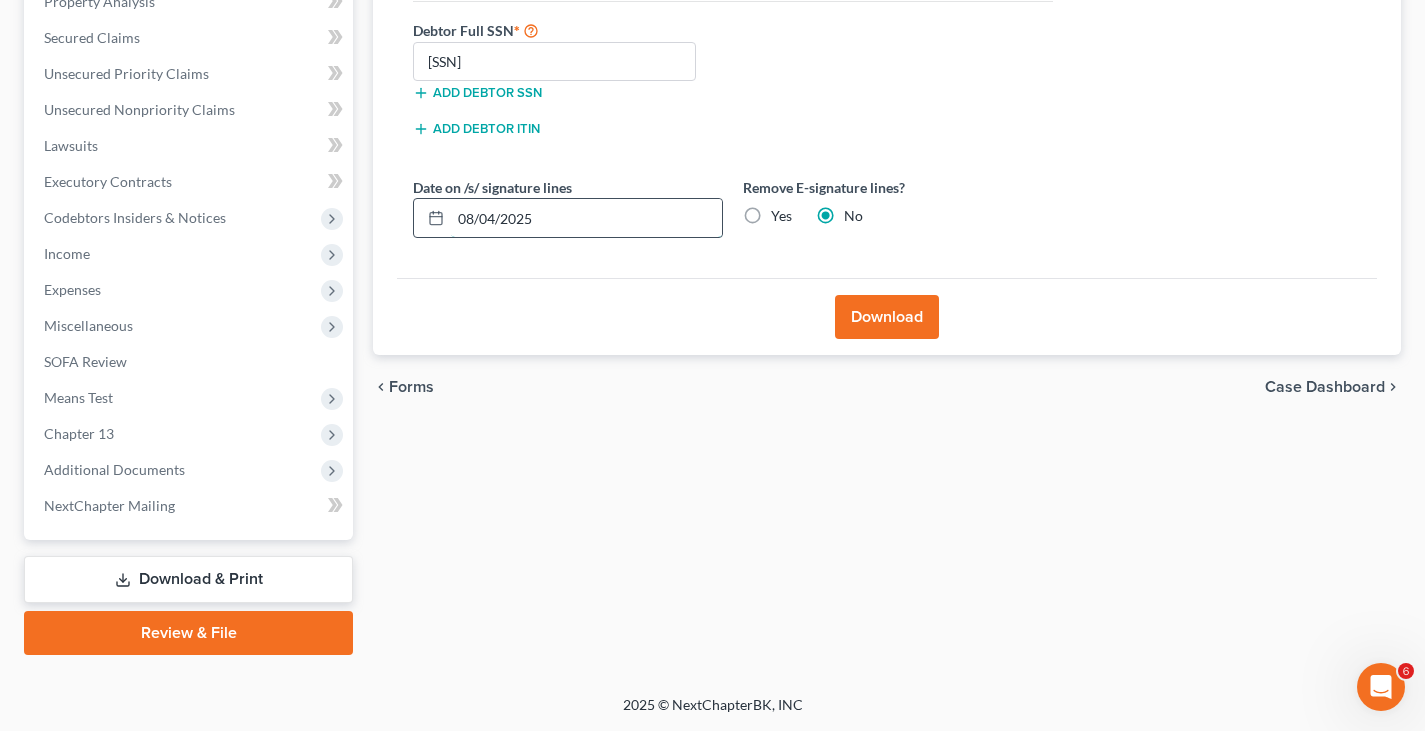 click on "08/04/2025" at bounding box center [586, 218] 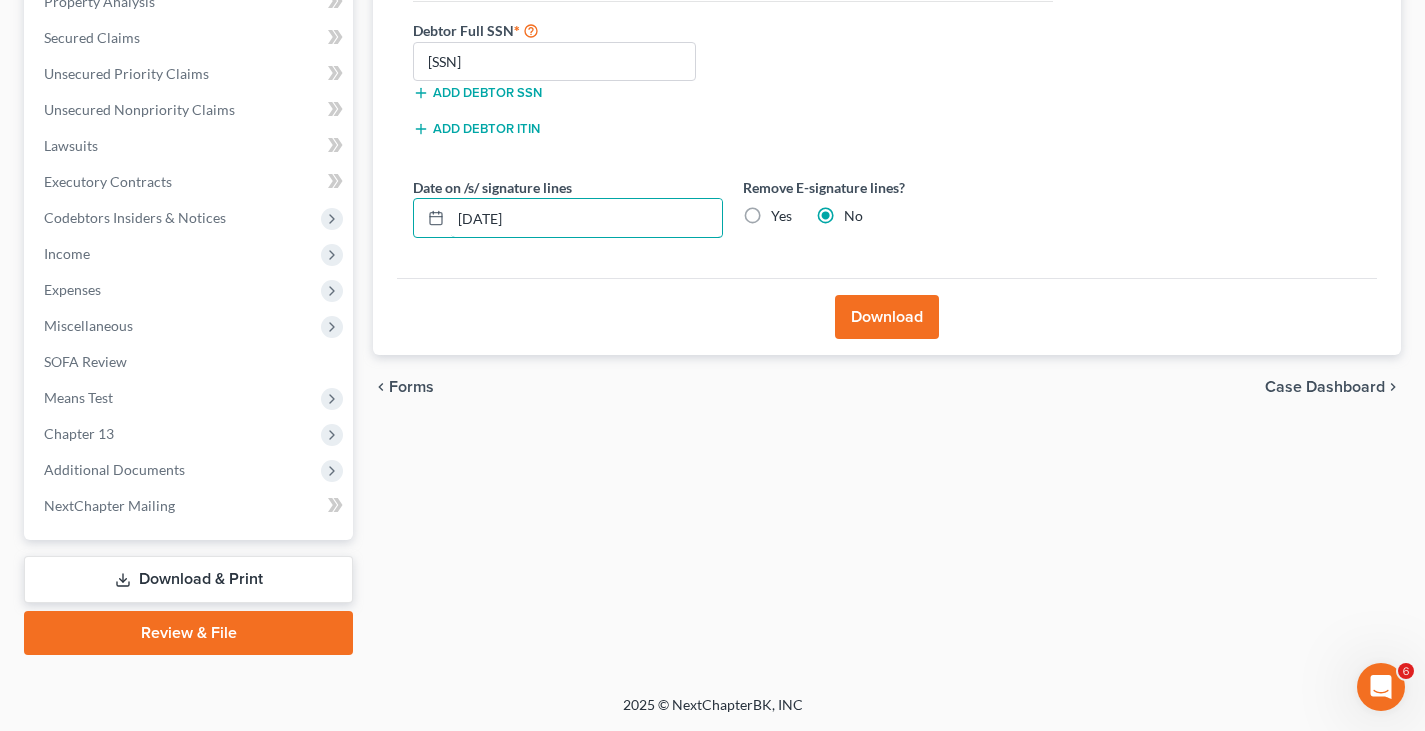type on "[DATE]" 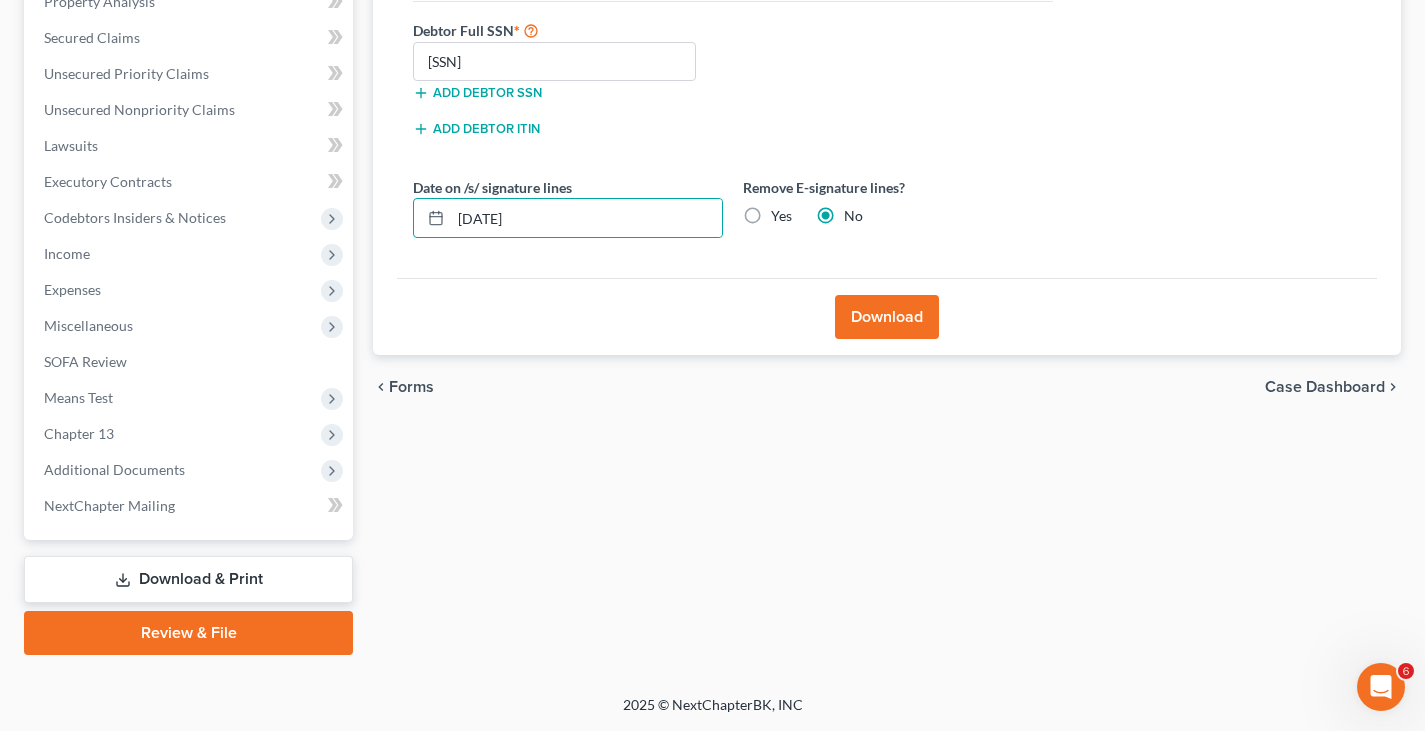 click on "Download" at bounding box center [887, 317] 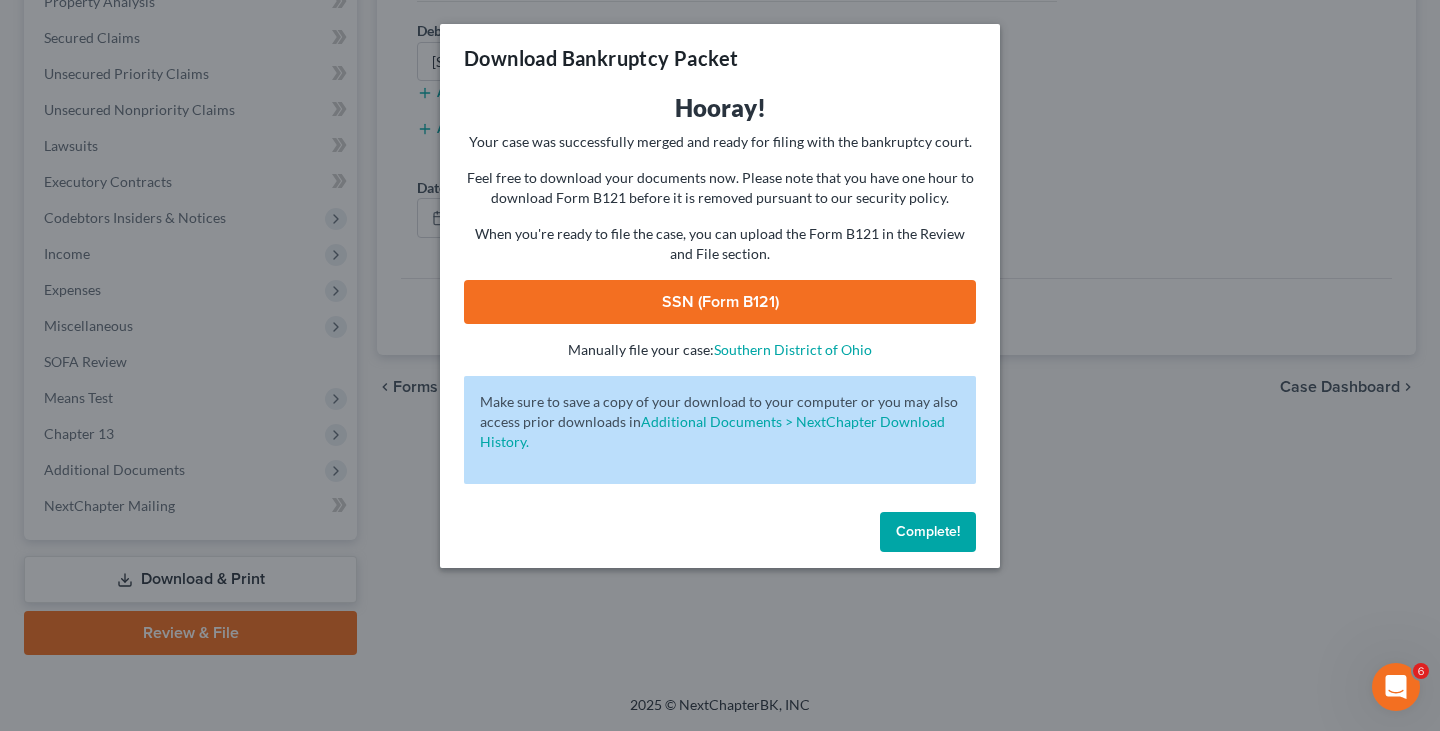 click on "SSN (Form B121)" at bounding box center [720, 302] 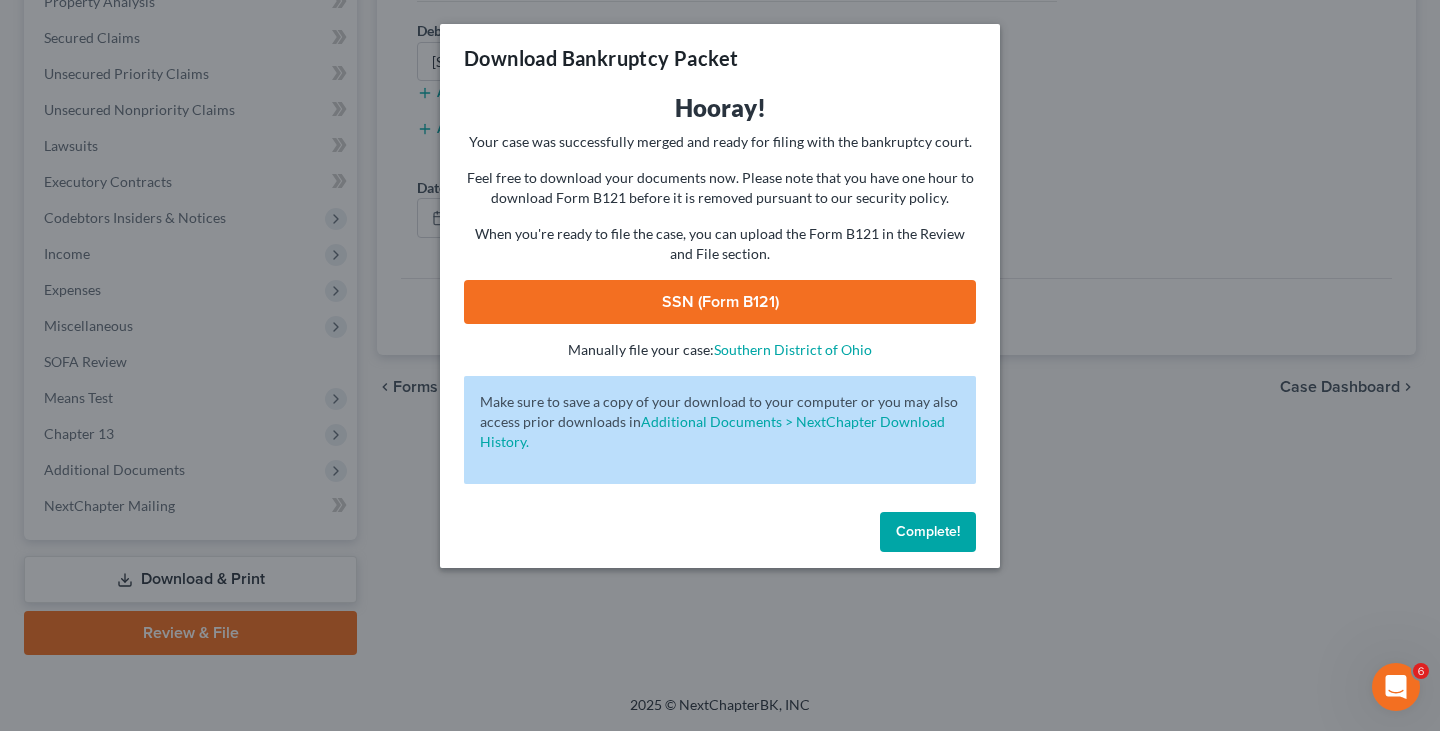 click on "Complete!" at bounding box center [928, 531] 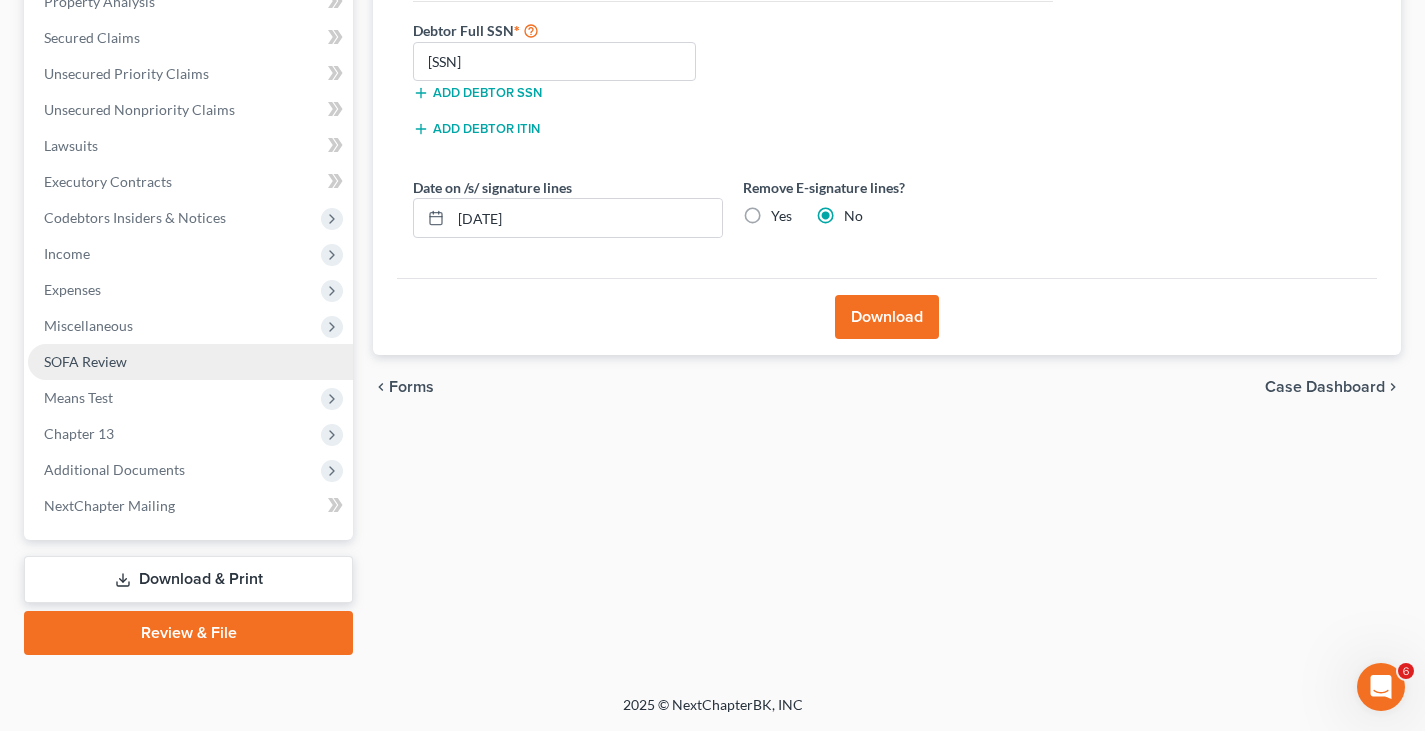 click on "SOFA Review" at bounding box center [85, 361] 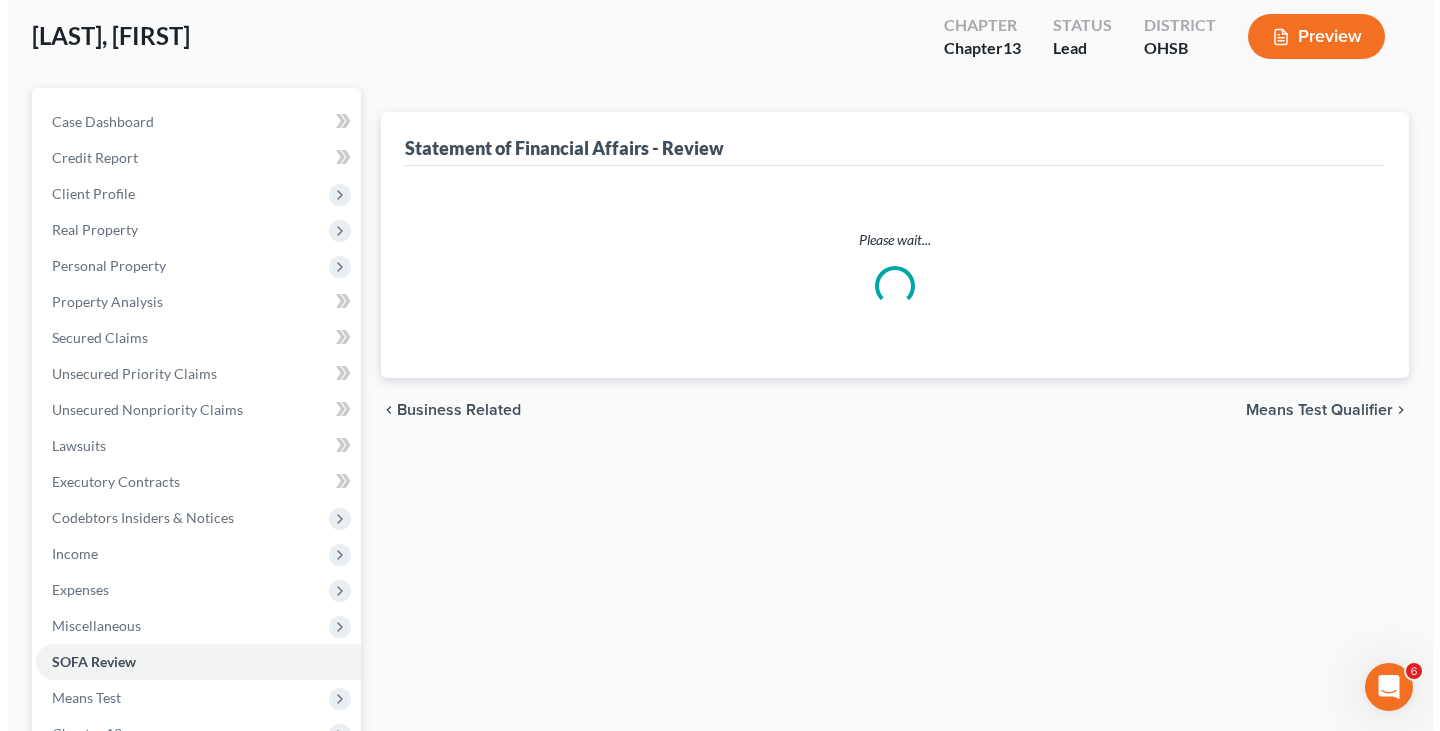 scroll, scrollTop: 0, scrollLeft: 0, axis: both 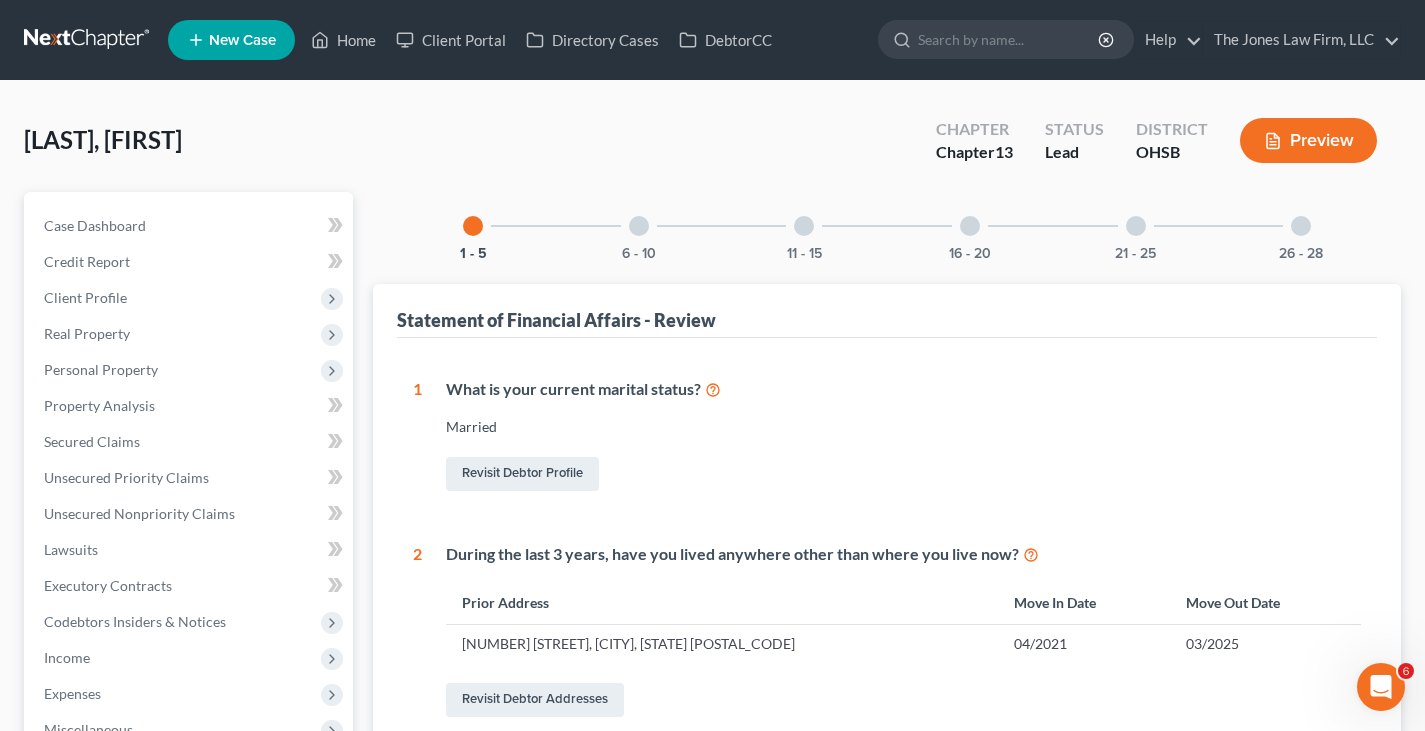 click on "Preview" at bounding box center [1308, 140] 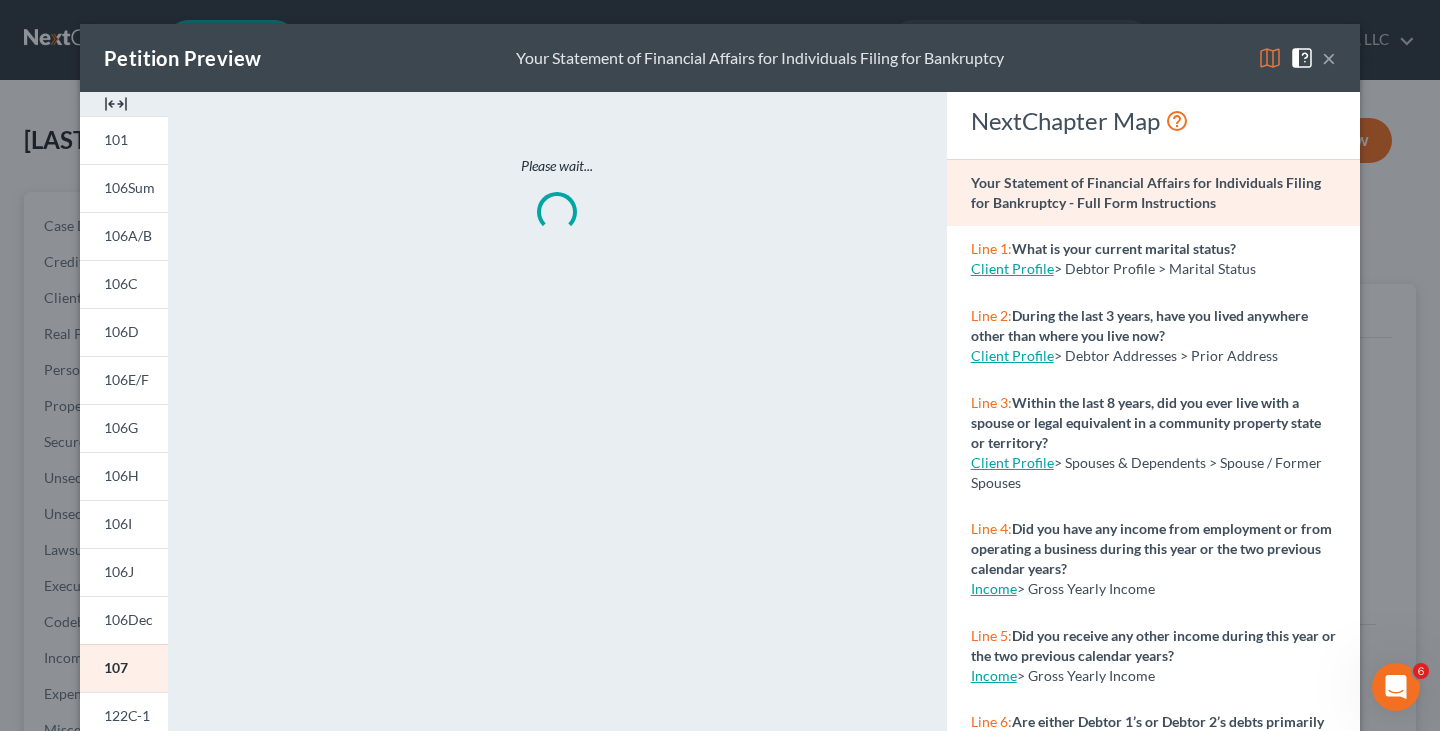 click at bounding box center [116, 104] 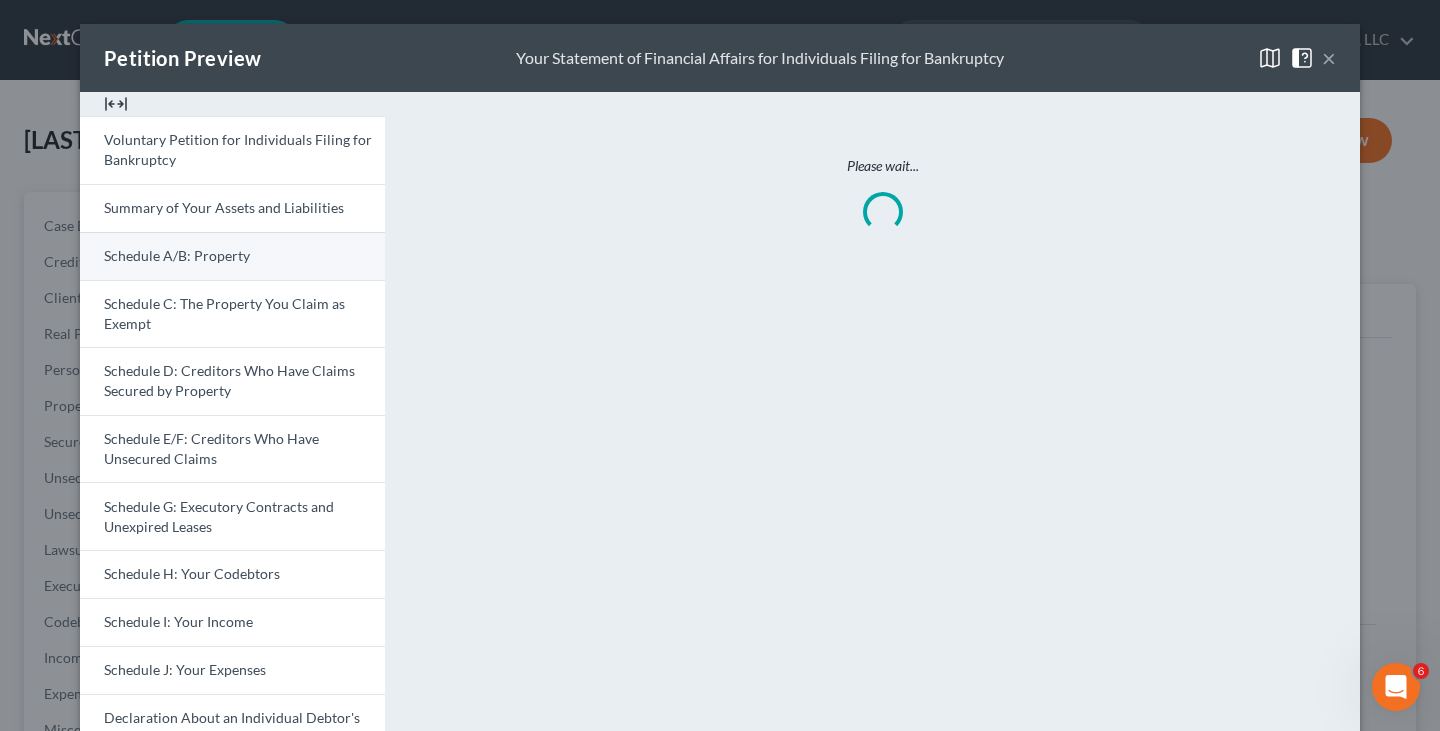 click on "Schedule A/B: Property" at bounding box center (177, 255) 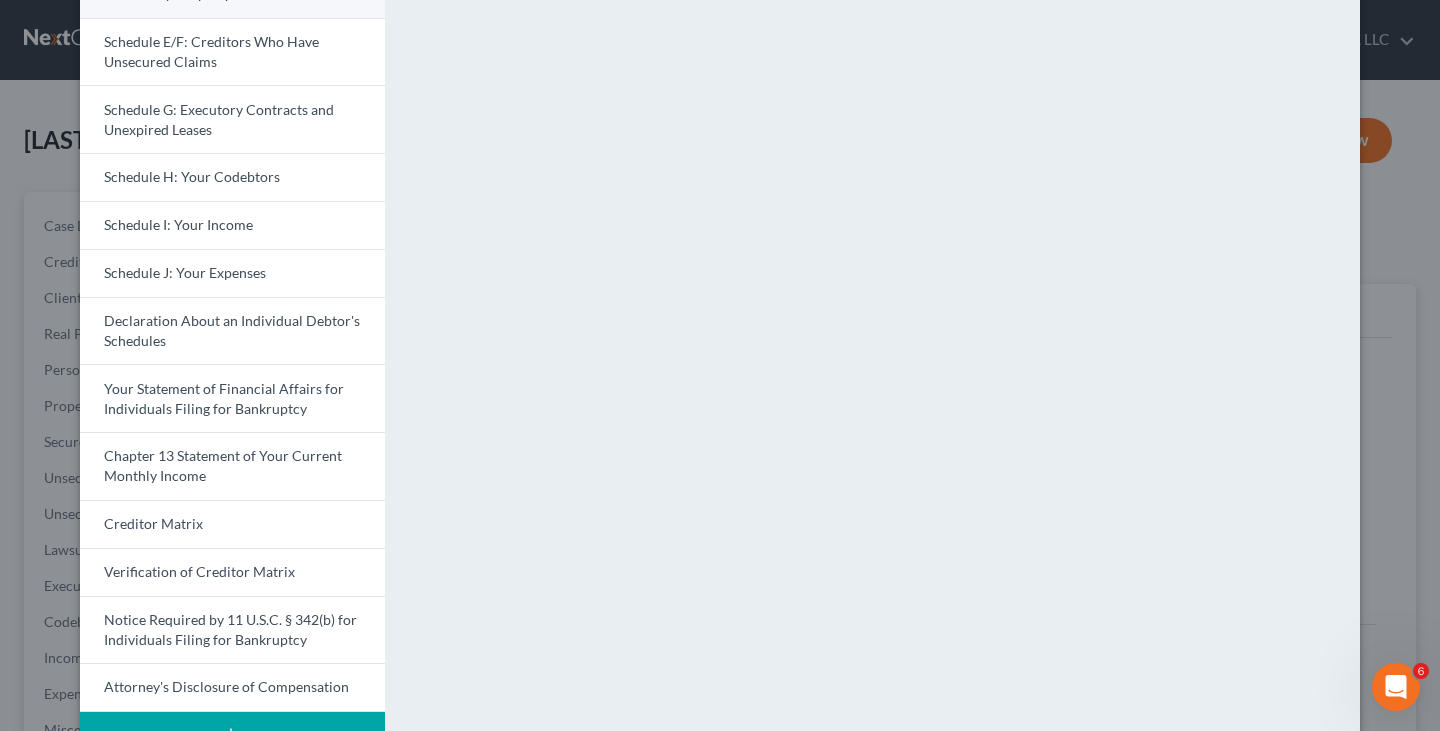 scroll, scrollTop: 463, scrollLeft: 0, axis: vertical 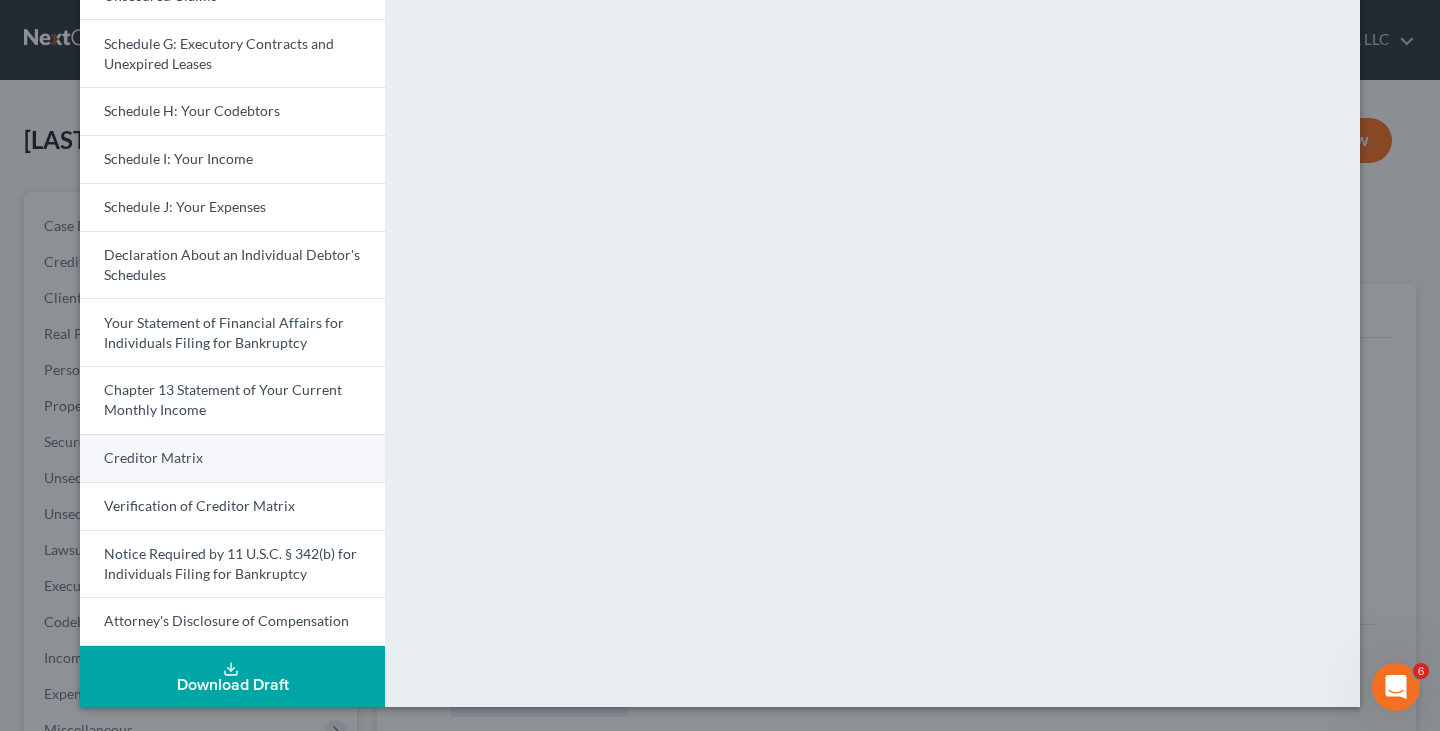 click on "Creditor Matrix" at bounding box center [232, 458] 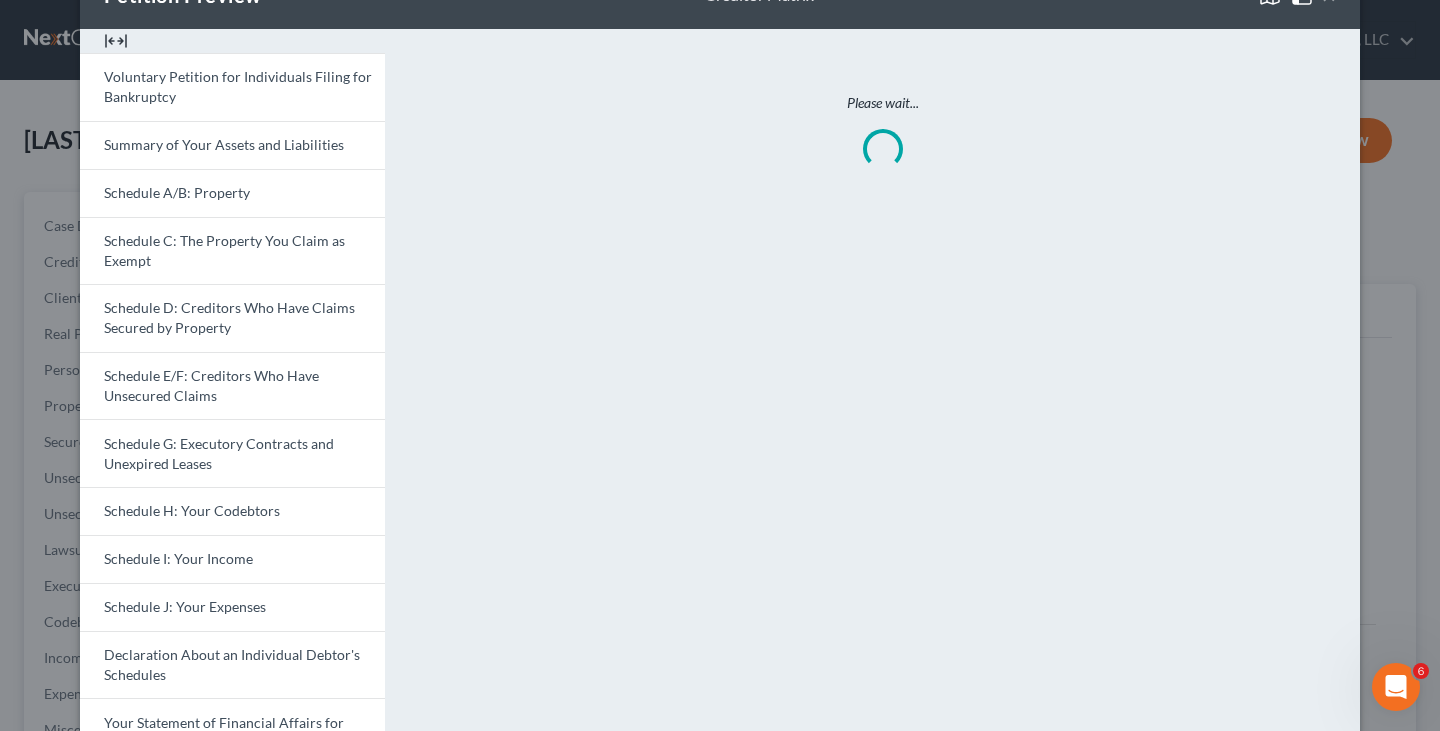 scroll, scrollTop: 0, scrollLeft: 0, axis: both 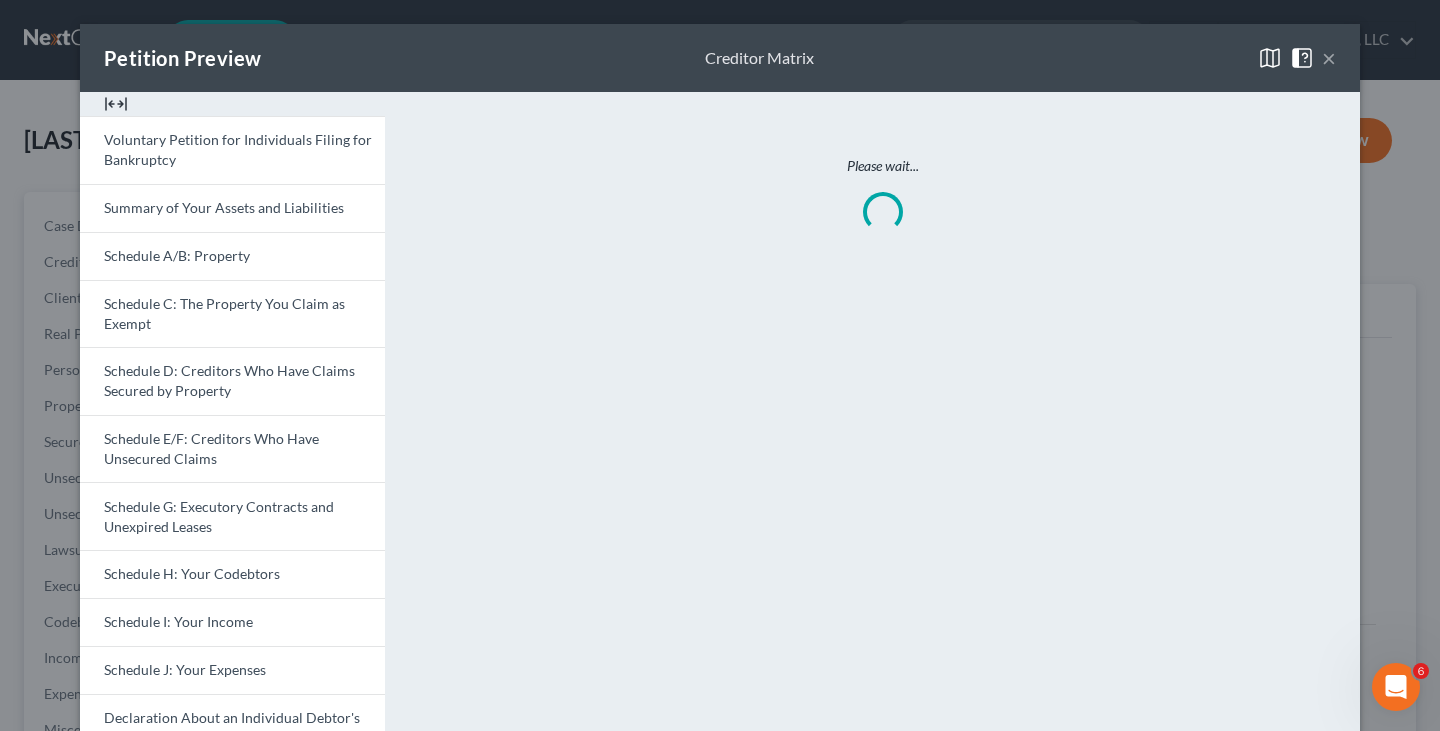 click on "×" at bounding box center (1329, 58) 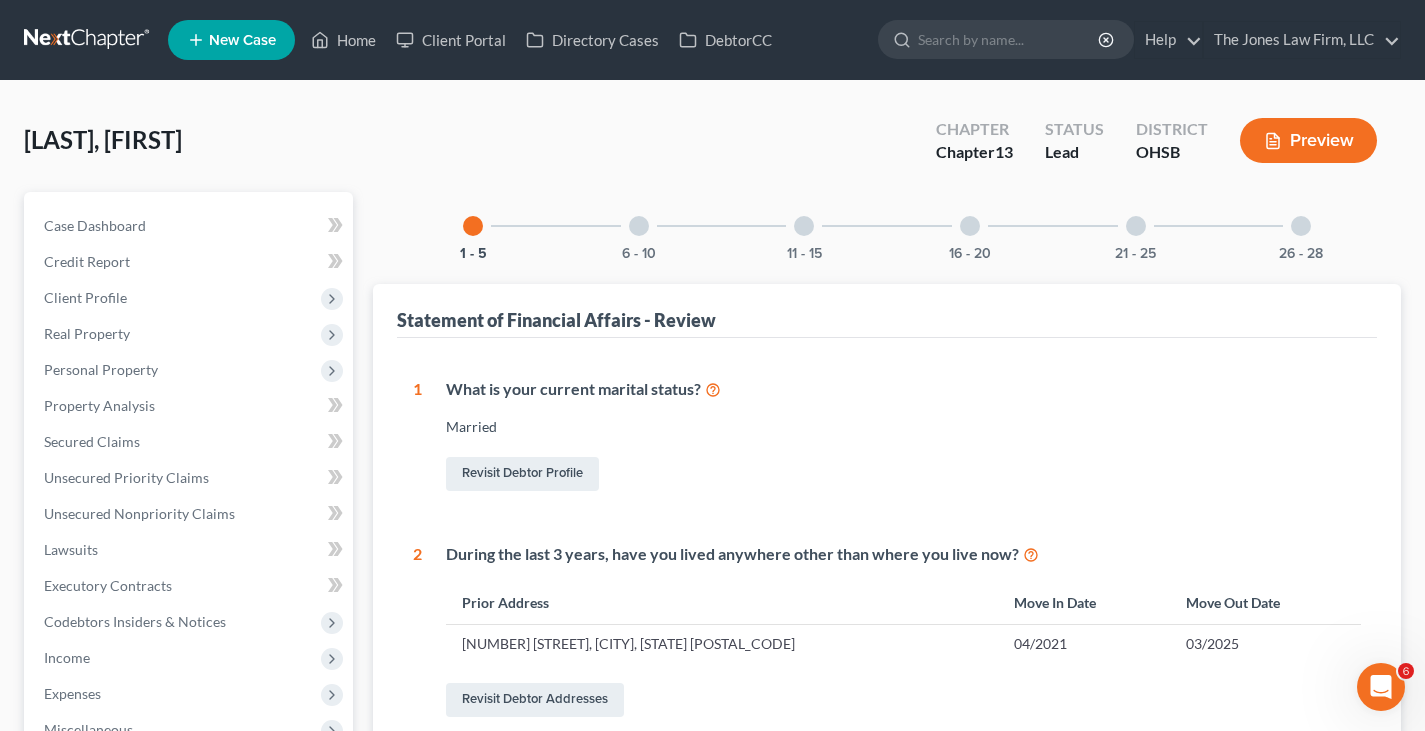 click 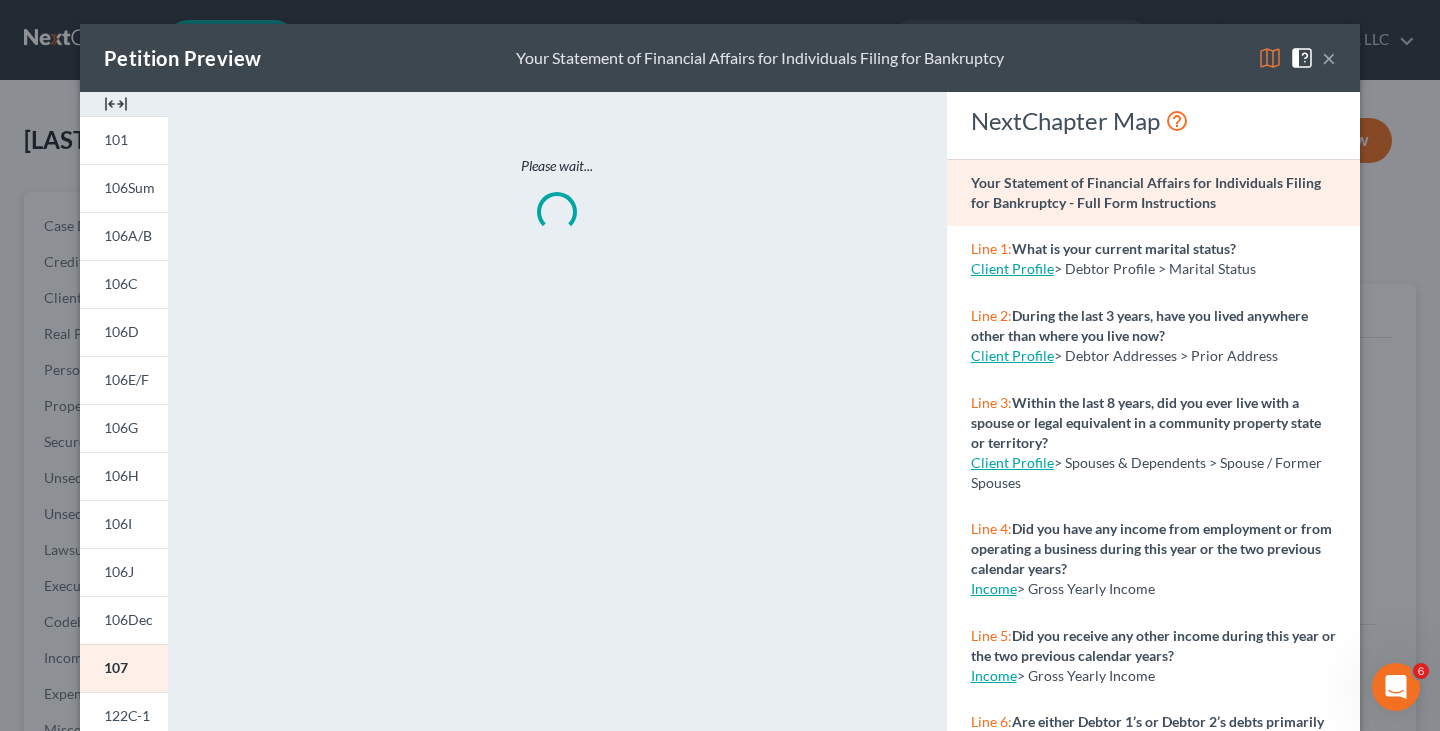 click at bounding box center [116, 104] 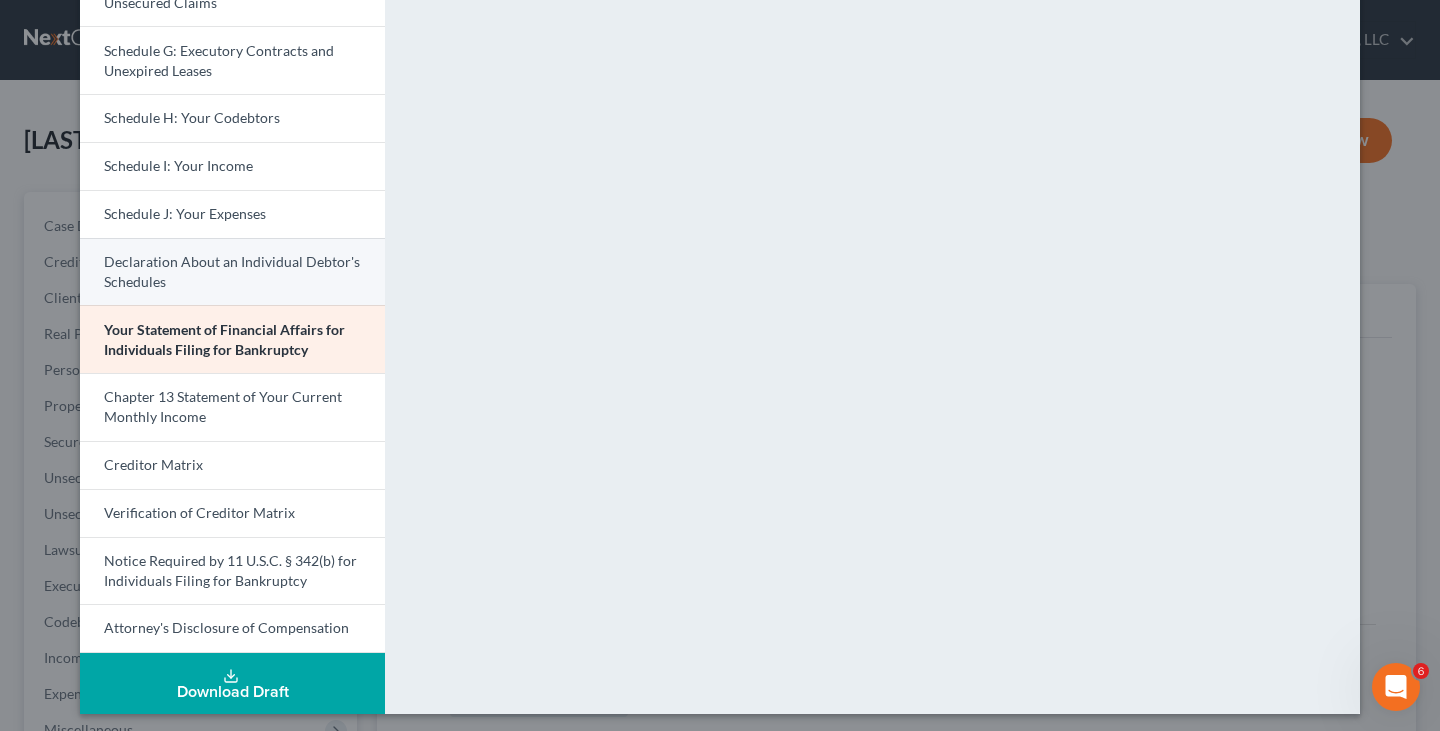 scroll, scrollTop: 463, scrollLeft: 0, axis: vertical 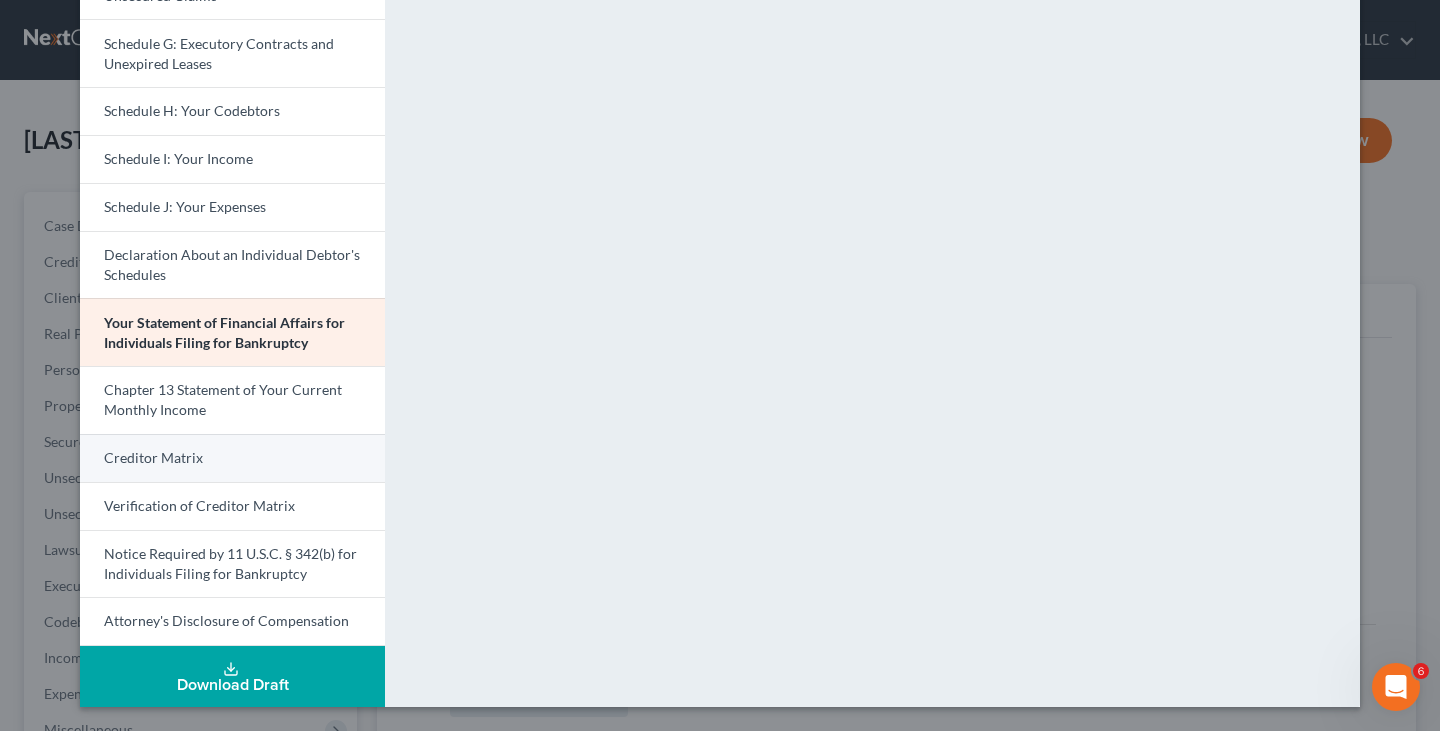 click on "Creditor Matrix" at bounding box center (153, 457) 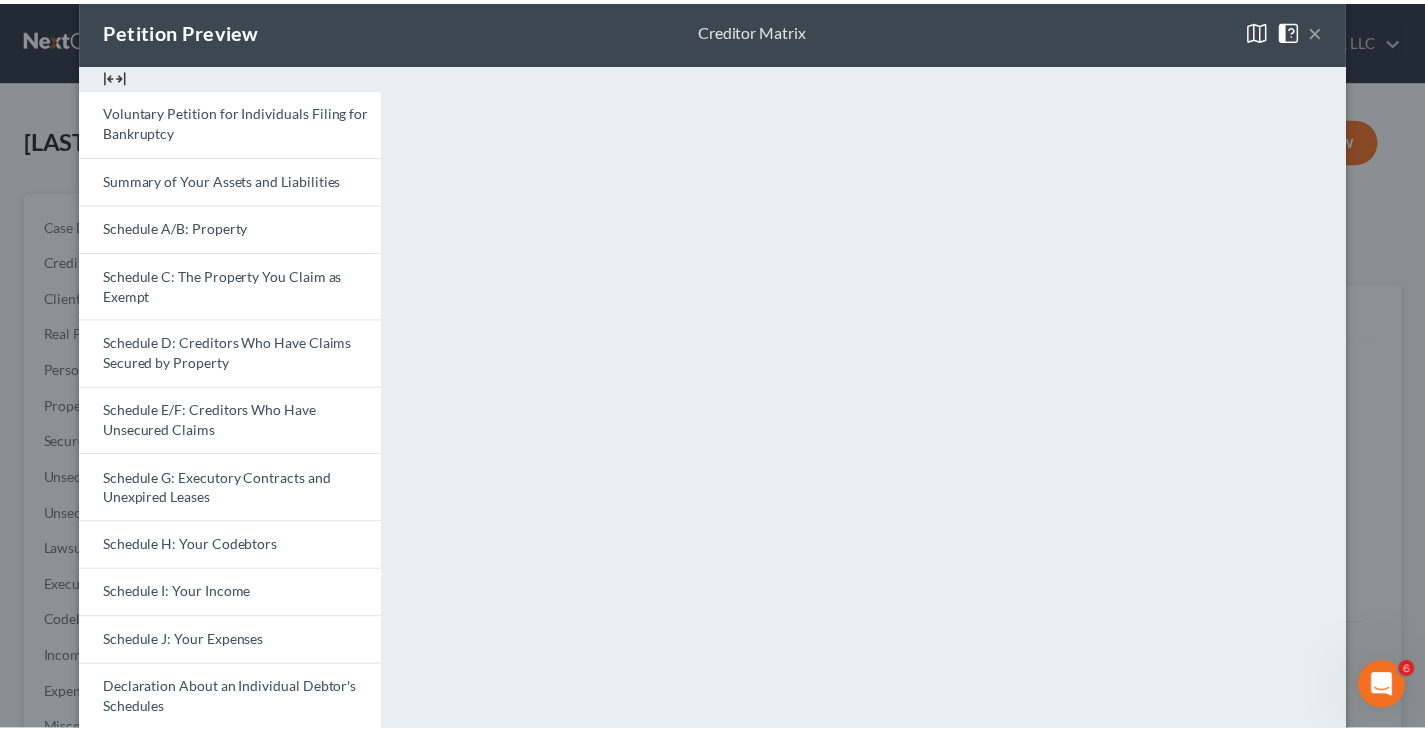 scroll, scrollTop: 0, scrollLeft: 0, axis: both 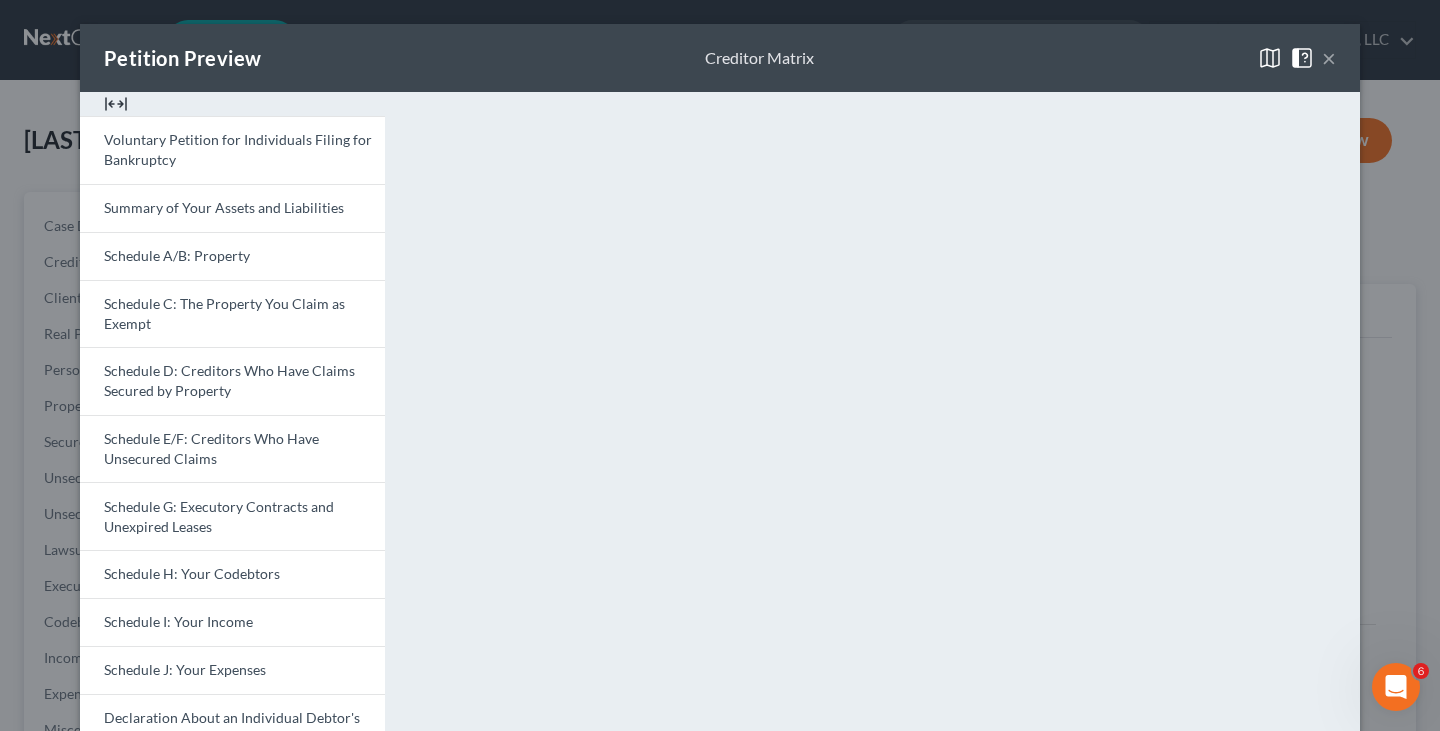 click on "Petition Preview Creditor Matrix ×" at bounding box center [720, 58] 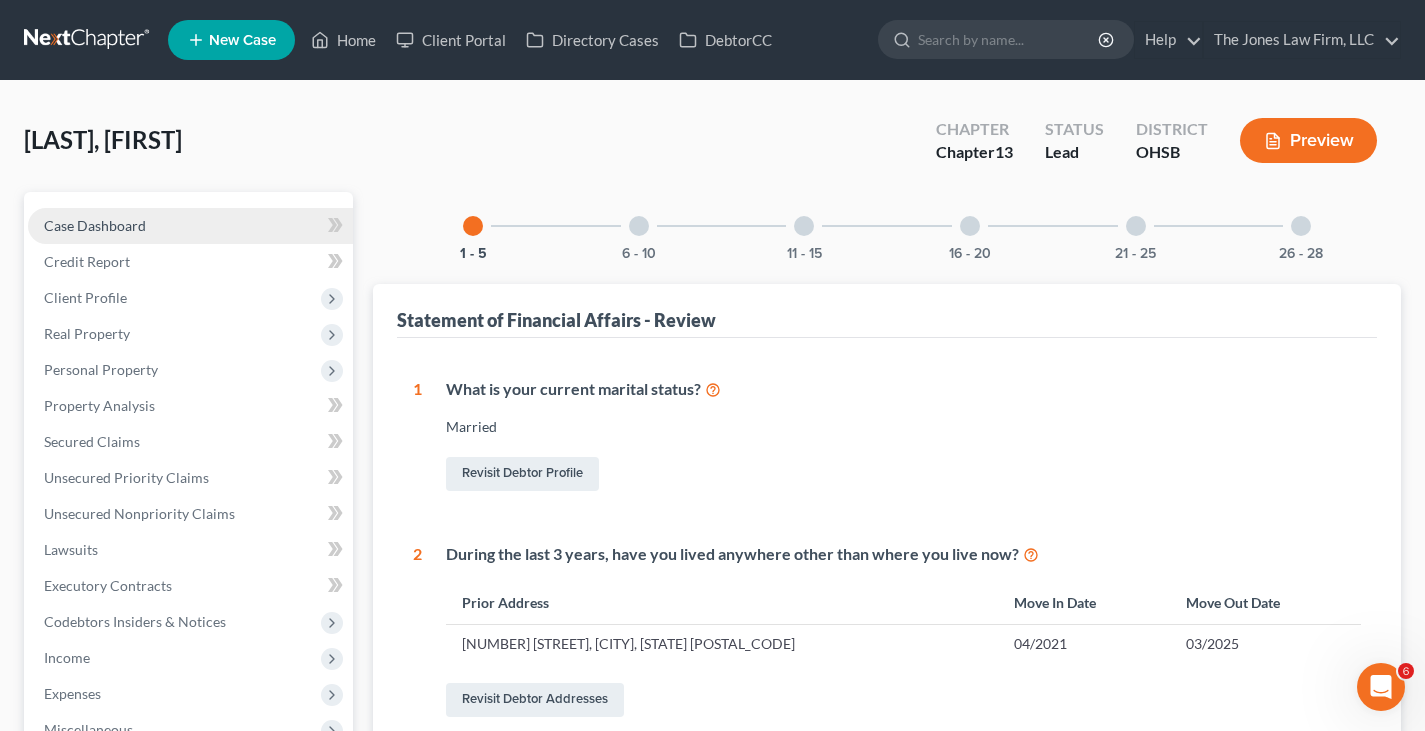 click on "Case Dashboard" at bounding box center [95, 225] 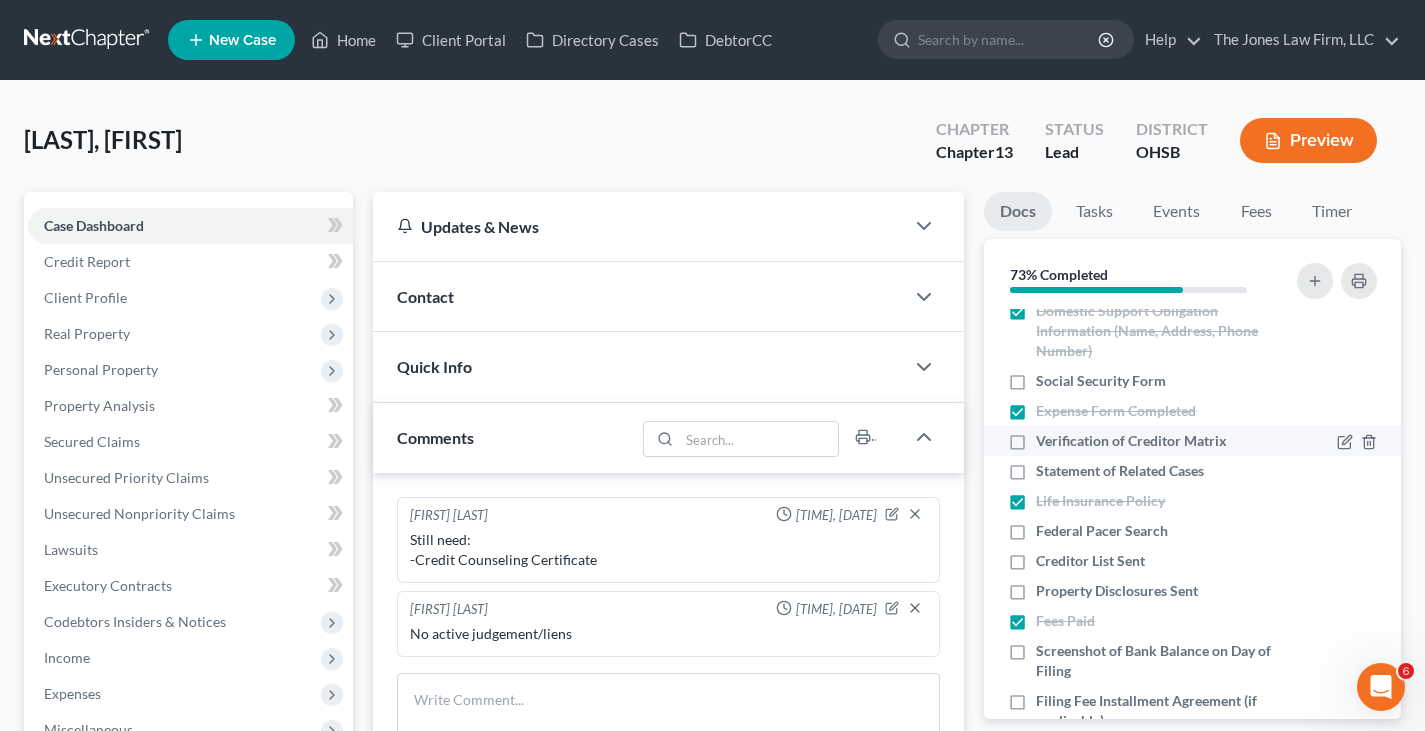 scroll, scrollTop: 762, scrollLeft: 0, axis: vertical 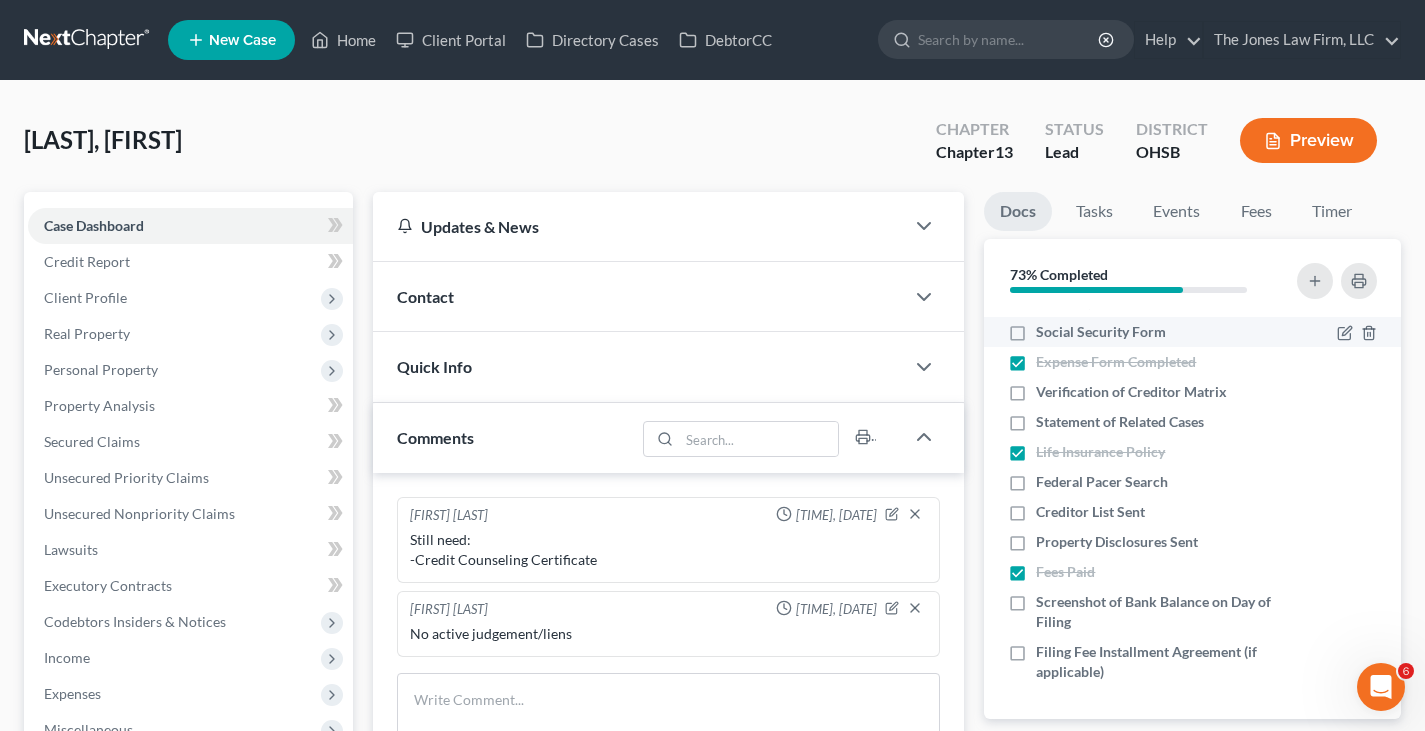 click on "Social Security Form" at bounding box center [1101, 332] 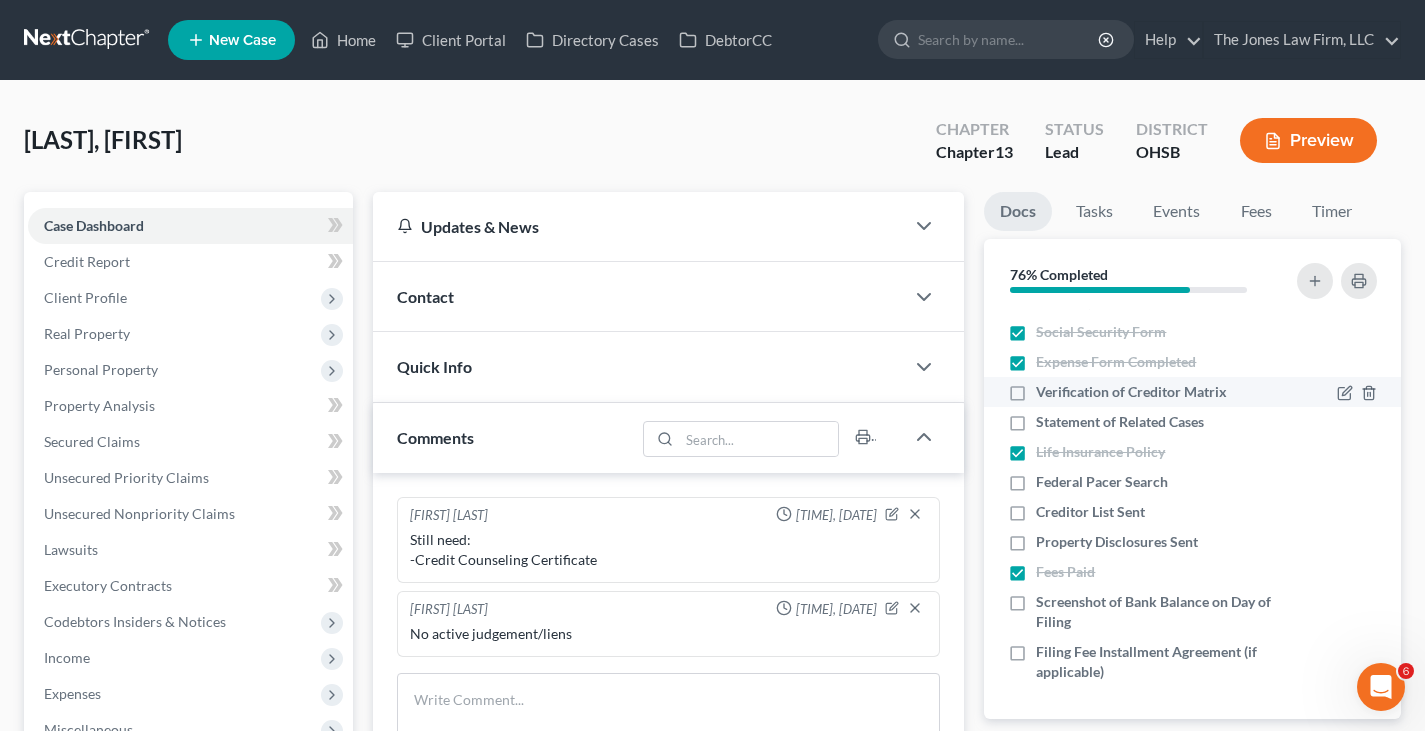 click on "Verification of Creditor Matrix" at bounding box center [1131, 392] 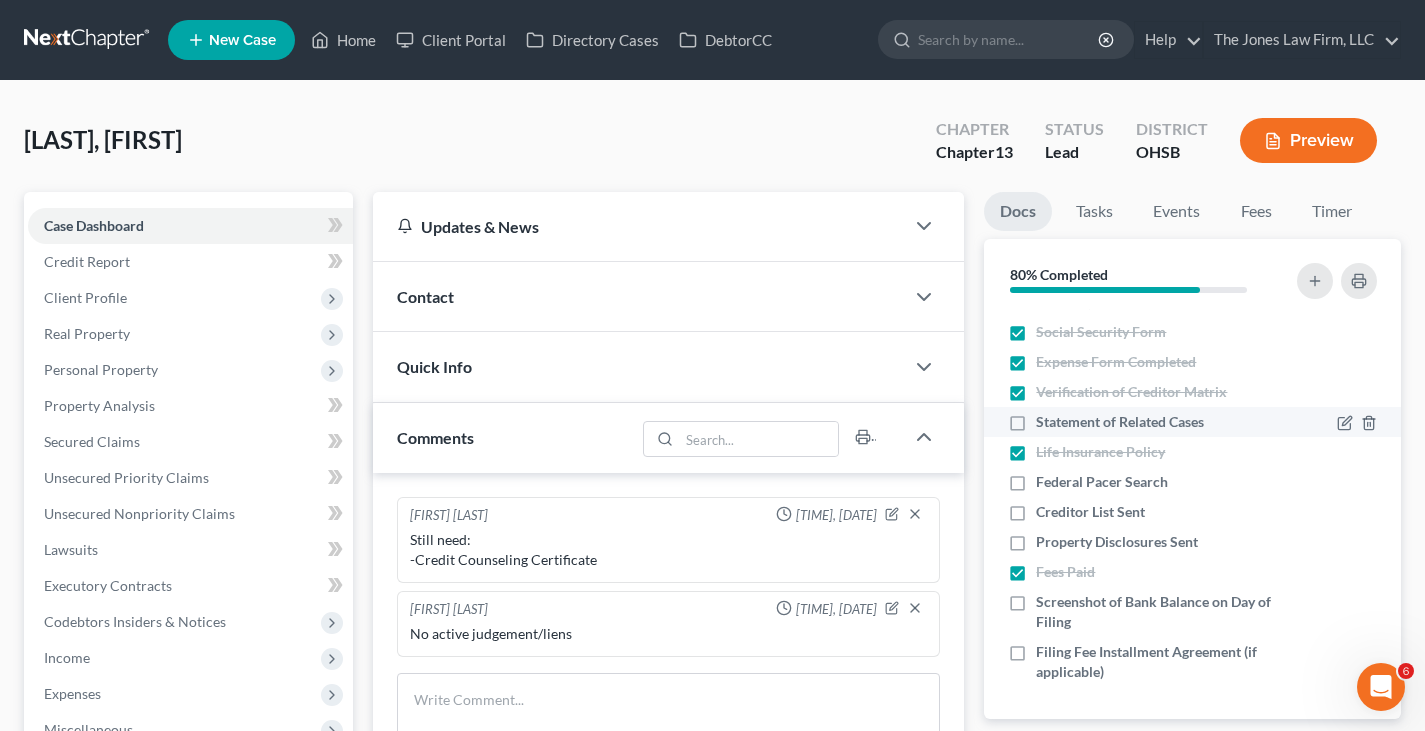 click on "Statement of Related Cases" at bounding box center (1120, 422) 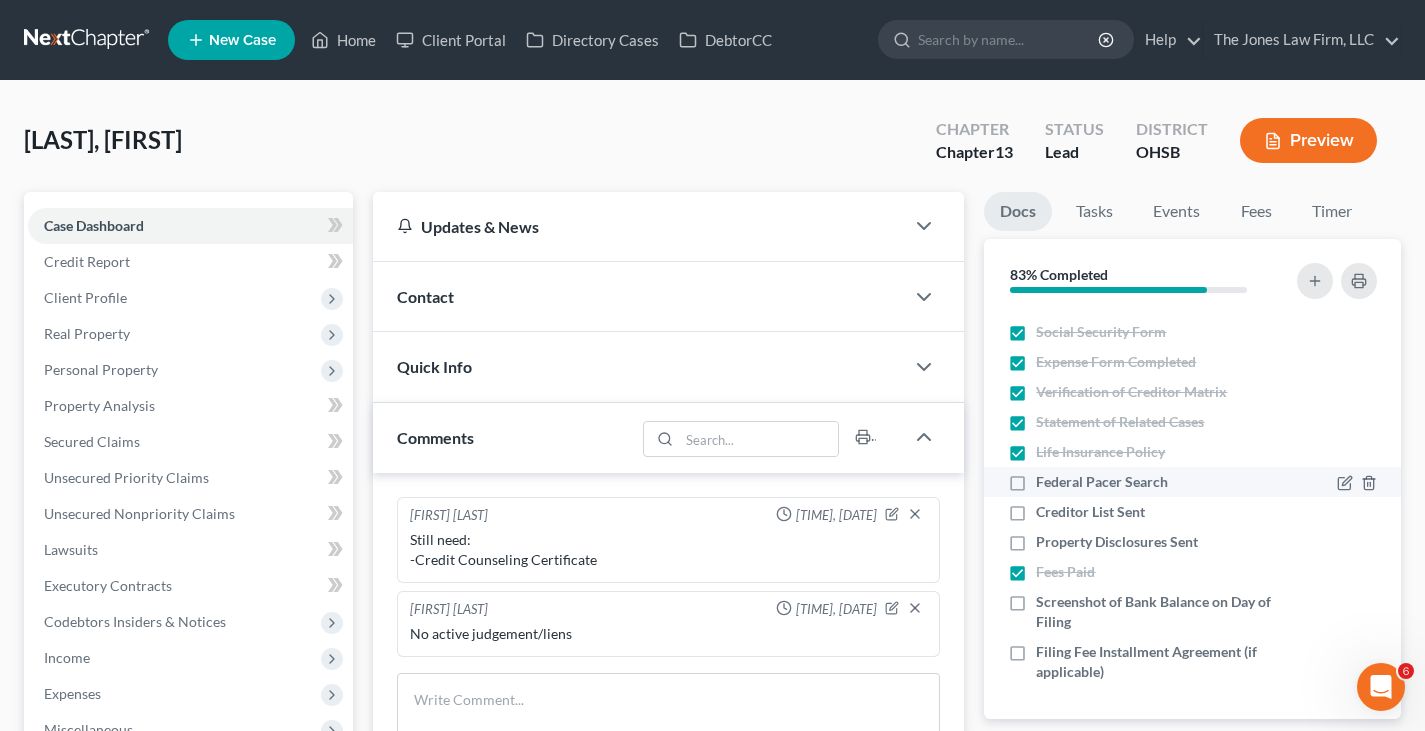 click on "Federal Pacer Search" at bounding box center (1102, 482) 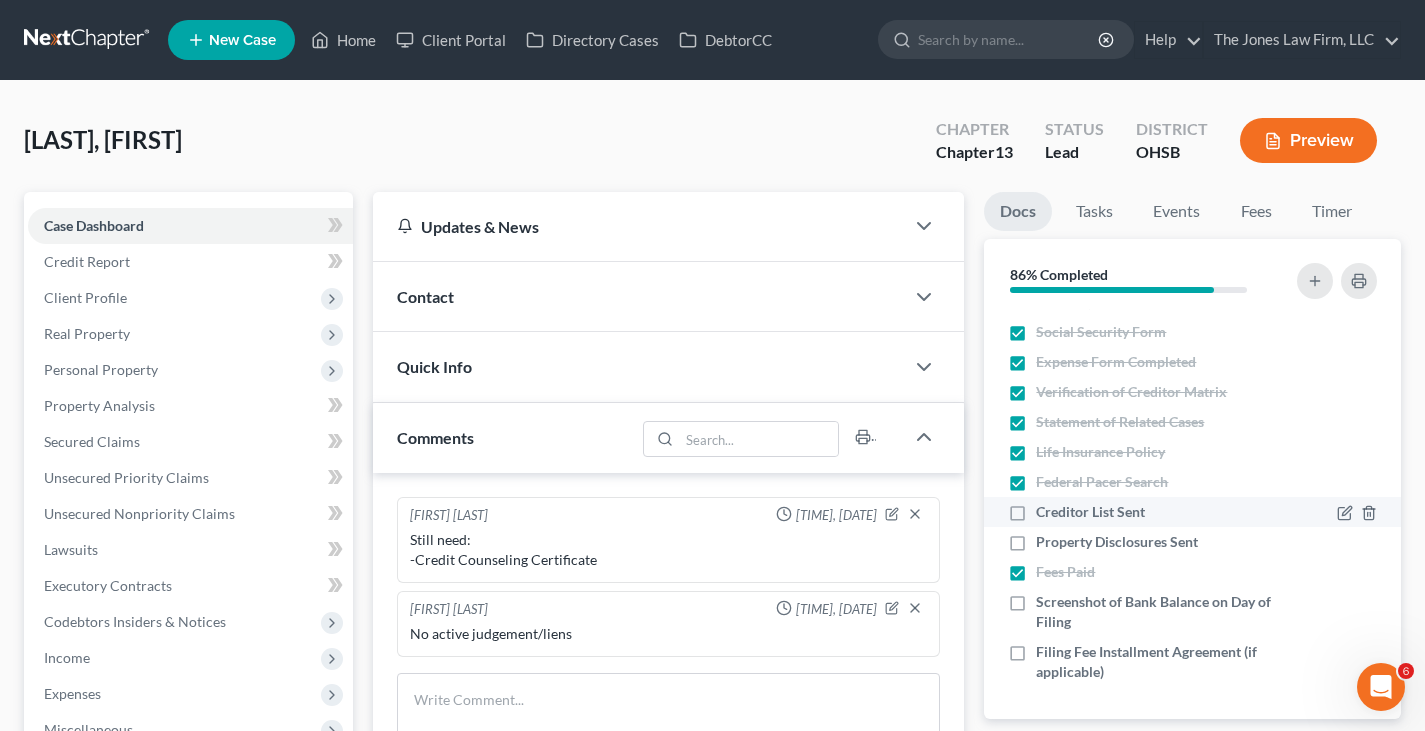 click on "Creditor List Sent" at bounding box center (1090, 512) 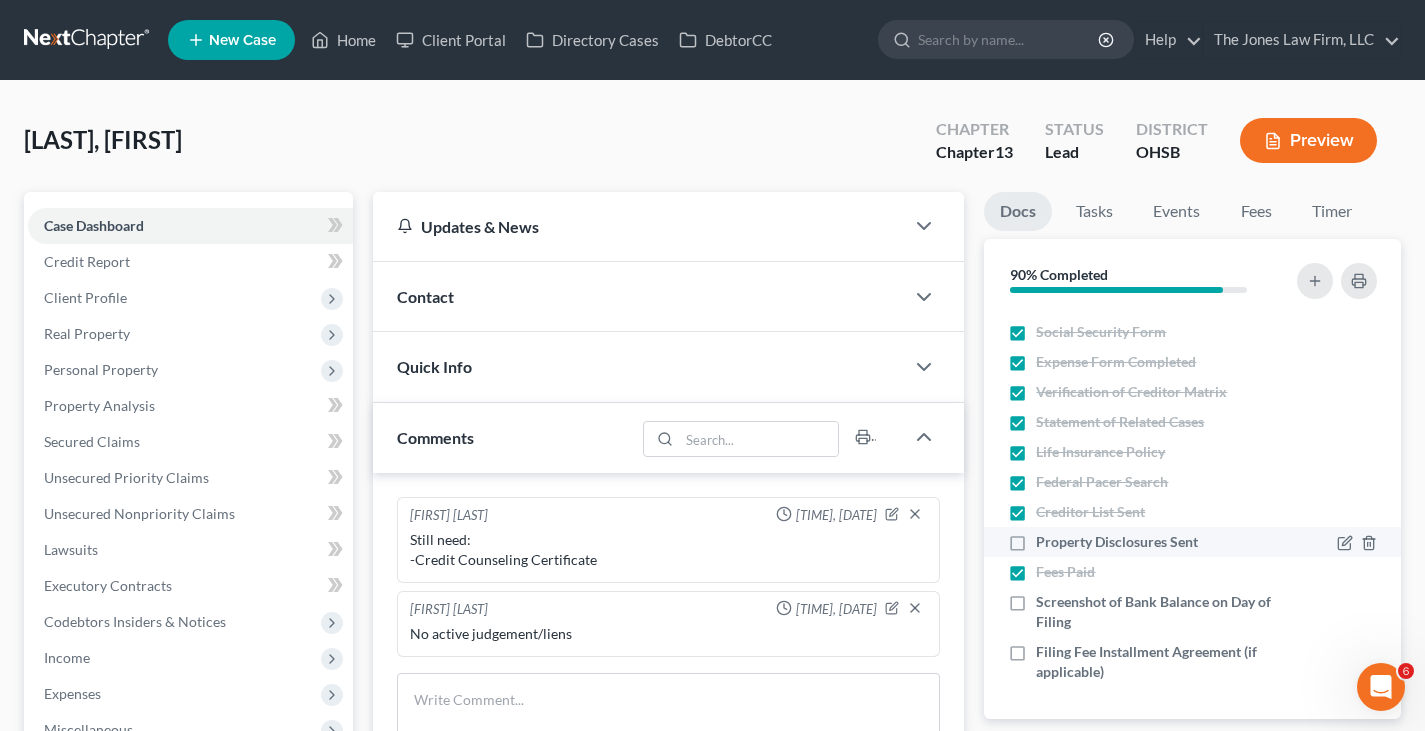 click on "Property Disclosures Sent" at bounding box center (1117, 542) 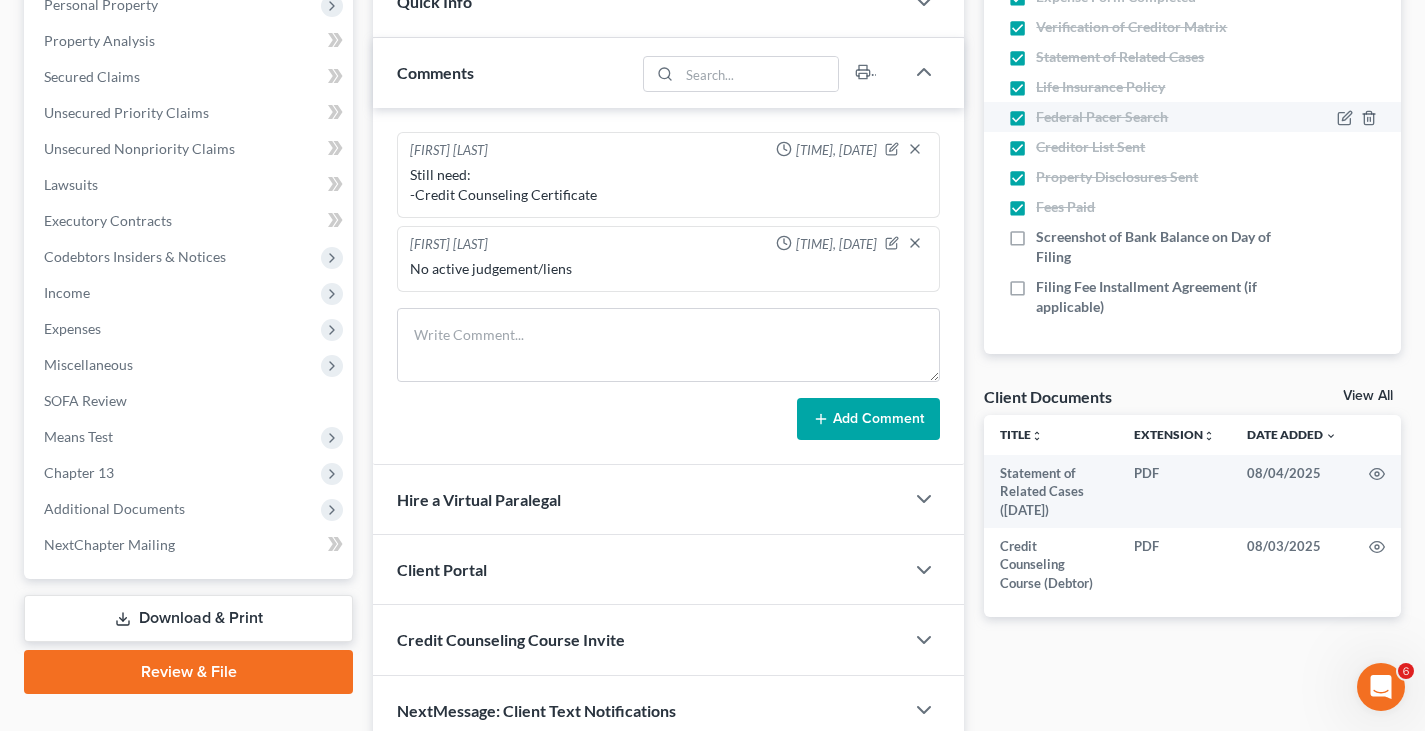 scroll, scrollTop: 400, scrollLeft: 0, axis: vertical 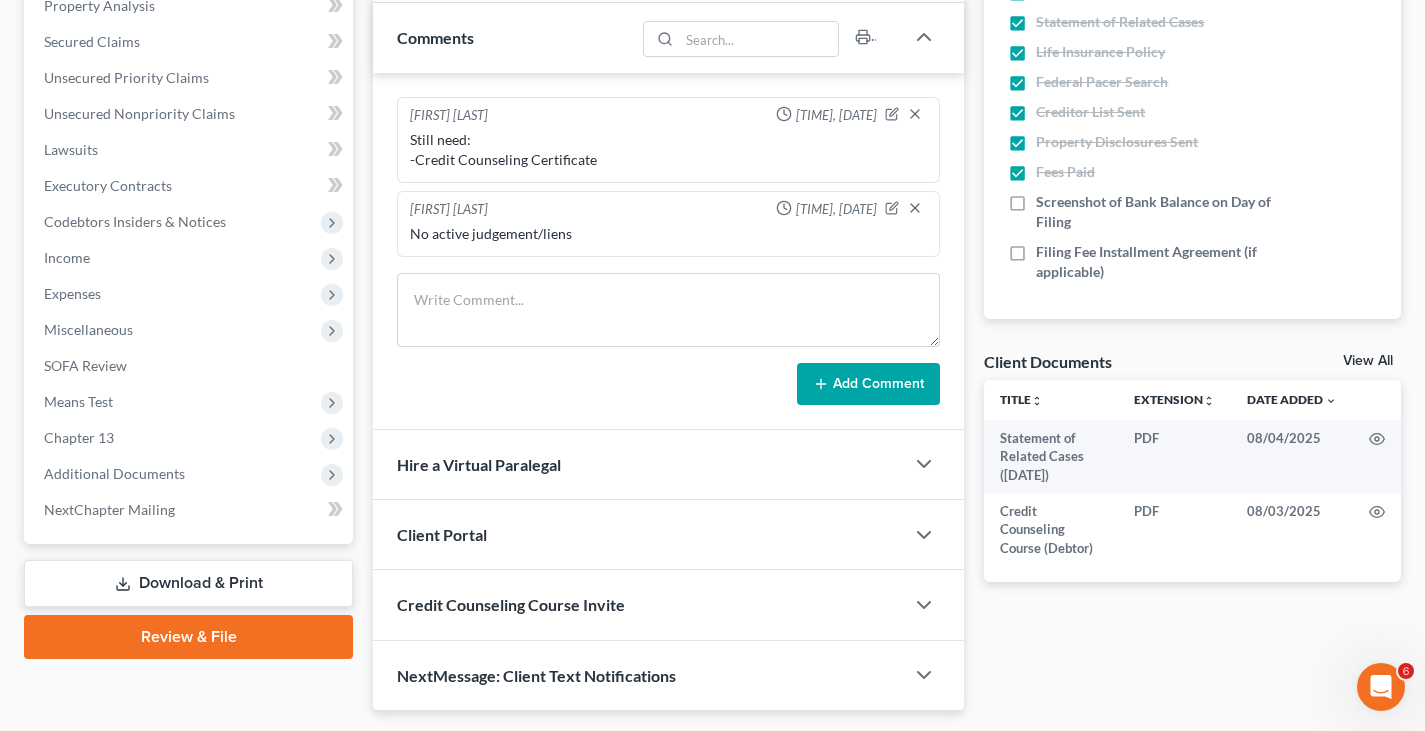 click on "View All" at bounding box center (1368, 361) 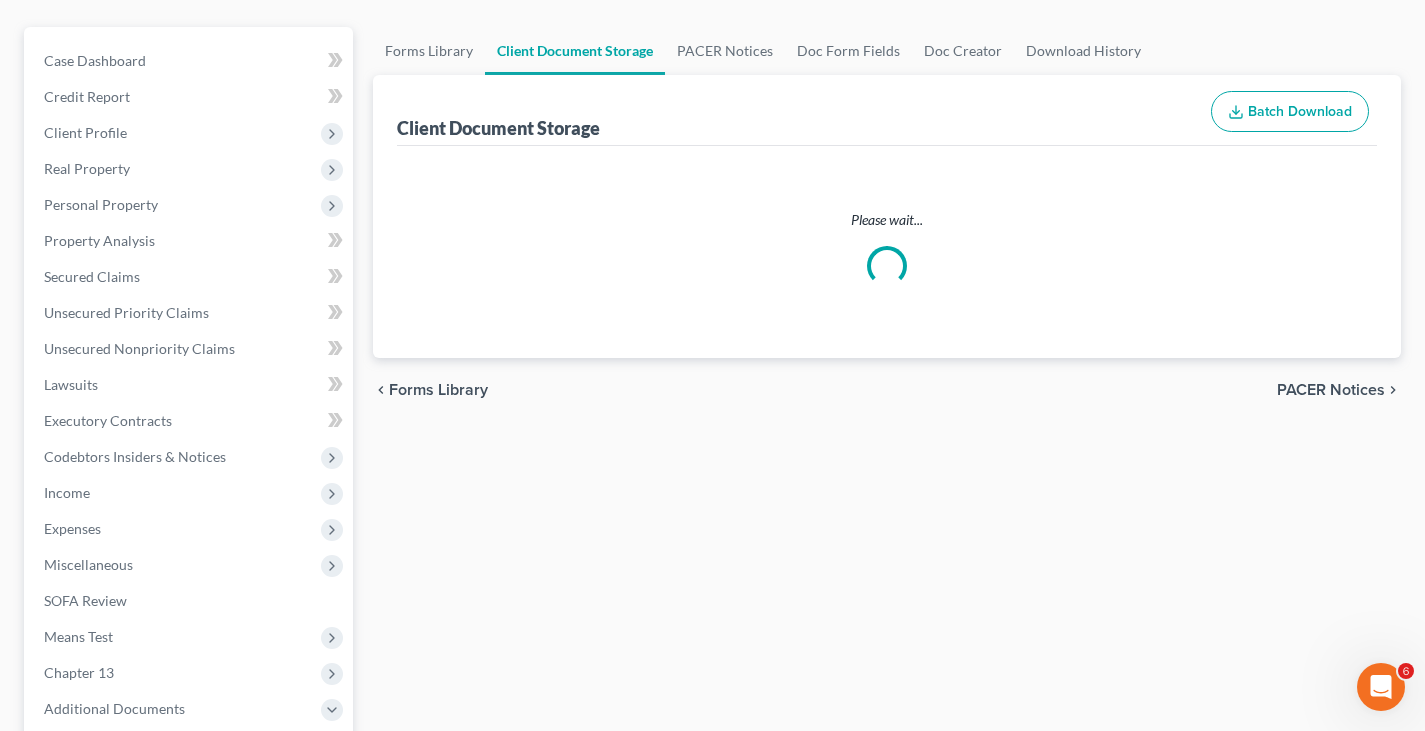 select on "7" 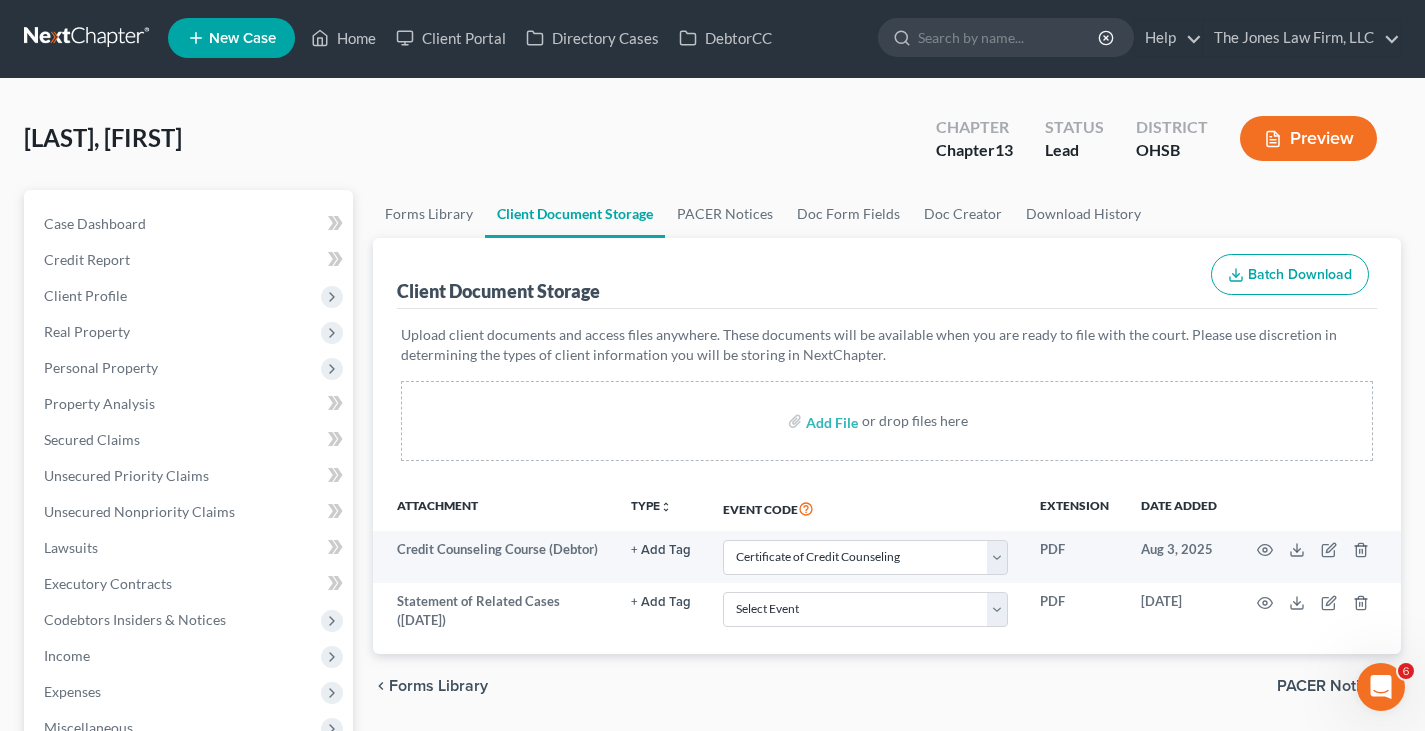 scroll, scrollTop: 0, scrollLeft: 0, axis: both 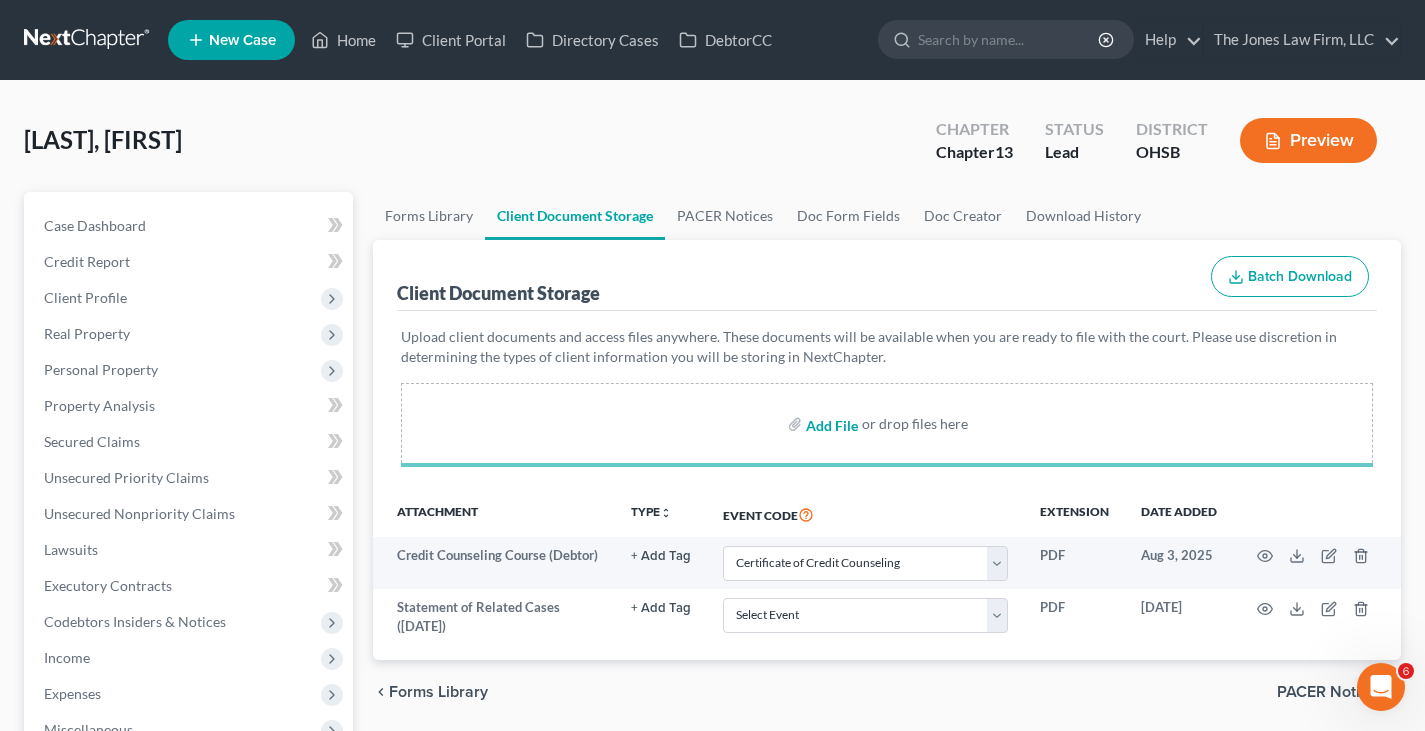 select on "7" 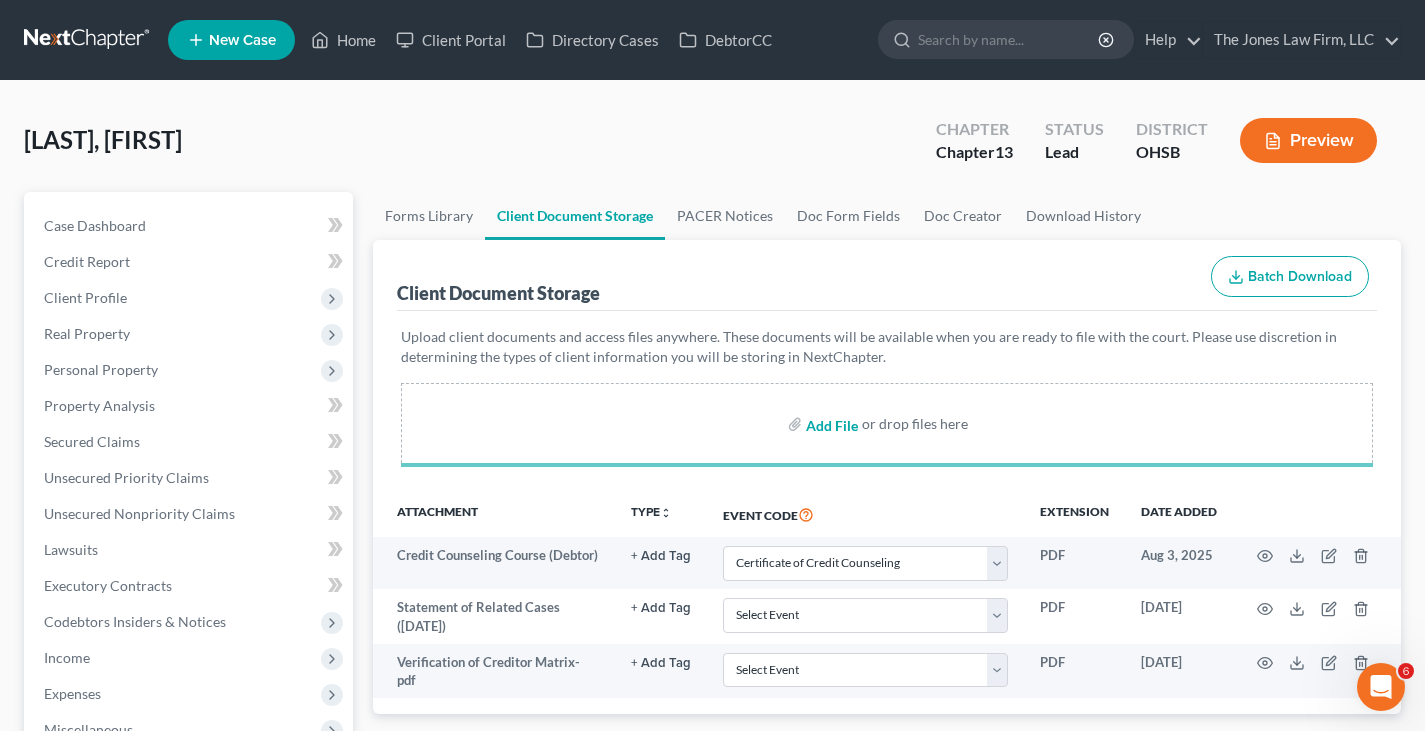 select on "7" 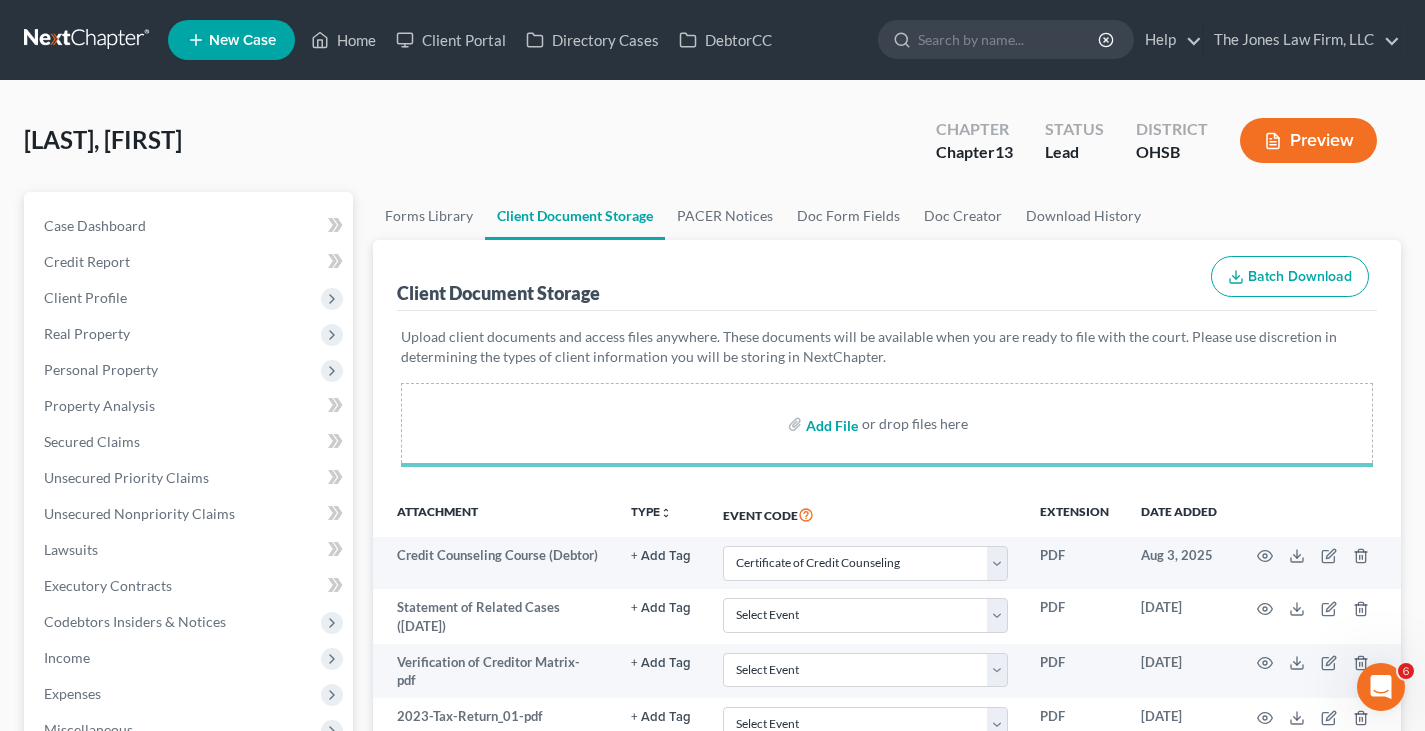 select on "7" 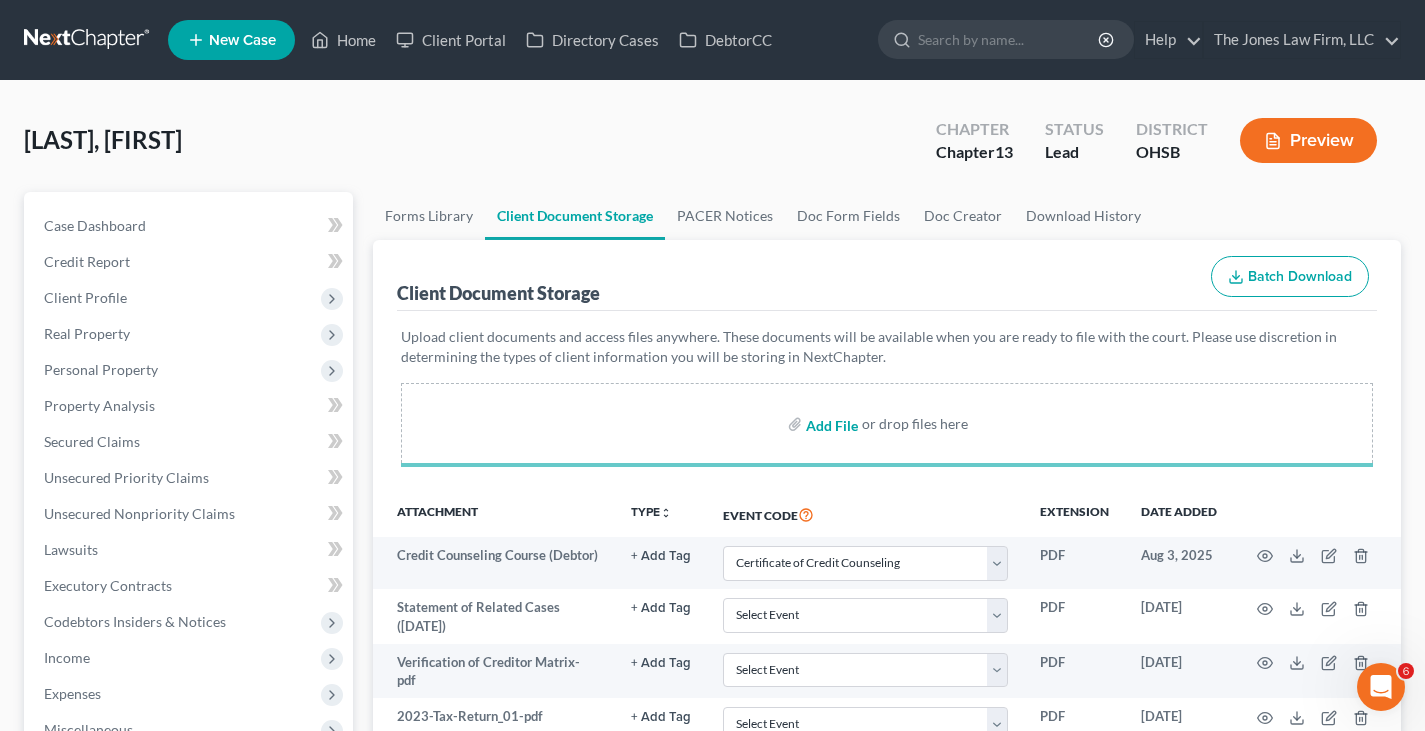 select on "7" 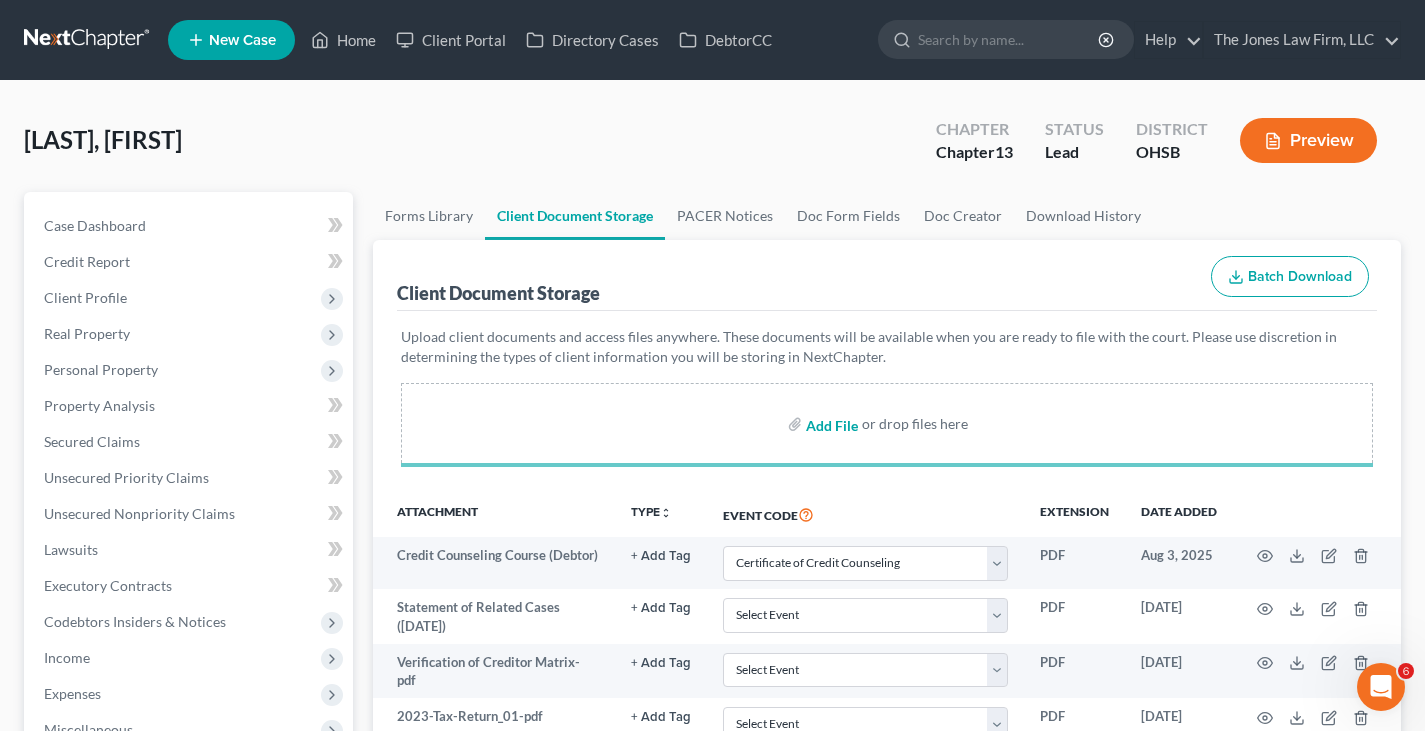select on "7" 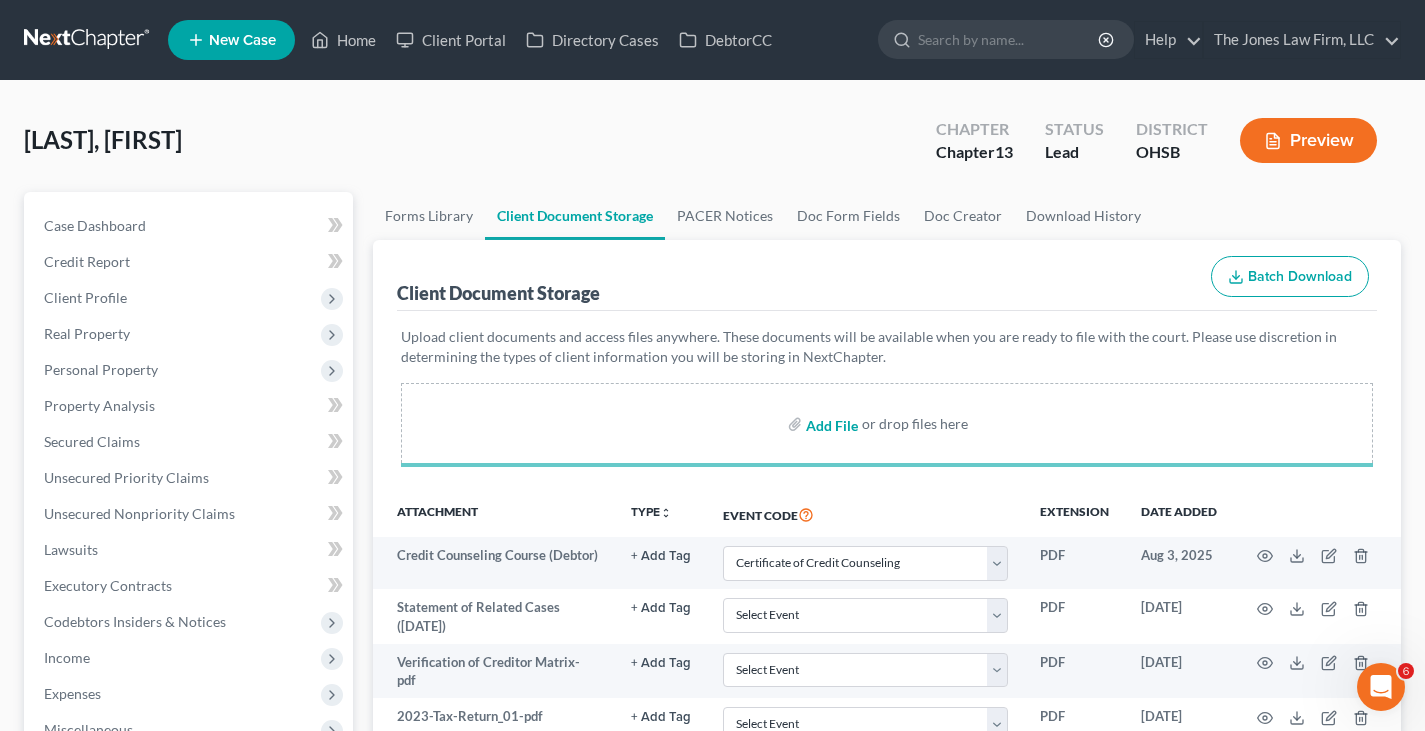 select on "7" 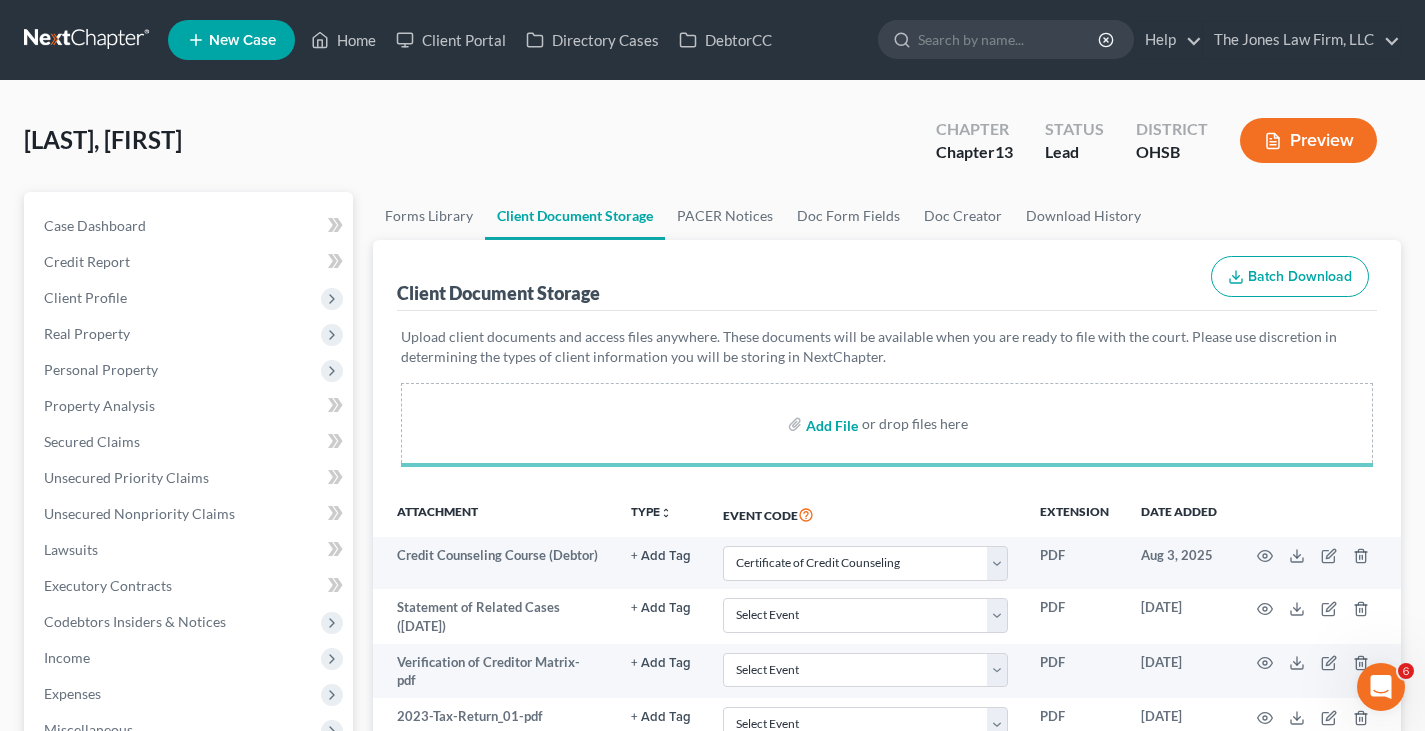 select on "7" 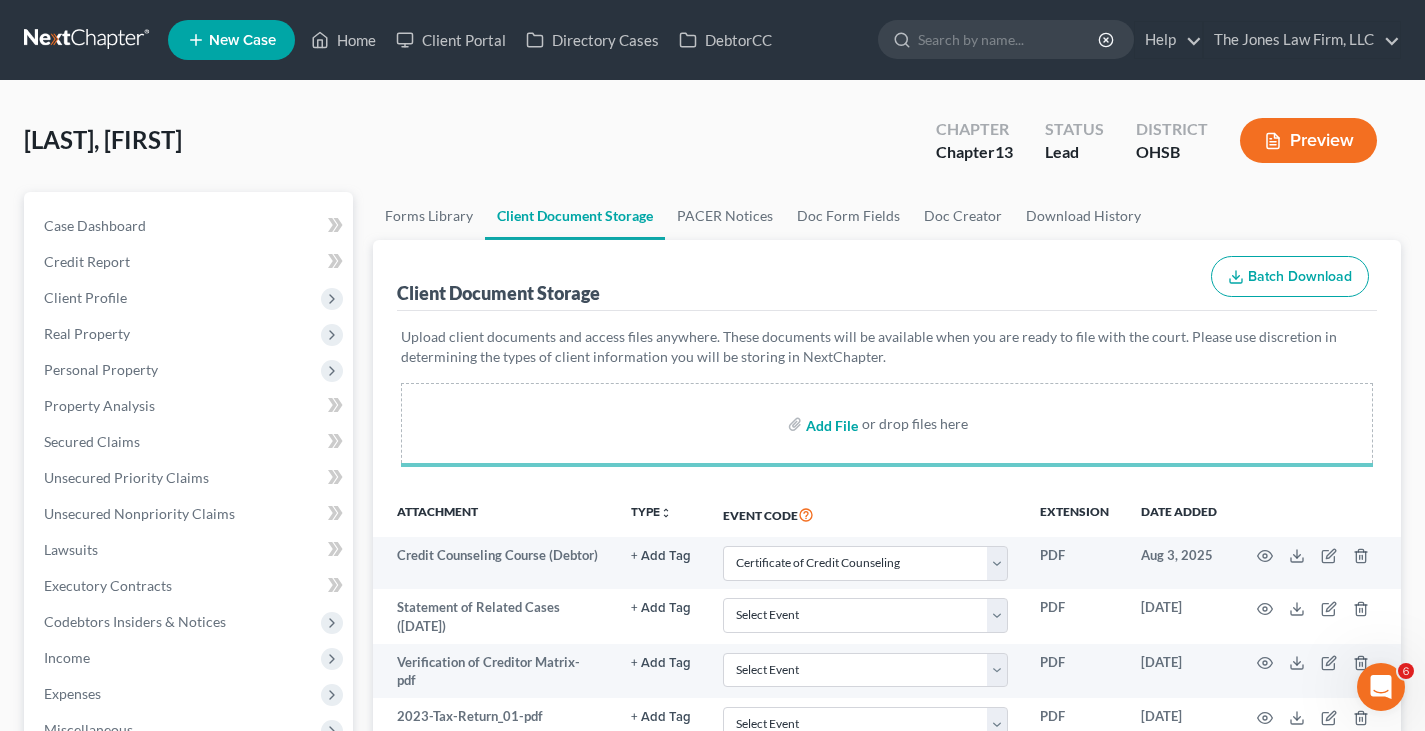 select on "7" 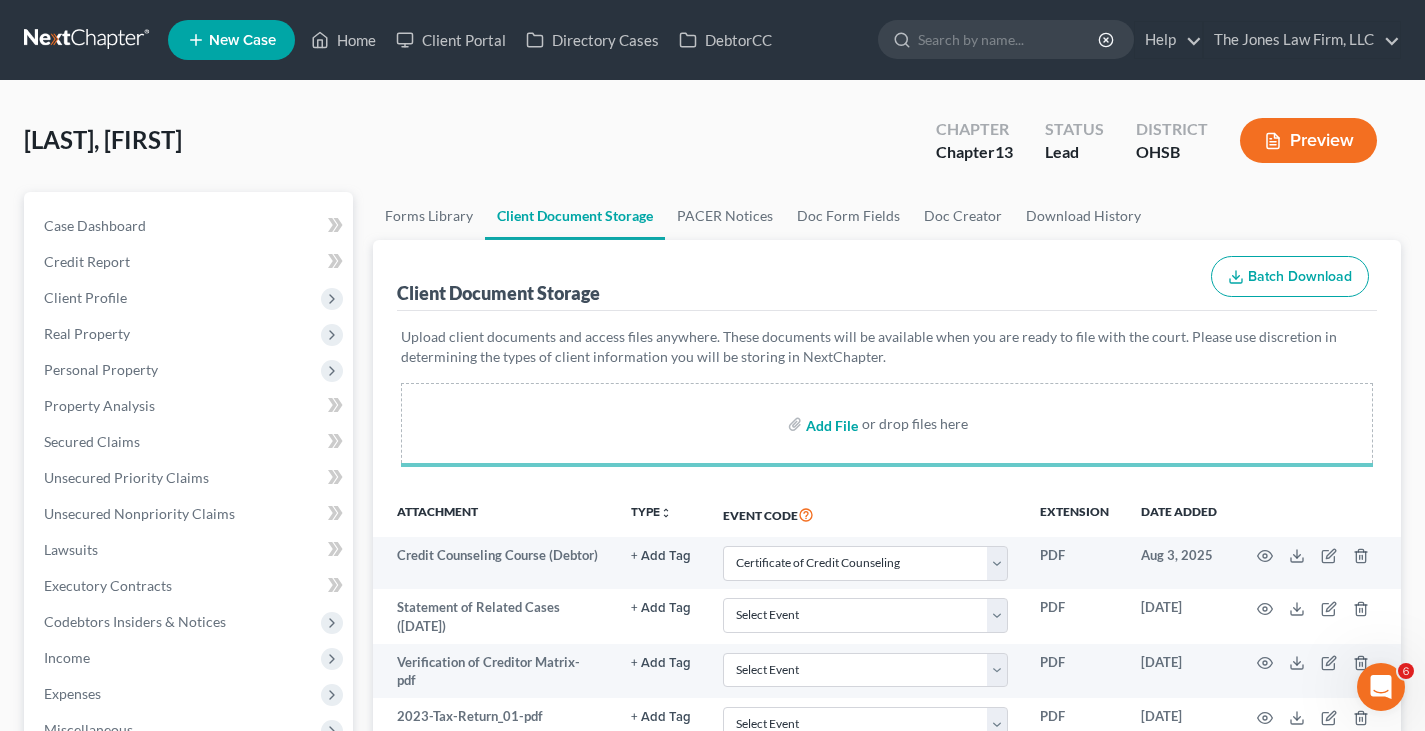 select on "7" 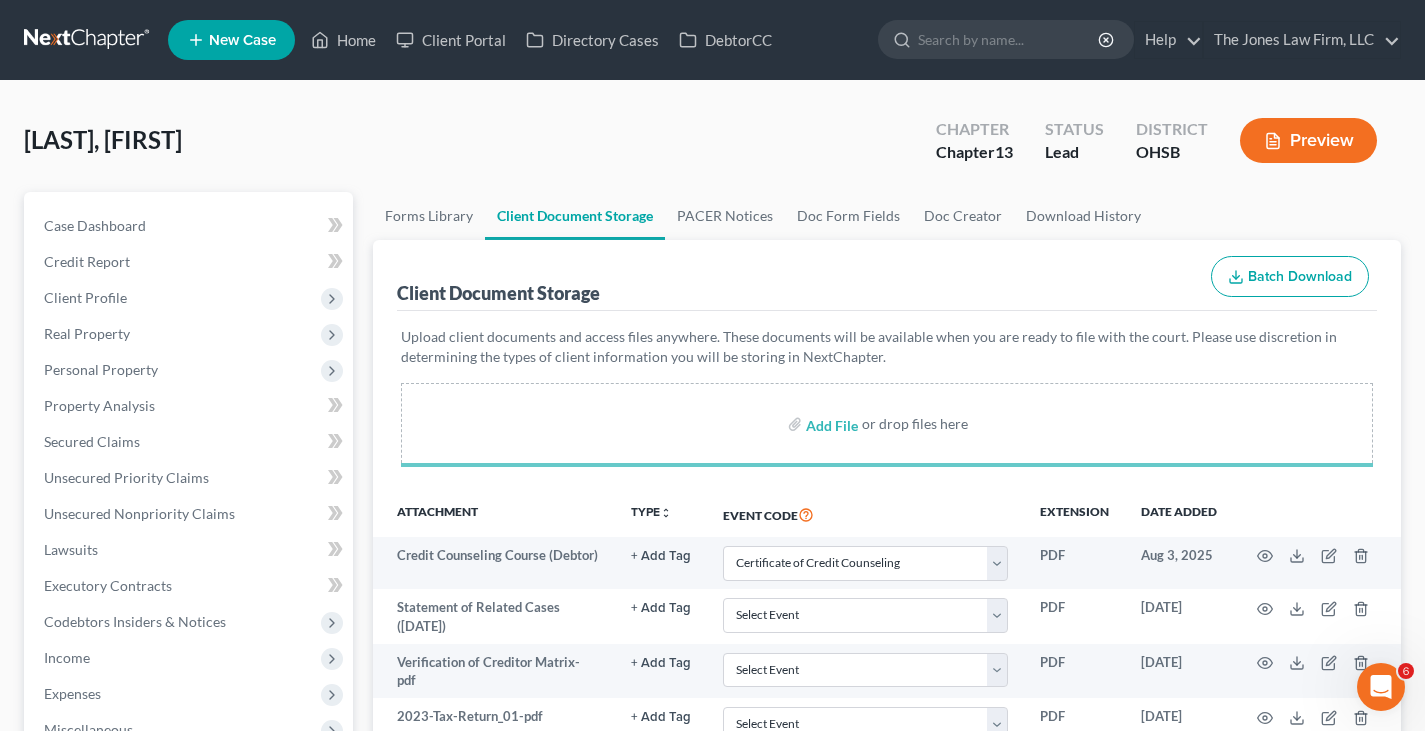 select on "7" 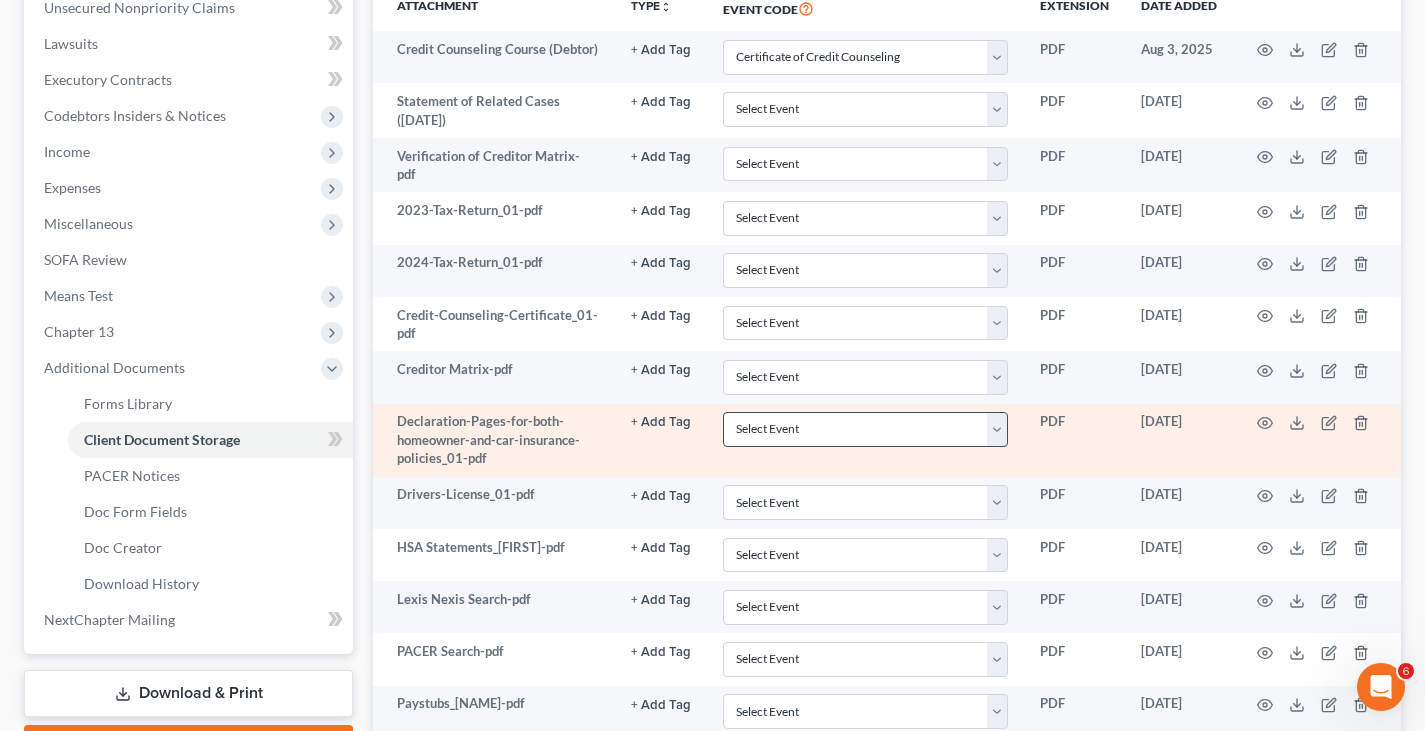 select on "7" 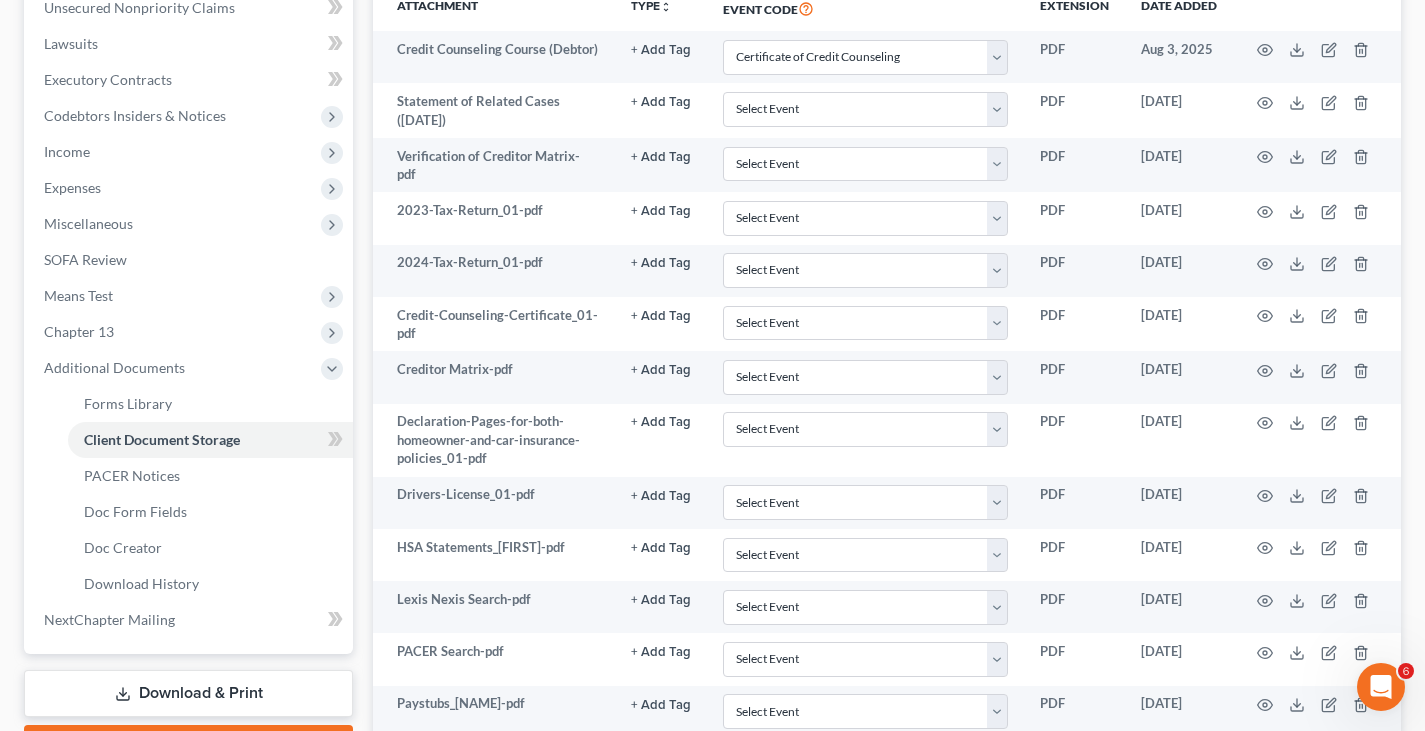 scroll, scrollTop: 700, scrollLeft: 0, axis: vertical 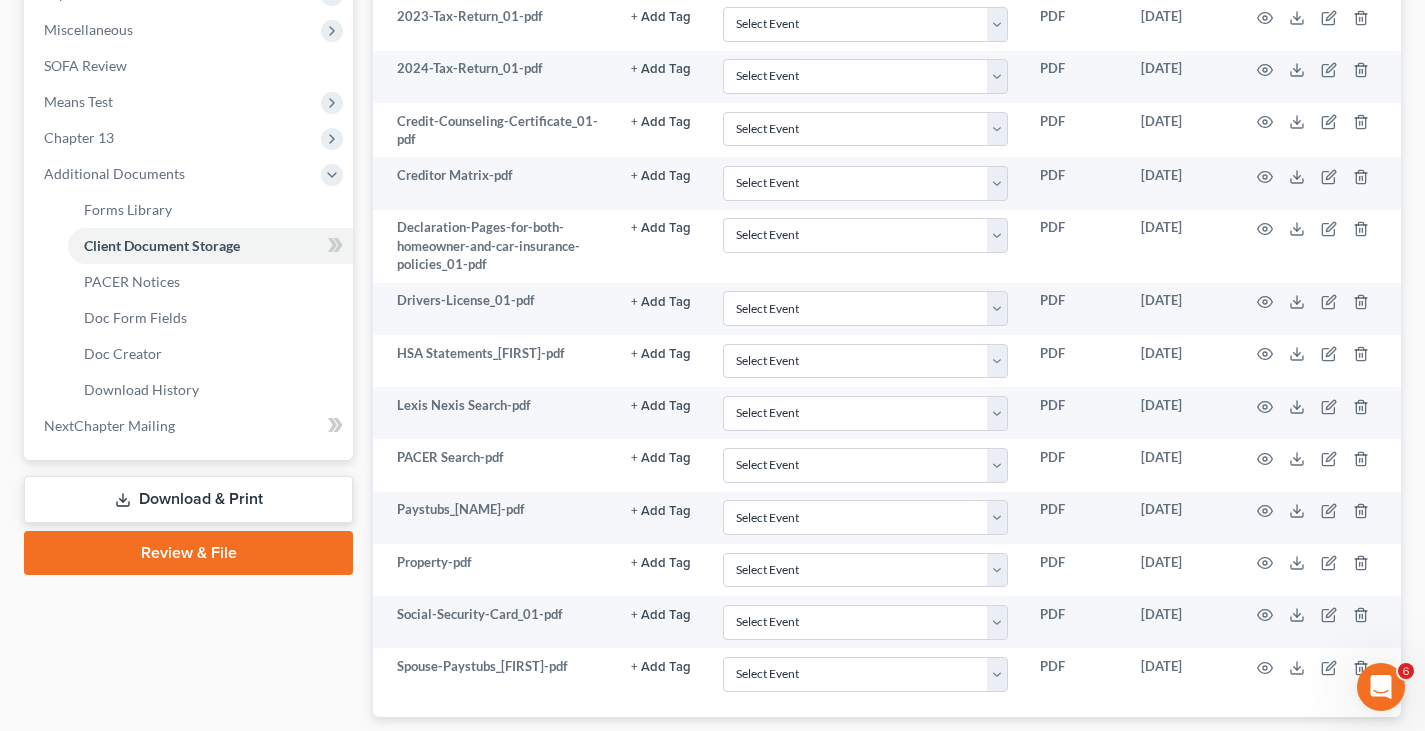 select on "7" 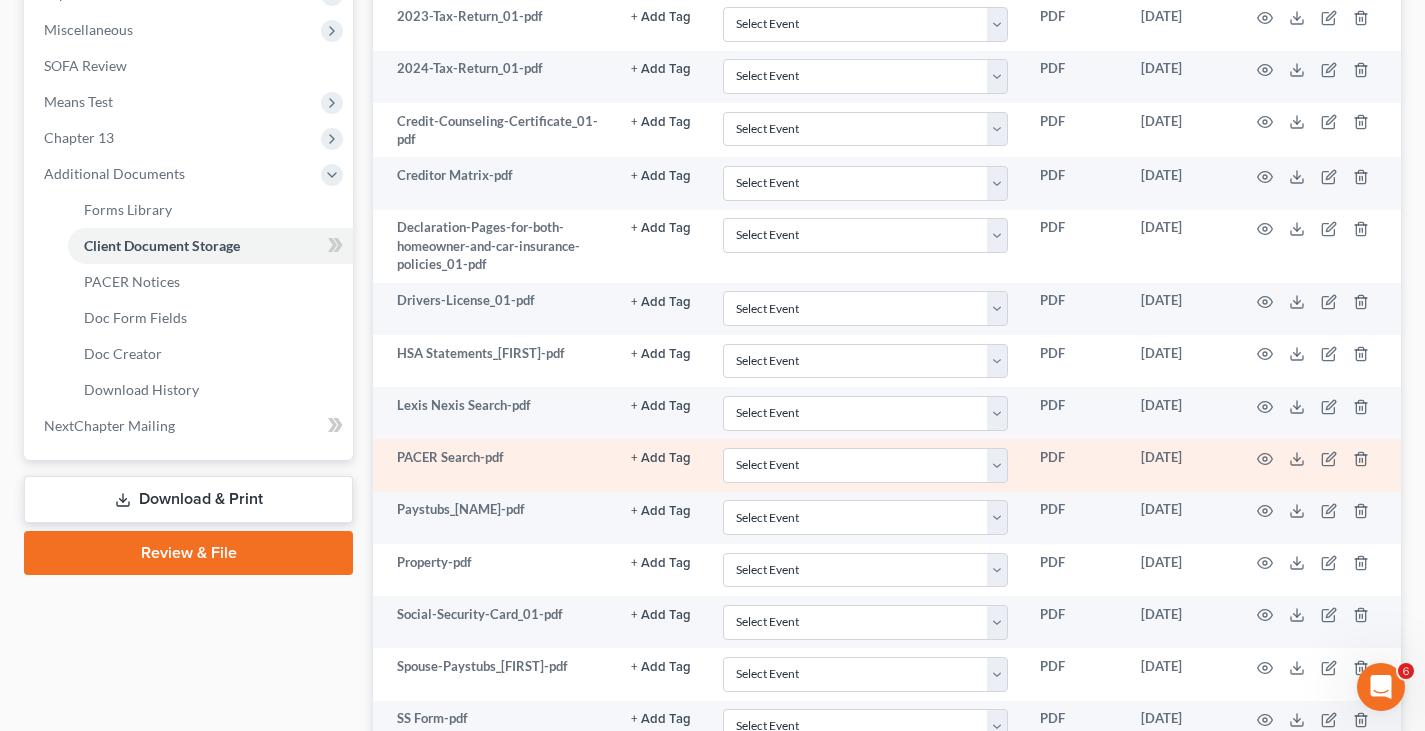 scroll, scrollTop: 800, scrollLeft: 0, axis: vertical 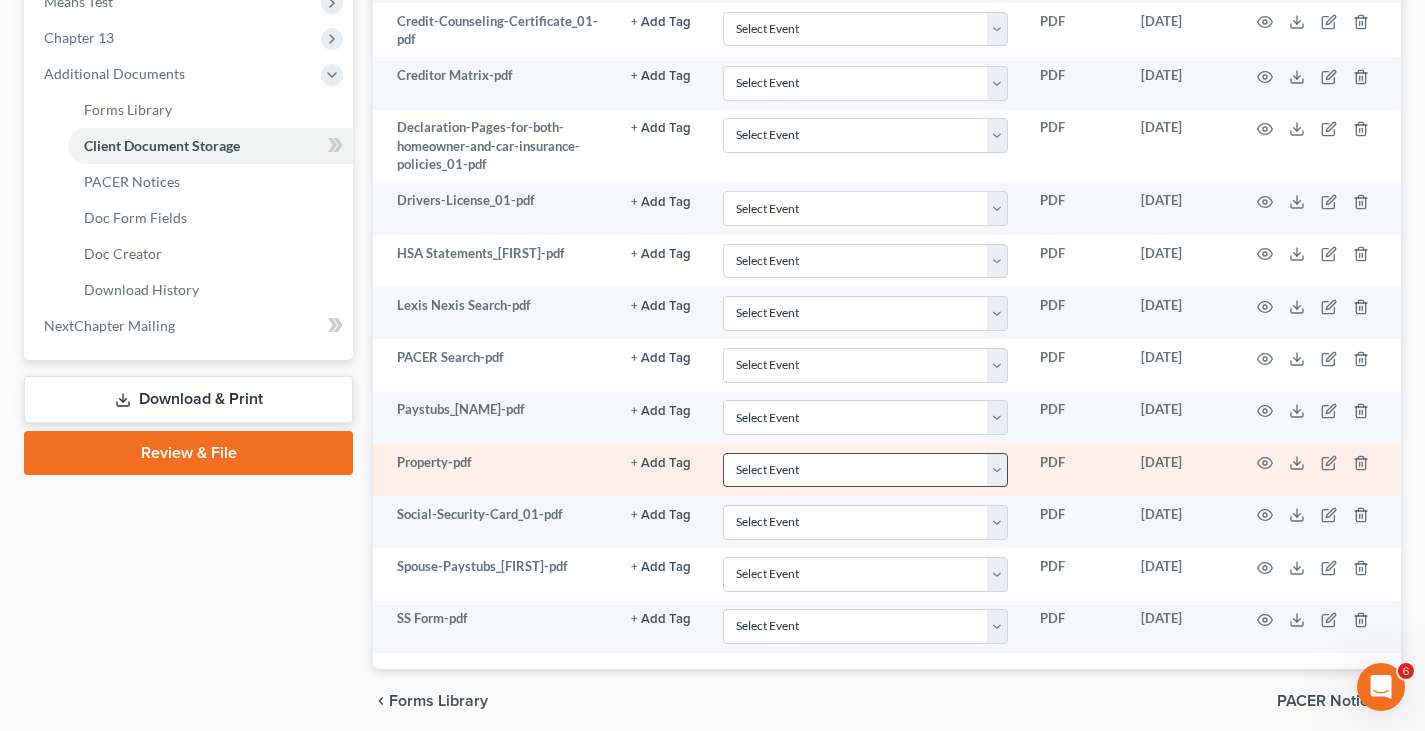 select on "7" 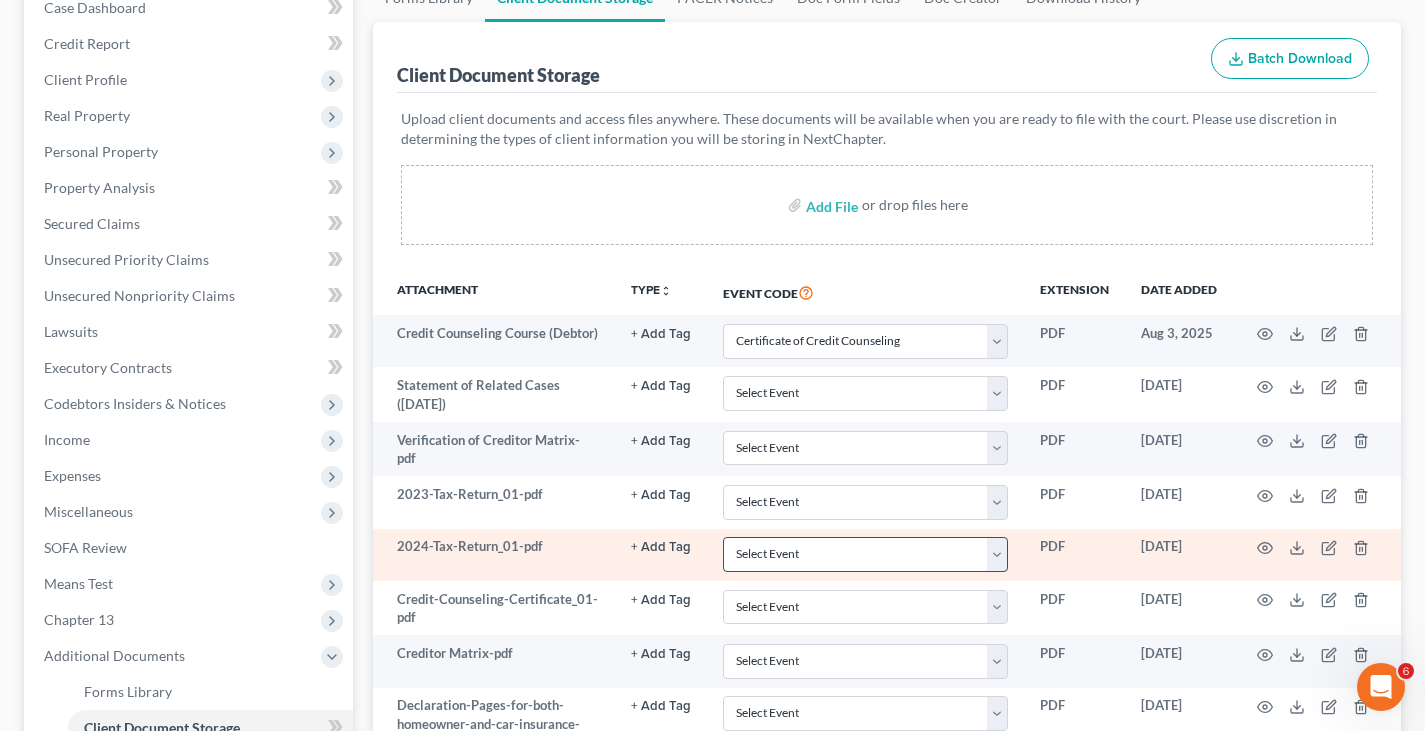 scroll, scrollTop: 200, scrollLeft: 0, axis: vertical 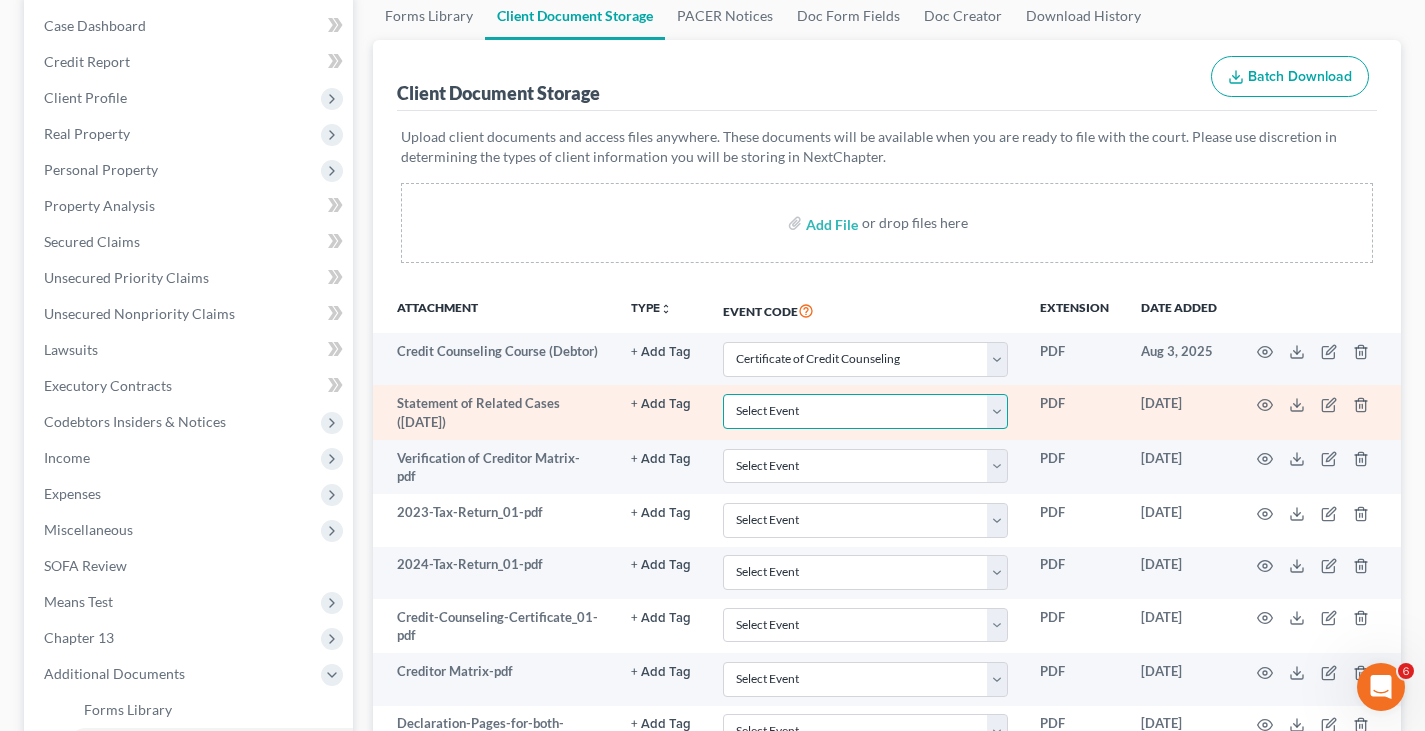 click on "Select Event 20 Largest Unsecured Creditors Amended Document Amended List of Creditors Amended Schedules Amended Statement of Current Monthly and Disposable Income Form 122 Amended Statement of Financial Affairs Business Income and Expenses Certificate of Credit Counseling Certificate of Service Certificate of Service (Use Only for Rule 3002.1 Events) Certification Regarding Notice to Debtor Certification of No New or Changed Creditors Certification of Plan Payment Chapter 11 Final Report and Account Chapter 11 Statement of Current Monthly Income - Form 22B Chapter 11 Statement of Monthly Income Form 122B Chapter 13 Calculation of Disposable Income 122C-2 Chapter 13 Plan Chapter 13 Statement of Monthly Income 122C-1 Chapter 7 Means Test Calculation 122A-2 Chapter 7 Statements - Monthly Income (122A-1) / Exemption Presumption of Abuse (122A-1Supp) Corporate Resolution Debtor Electronic Noticing Request Debtor Repayment Plan Debtor's Certification Regarding Issuance of Discharge Order Equity Security Holders" at bounding box center (865, 411) 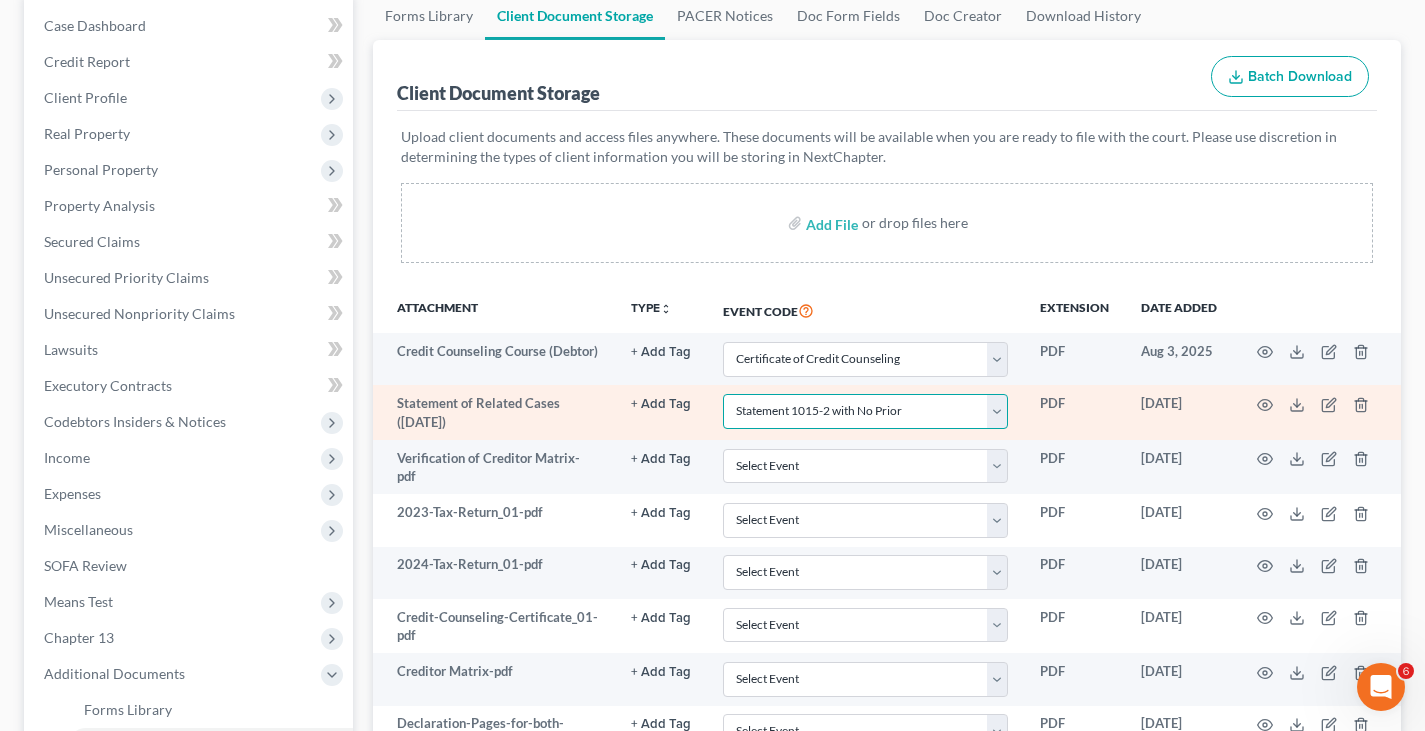 click on "Select Event 20 Largest Unsecured Creditors Amended Document Amended List of Creditors Amended Schedules Amended Statement of Current Monthly and Disposable Income Form 122 Amended Statement of Financial Affairs Business Income and Expenses Certificate of Credit Counseling Certificate of Service Certificate of Service (Use Only for Rule 3002.1 Events) Certification Regarding Notice to Debtor Certification of No New or Changed Creditors Certification of Plan Payment Chapter 11 Final Report and Account Chapter 11 Statement of Current Monthly Income - Form 22B Chapter 11 Statement of Monthly Income Form 122B Chapter 13 Calculation of Disposable Income 122C-2 Chapter 13 Plan Chapter 13 Statement of Monthly Income 122C-1 Chapter 7 Means Test Calculation 122A-2 Chapter 7 Statements - Monthly Income (122A-1) / Exemption Presumption of Abuse (122A-1Supp) Corporate Resolution Debtor Electronic Noticing Request Debtor Repayment Plan Debtor's Certification Regarding Issuance of Discharge Order Equity Security Holders" at bounding box center [865, 411] 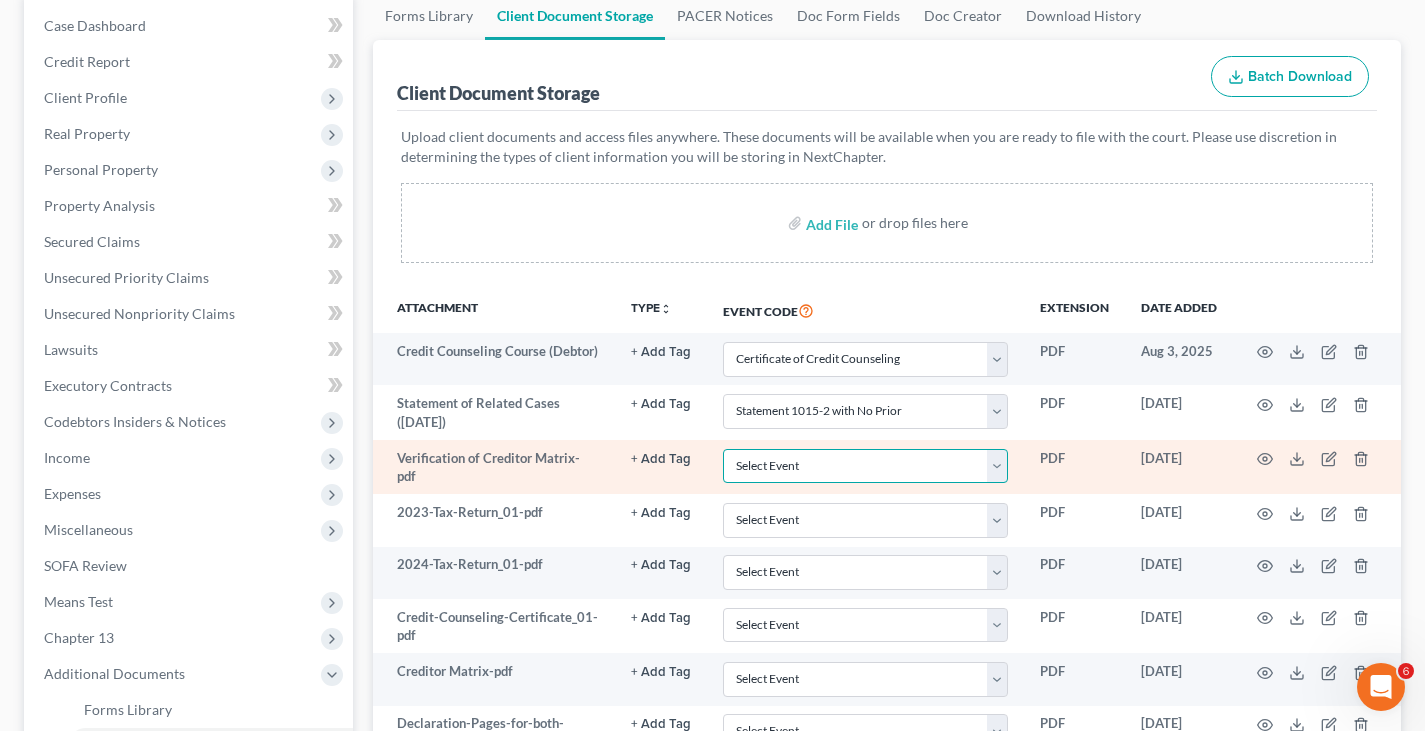 click on "Select Event 20 Largest Unsecured Creditors Amended Document Amended List of Creditors Amended Schedules Amended Statement of Current Monthly and Disposable Income Form 122 Amended Statement of Financial Affairs Business Income and Expenses Certificate of Credit Counseling Certificate of Service Certificate of Service (Use Only for Rule 3002.1 Events) Certification Regarding Notice to Debtor Certification of No New or Changed Creditors Certification of Plan Payment Chapter 11 Final Report and Account Chapter 11 Statement of Current Monthly Income - Form 22B Chapter 11 Statement of Monthly Income Form 122B Chapter 13 Calculation of Disposable Income 122C-2 Chapter 13 Plan Chapter 13 Statement of Monthly Income 122C-1 Chapter 7 Means Test Calculation 122A-2 Chapter 7 Statements - Monthly Income (122A-1) / Exemption Presumption of Abuse (122A-1Supp) Corporate Resolution Debtor Electronic Noticing Request Debtor Repayment Plan Debtor's Certification Regarding Issuance of Discharge Order Equity Security Holders" at bounding box center [865, 466] 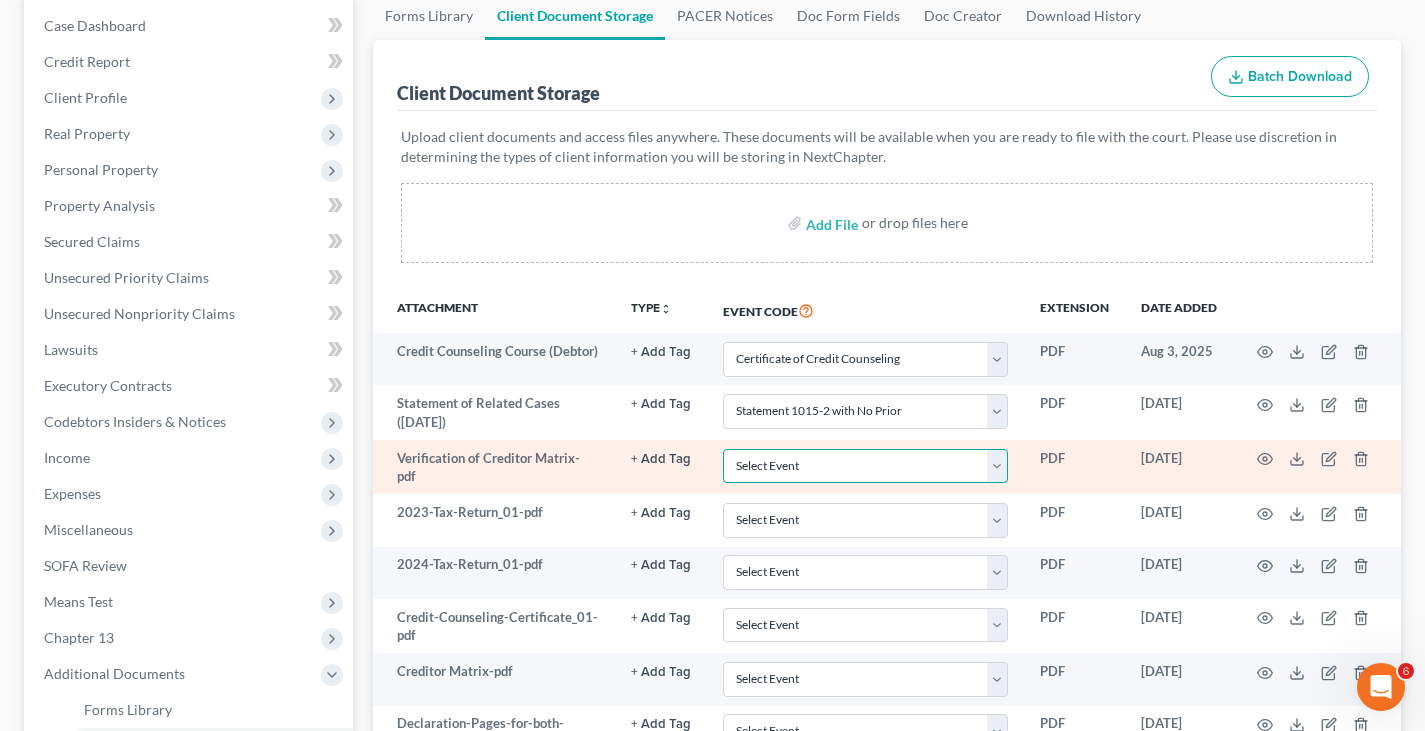 select on "61" 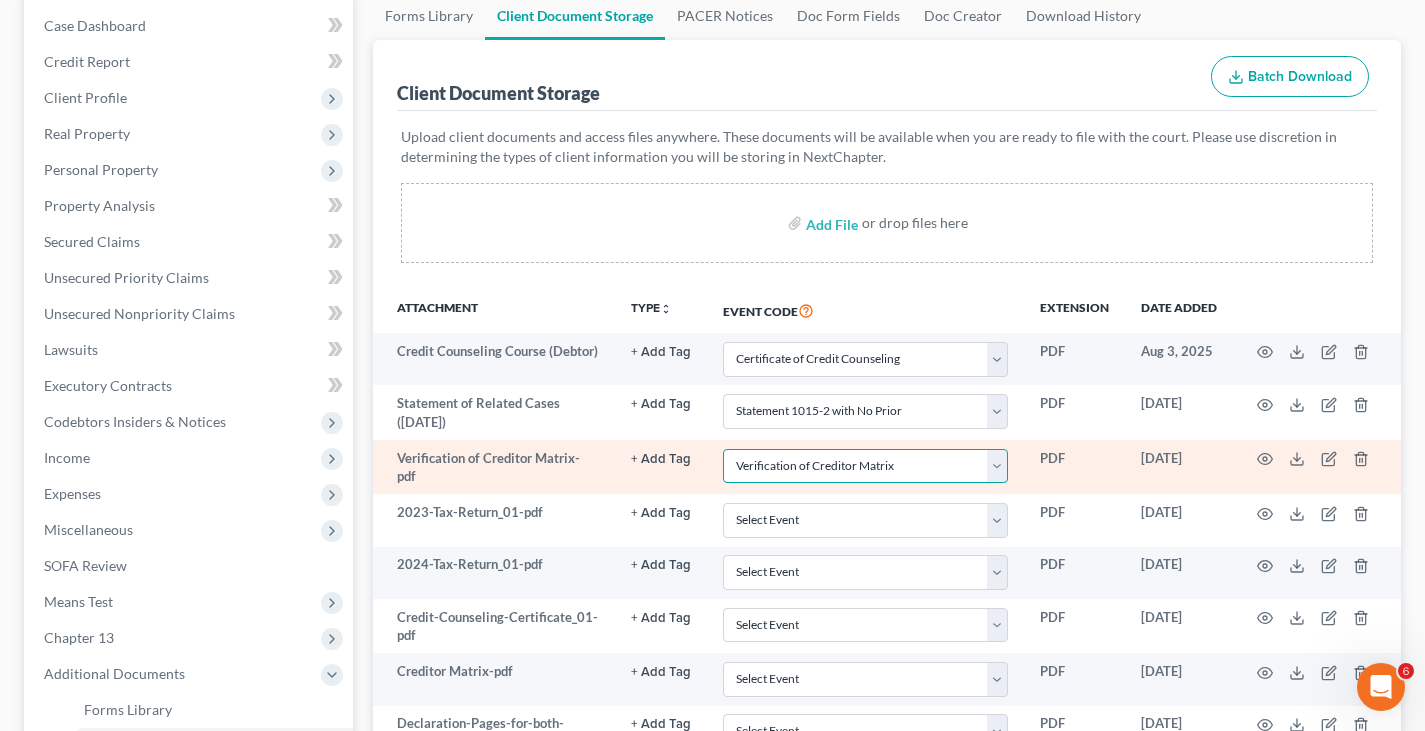 click on "Select Event 20 Largest Unsecured Creditors Amended Document Amended List of Creditors Amended Schedules Amended Statement of Current Monthly and Disposable Income Form 122 Amended Statement of Financial Affairs Business Income and Expenses Certificate of Credit Counseling Certificate of Service Certificate of Service (Use Only for Rule 3002.1 Events) Certification Regarding Notice to Debtor Certification of No New or Changed Creditors Certification of Plan Payment Chapter 11 Final Report and Account Chapter 11 Statement of Current Monthly Income - Form 22B Chapter 11 Statement of Monthly Income Form 122B Chapter 13 Calculation of Disposable Income 122C-2 Chapter 13 Plan Chapter 13 Statement of Monthly Income 122C-1 Chapter 7 Means Test Calculation 122A-2 Chapter 7 Statements - Monthly Income (122A-1) / Exemption Presumption of Abuse (122A-1Supp) Corporate Resolution Debtor Electronic Noticing Request Debtor Repayment Plan Debtor's Certification Regarding Issuance of Discharge Order Equity Security Holders" at bounding box center [865, 466] 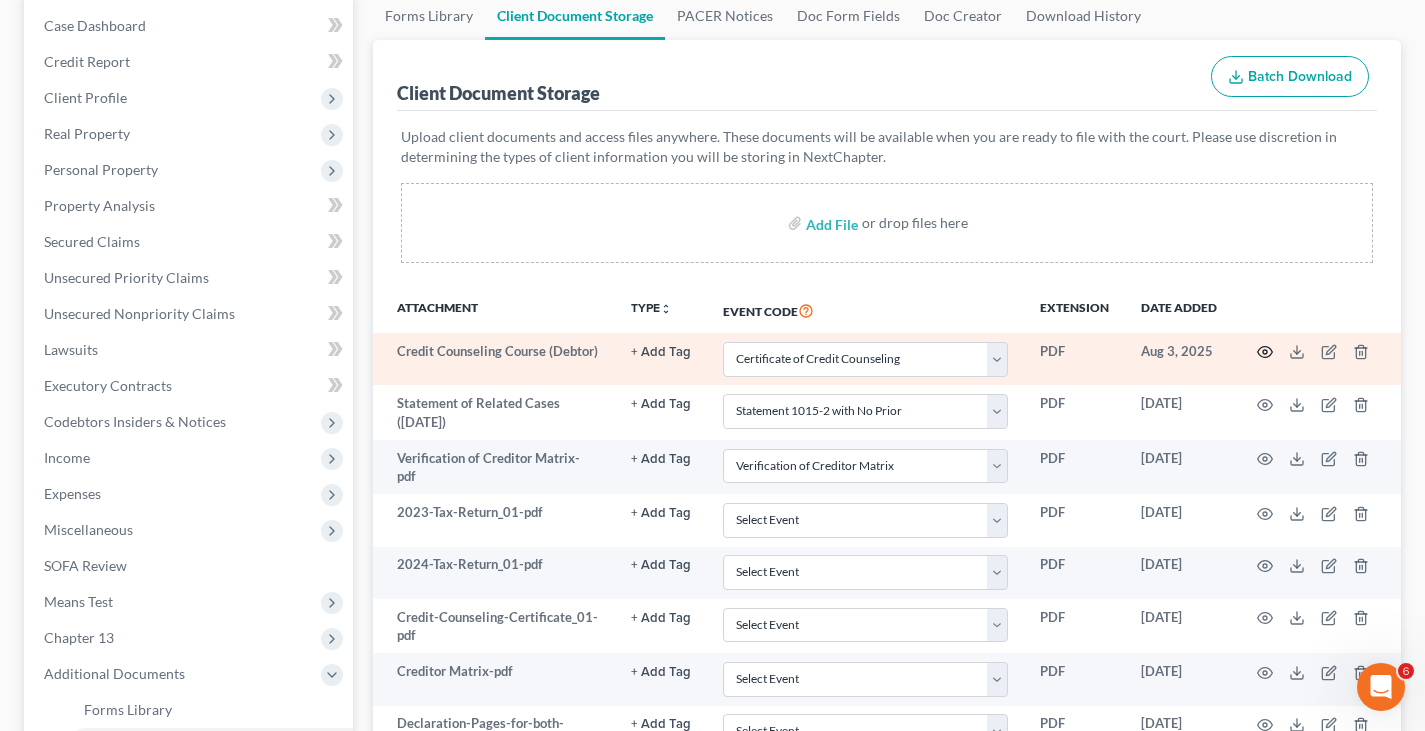 click 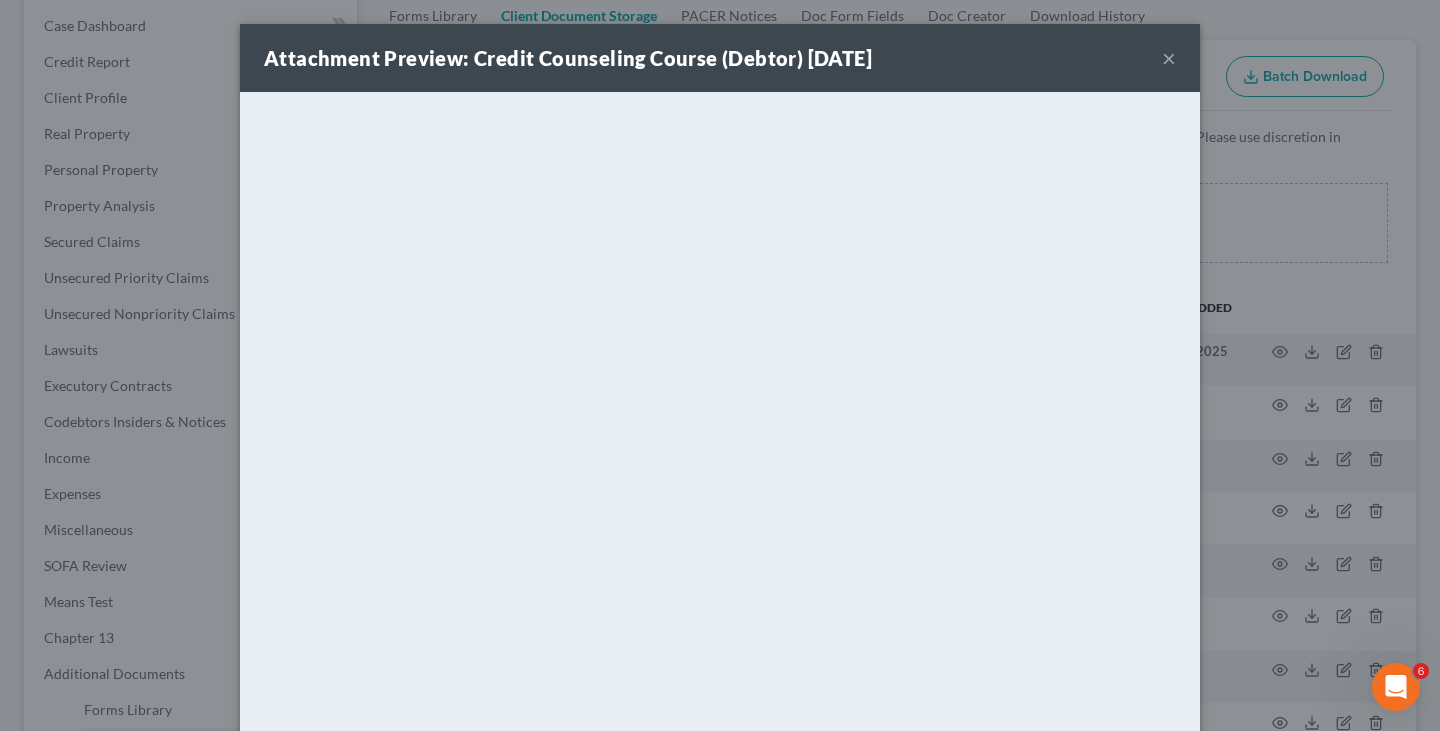 click on "×" at bounding box center [1169, 58] 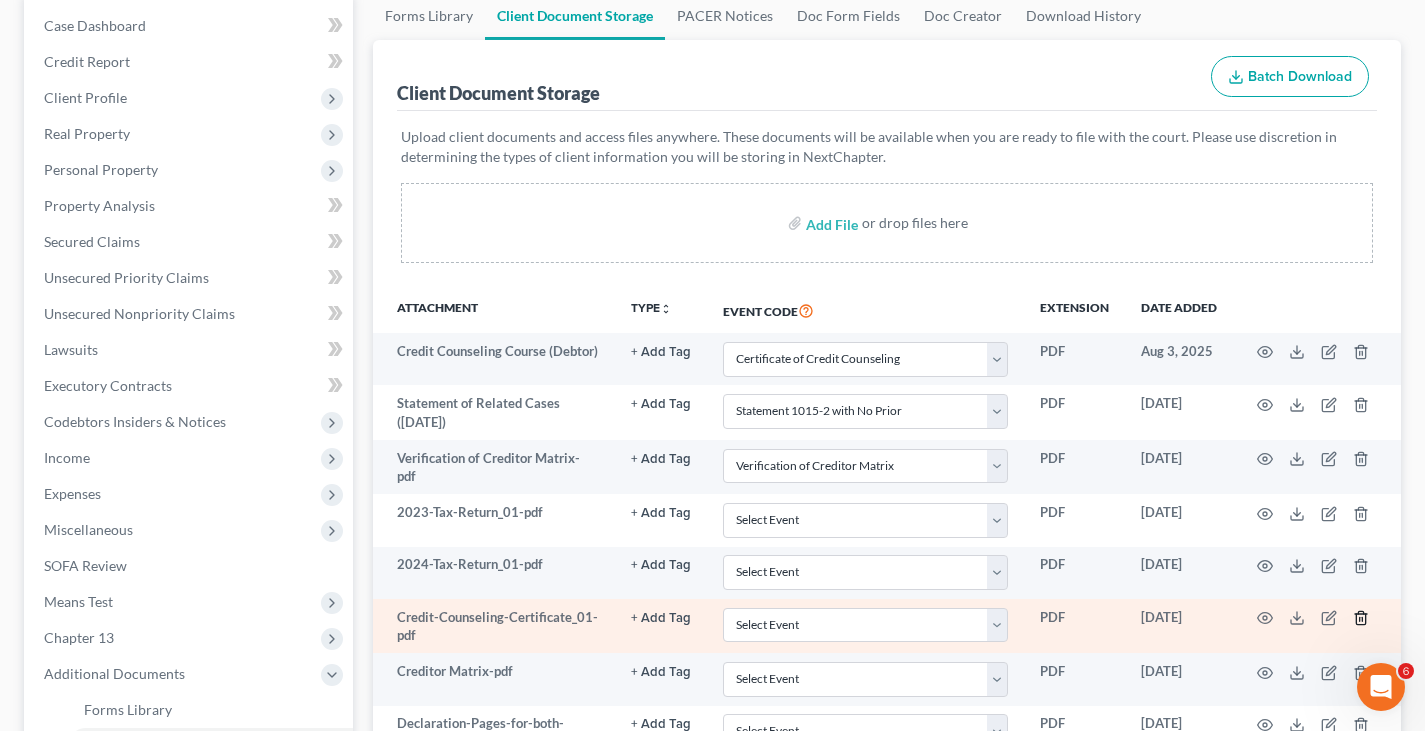 click 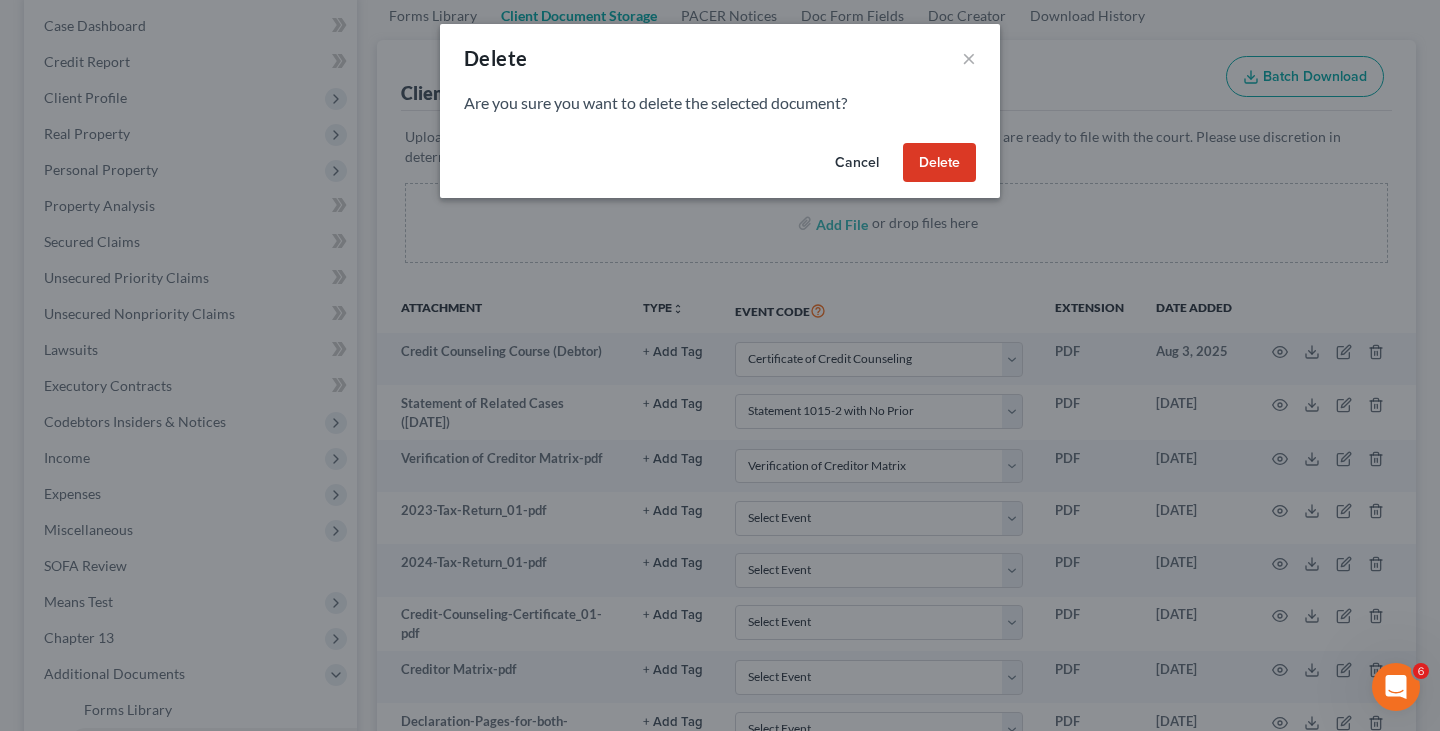 click on "Delete" at bounding box center [939, 163] 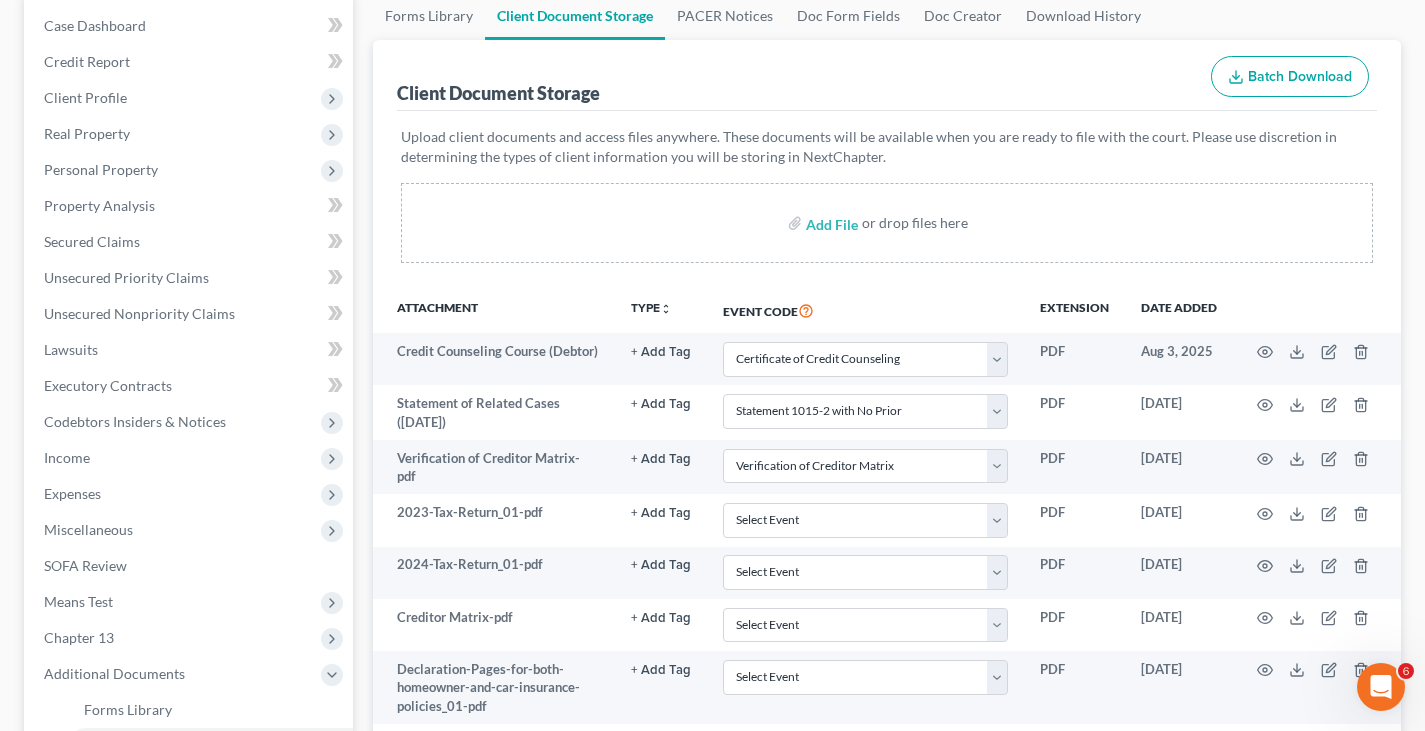 drag, startPoint x: 938, startPoint y: 160, endPoint x: 715, endPoint y: 148, distance: 223.32263 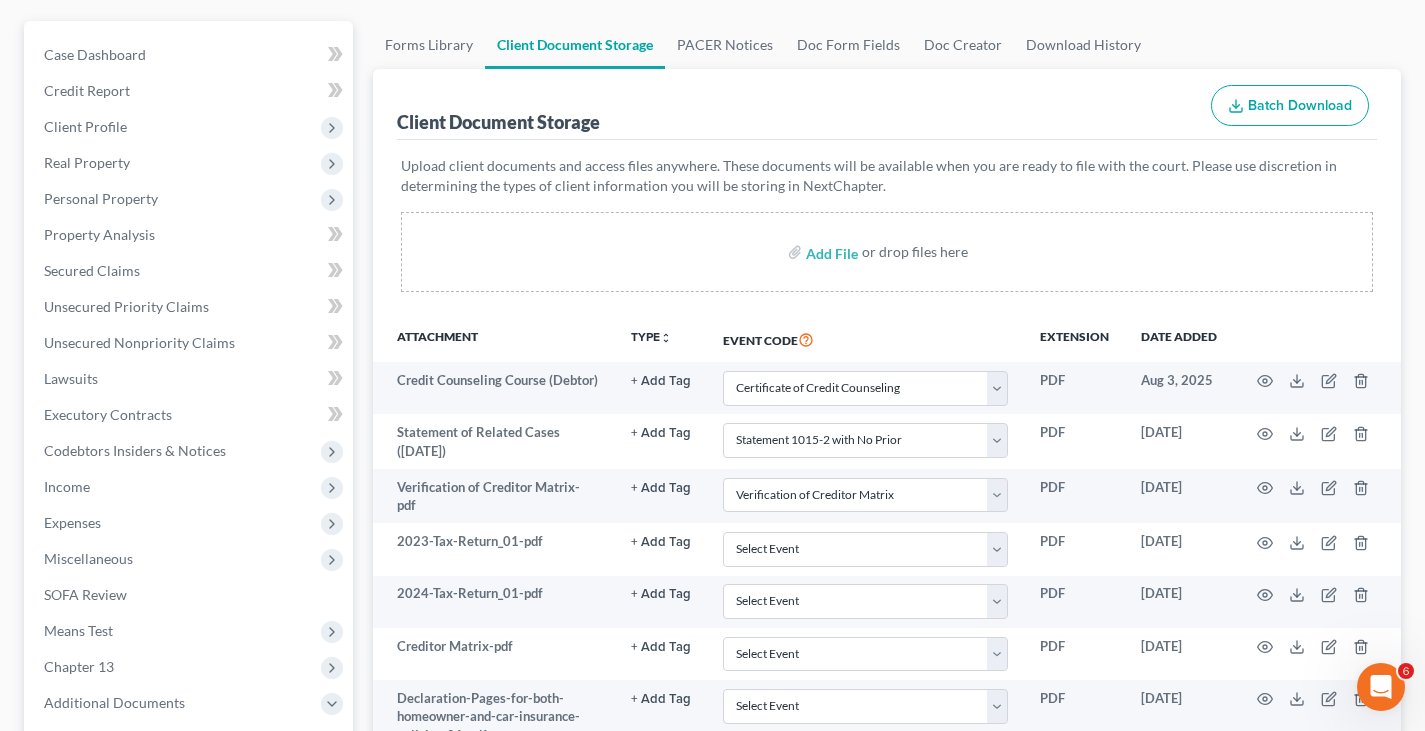 scroll, scrollTop: 0, scrollLeft: 0, axis: both 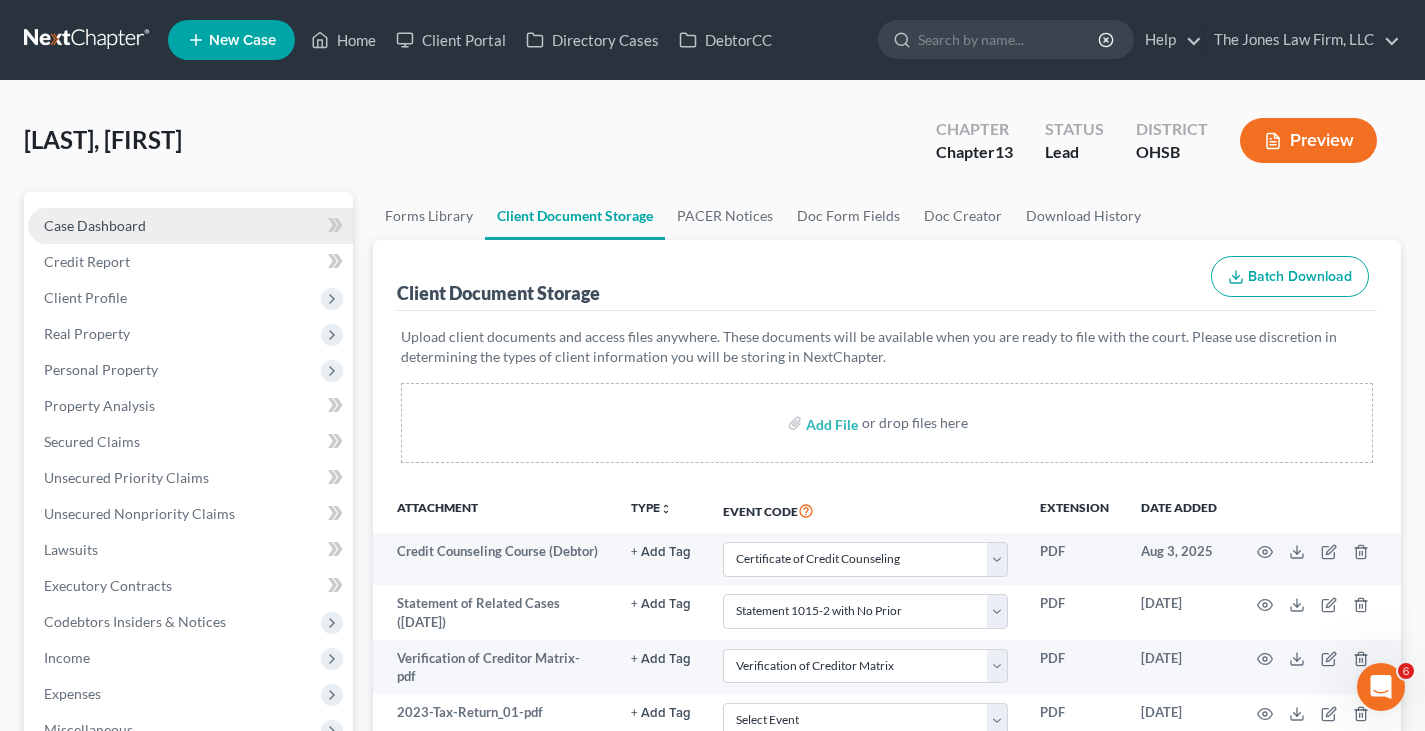 click on "Case Dashboard" at bounding box center [95, 225] 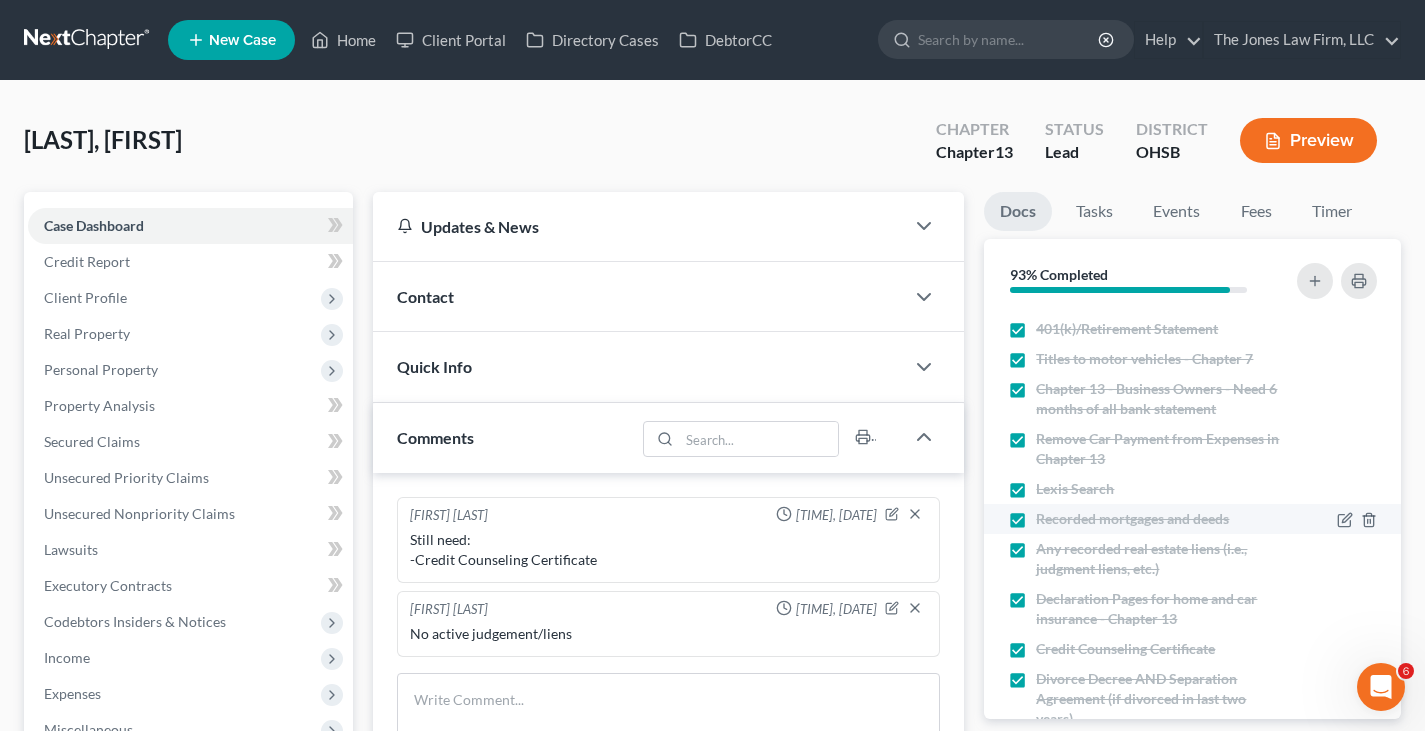 scroll, scrollTop: 300, scrollLeft: 0, axis: vertical 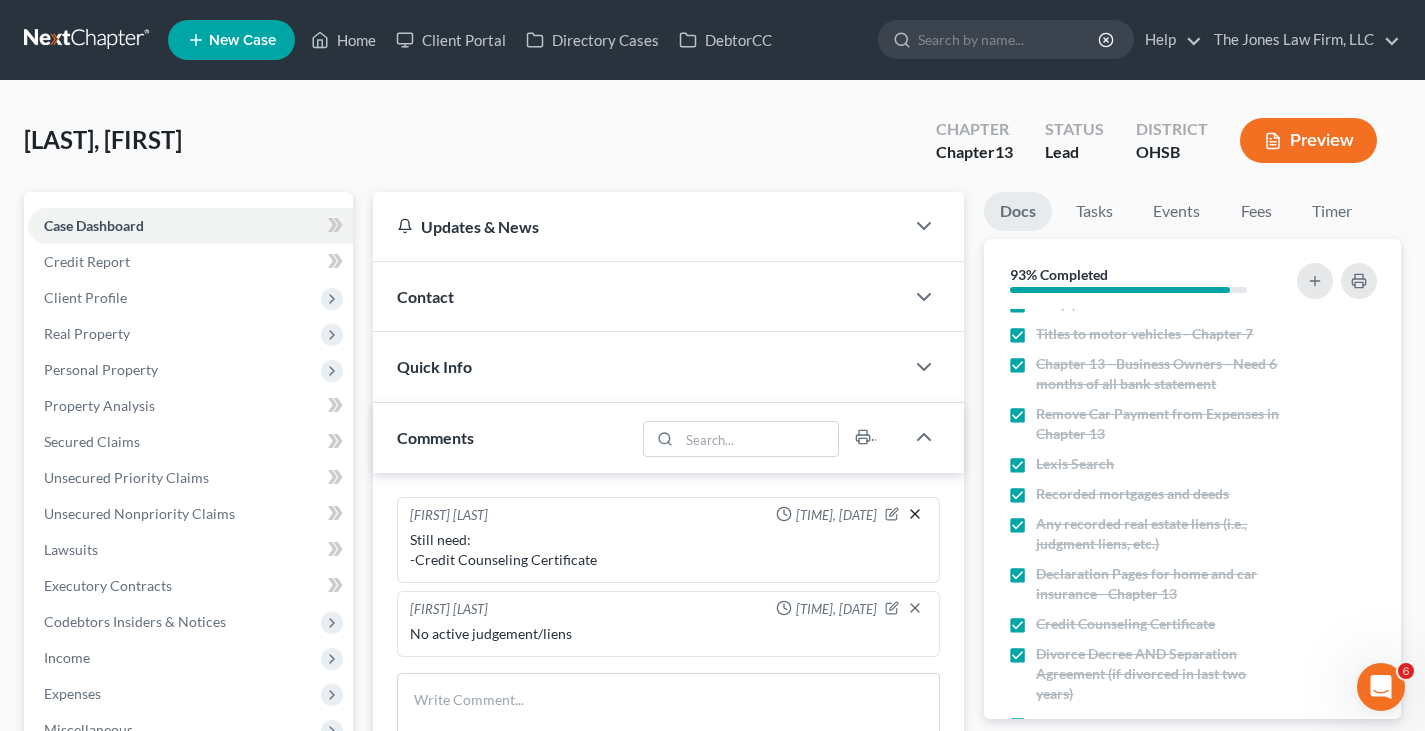 click 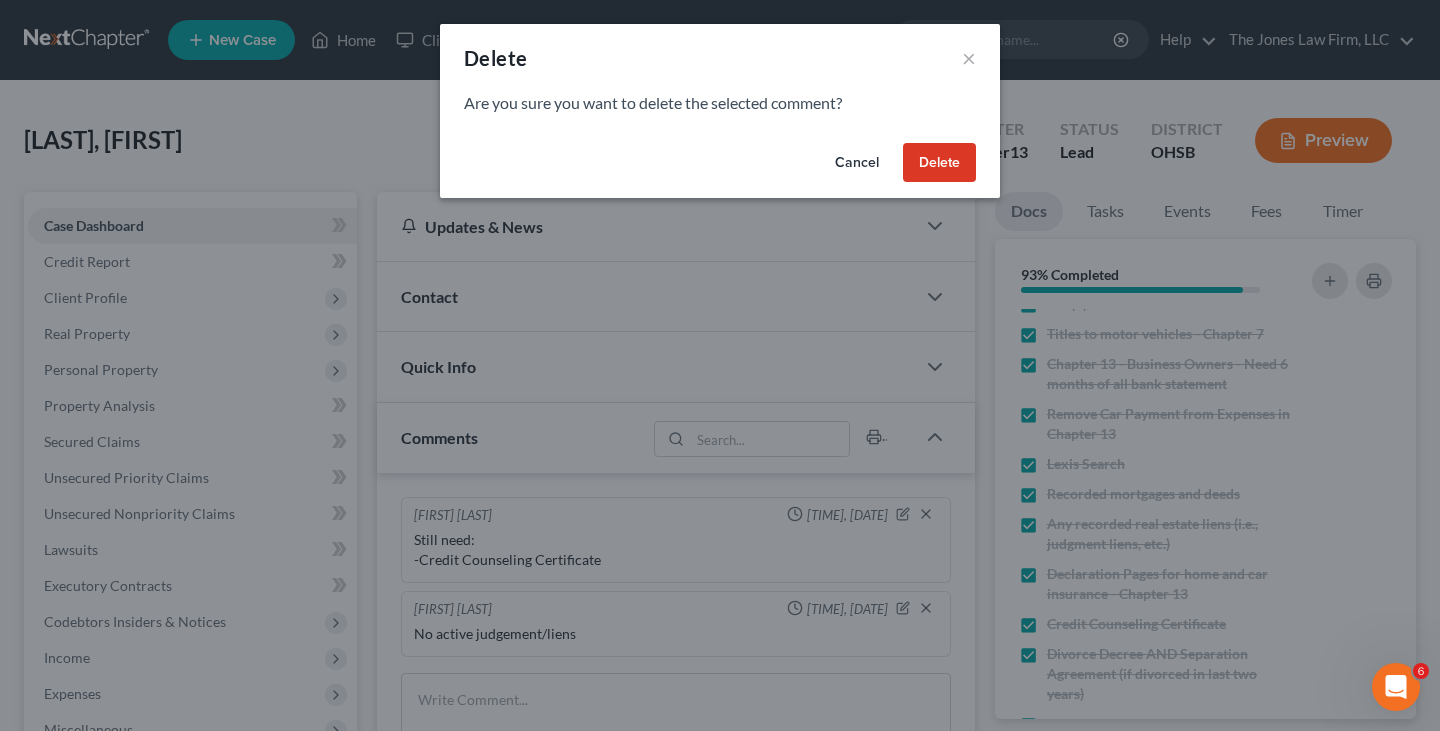 click on "Delete" at bounding box center (939, 163) 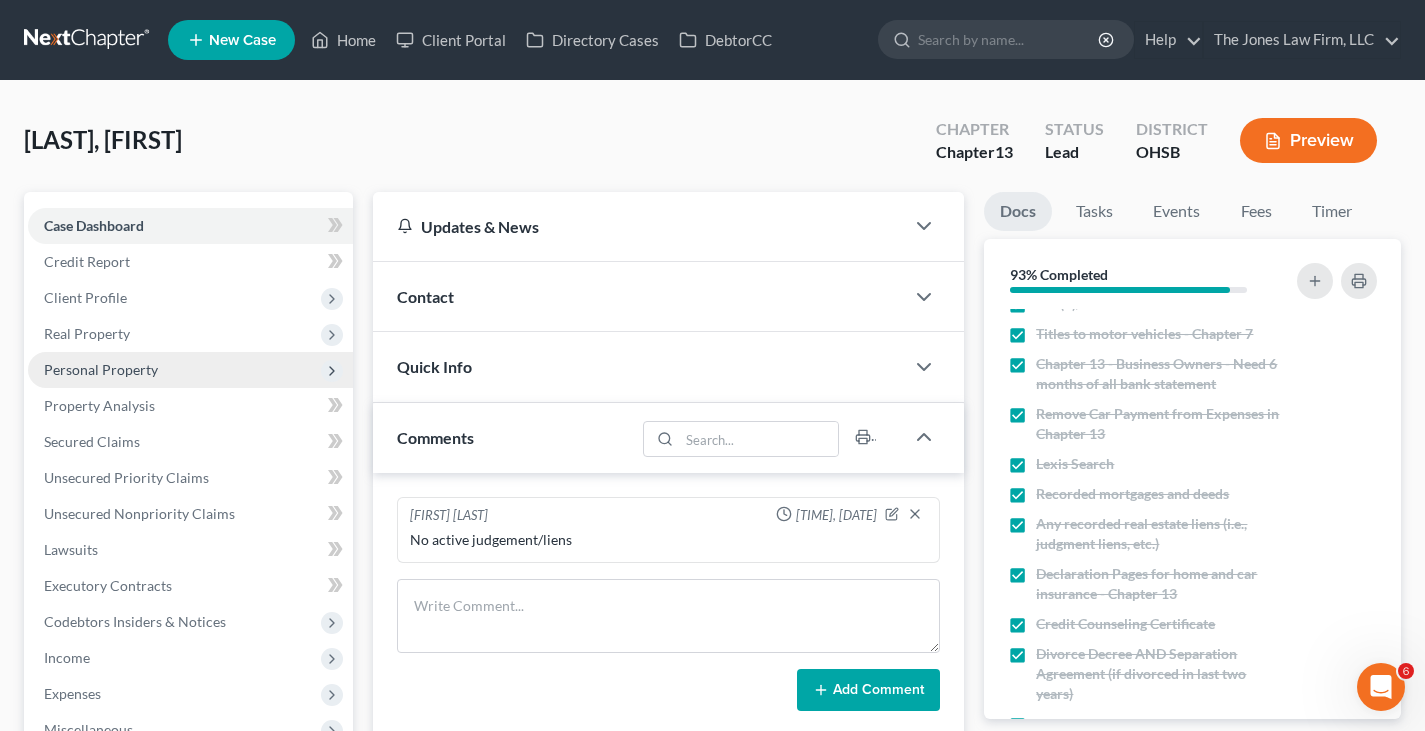click on "Personal Property" at bounding box center (101, 369) 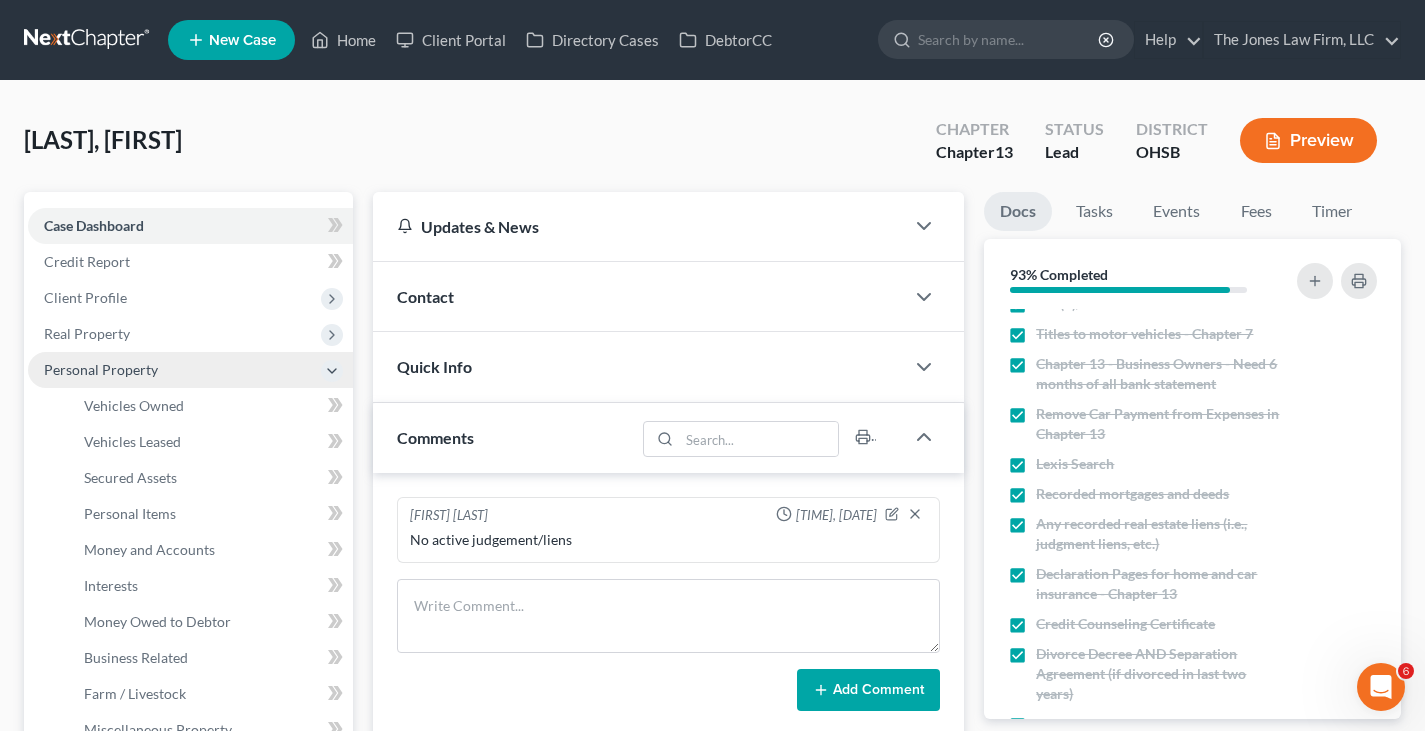 click on "Personal Property" at bounding box center [101, 369] 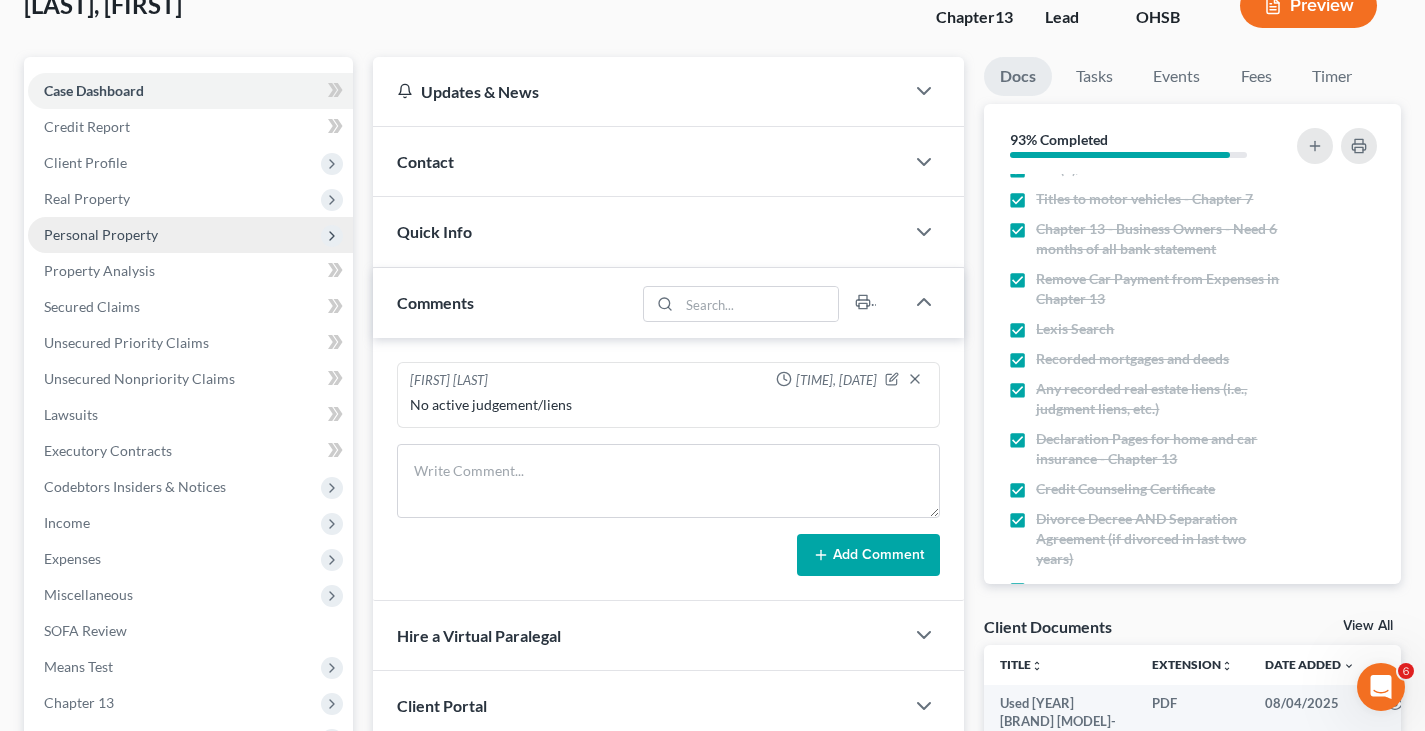 scroll, scrollTop: 200, scrollLeft: 0, axis: vertical 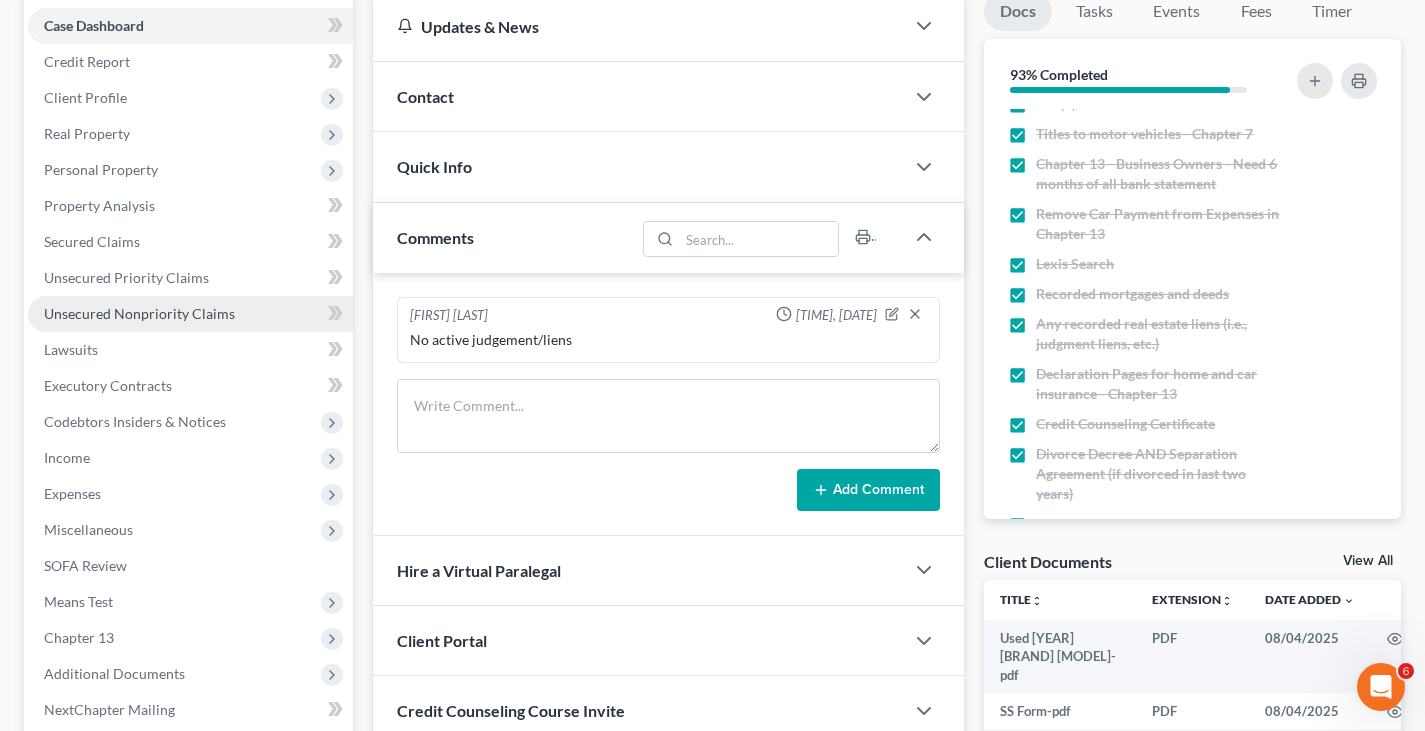 click on "Unsecured Nonpriority Claims" at bounding box center [139, 313] 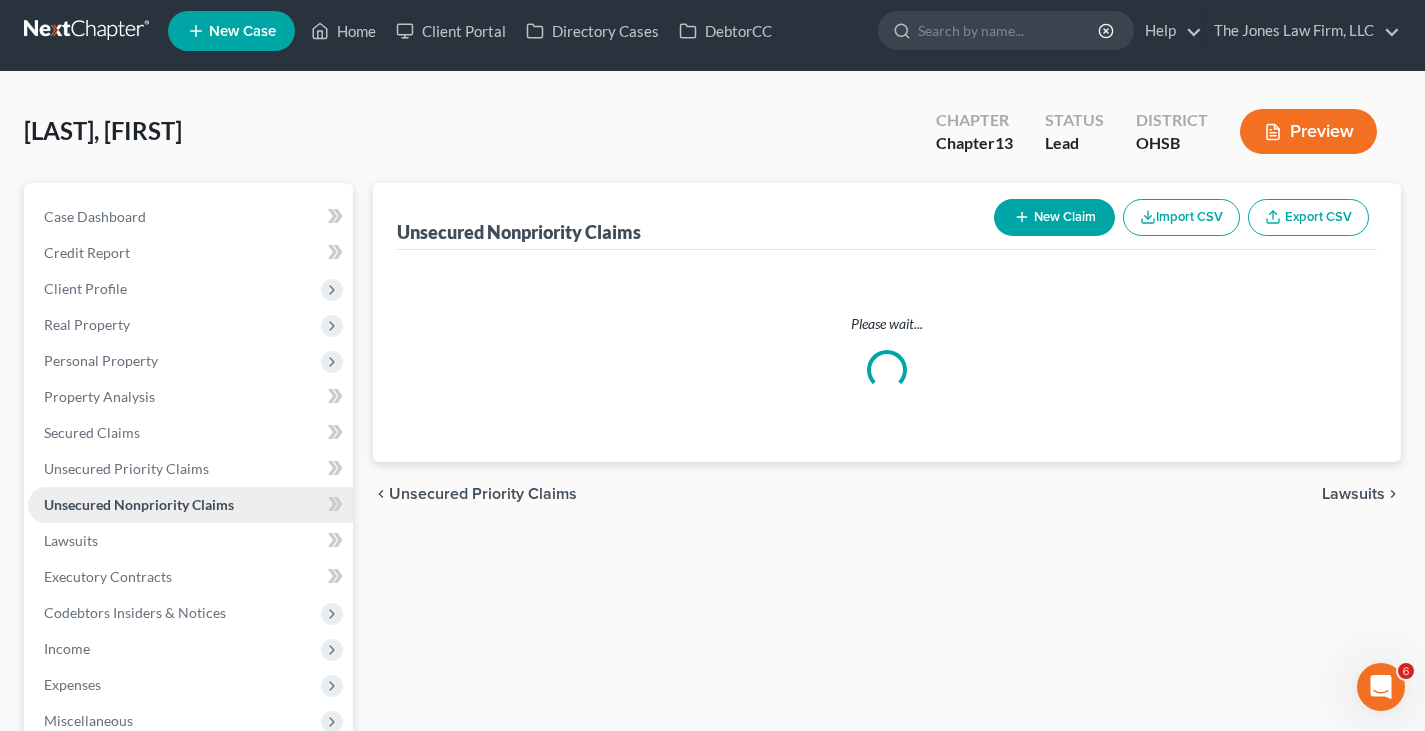 scroll, scrollTop: 0, scrollLeft: 0, axis: both 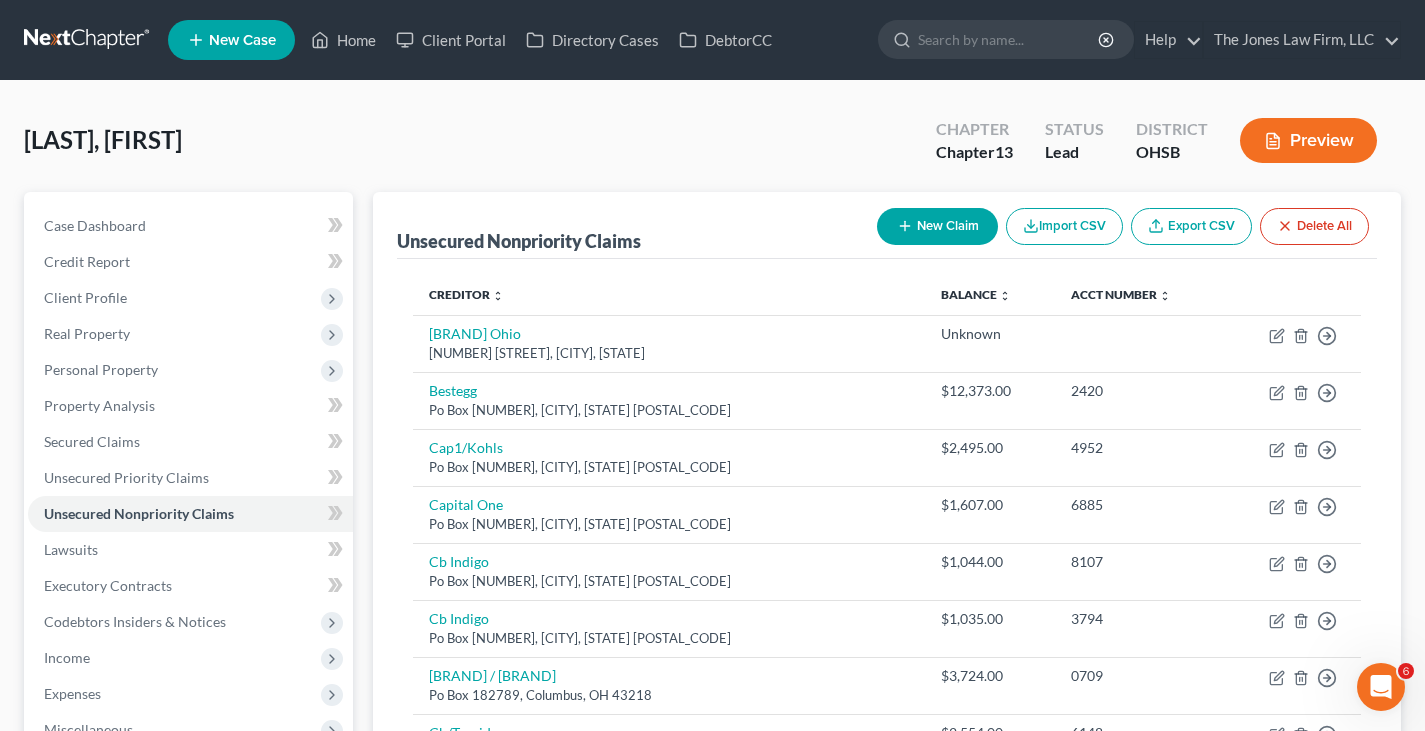 click 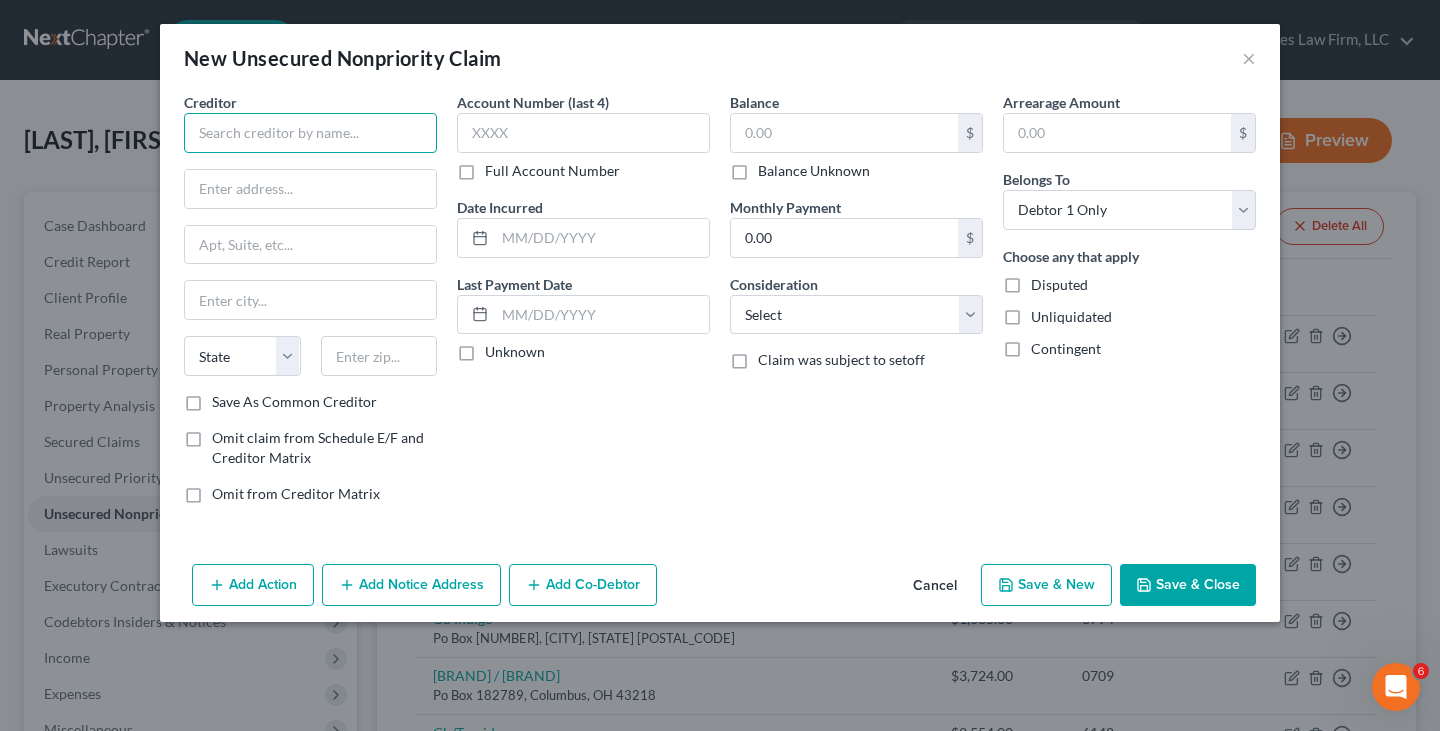click at bounding box center (310, 133) 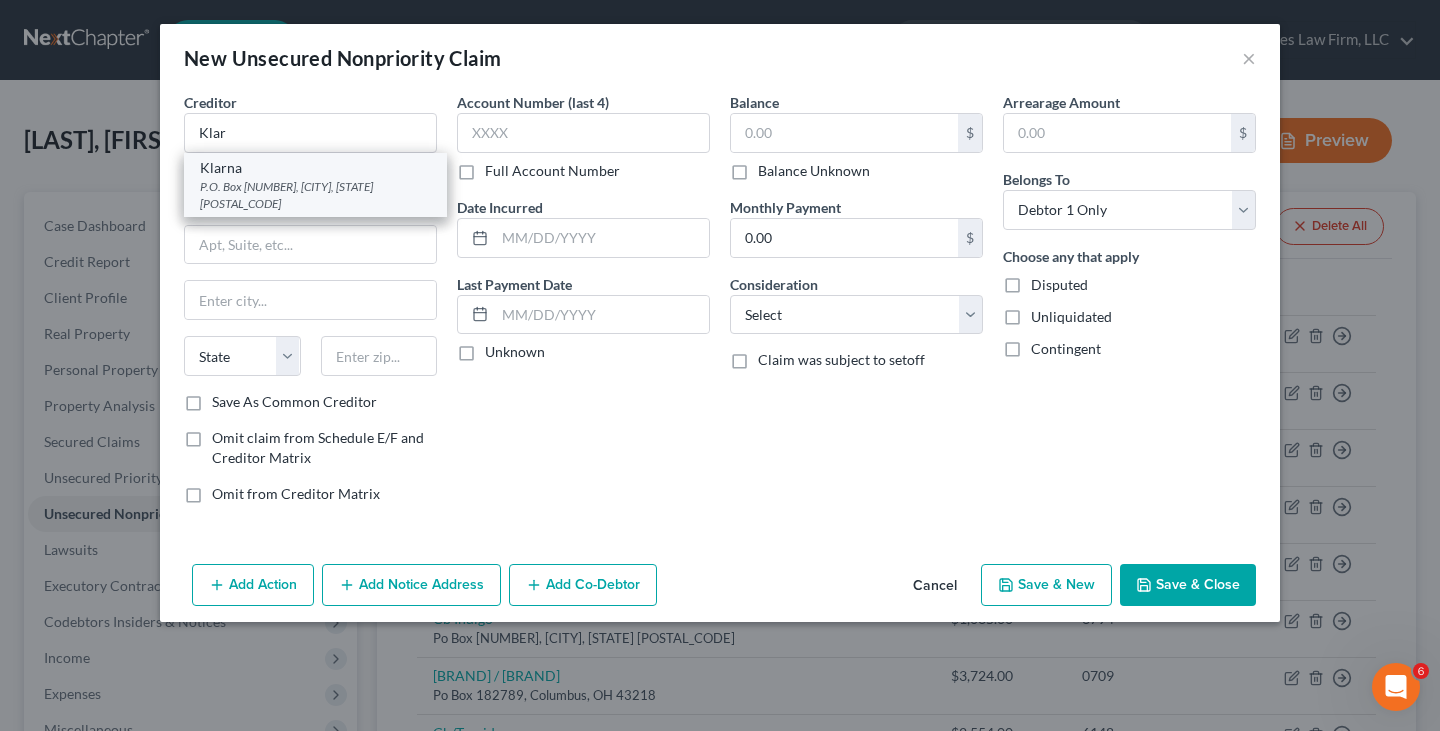 click on "P.O. Box [NUMBER], [CITY], [STATE] [POSTAL_CODE]" at bounding box center [315, 195] 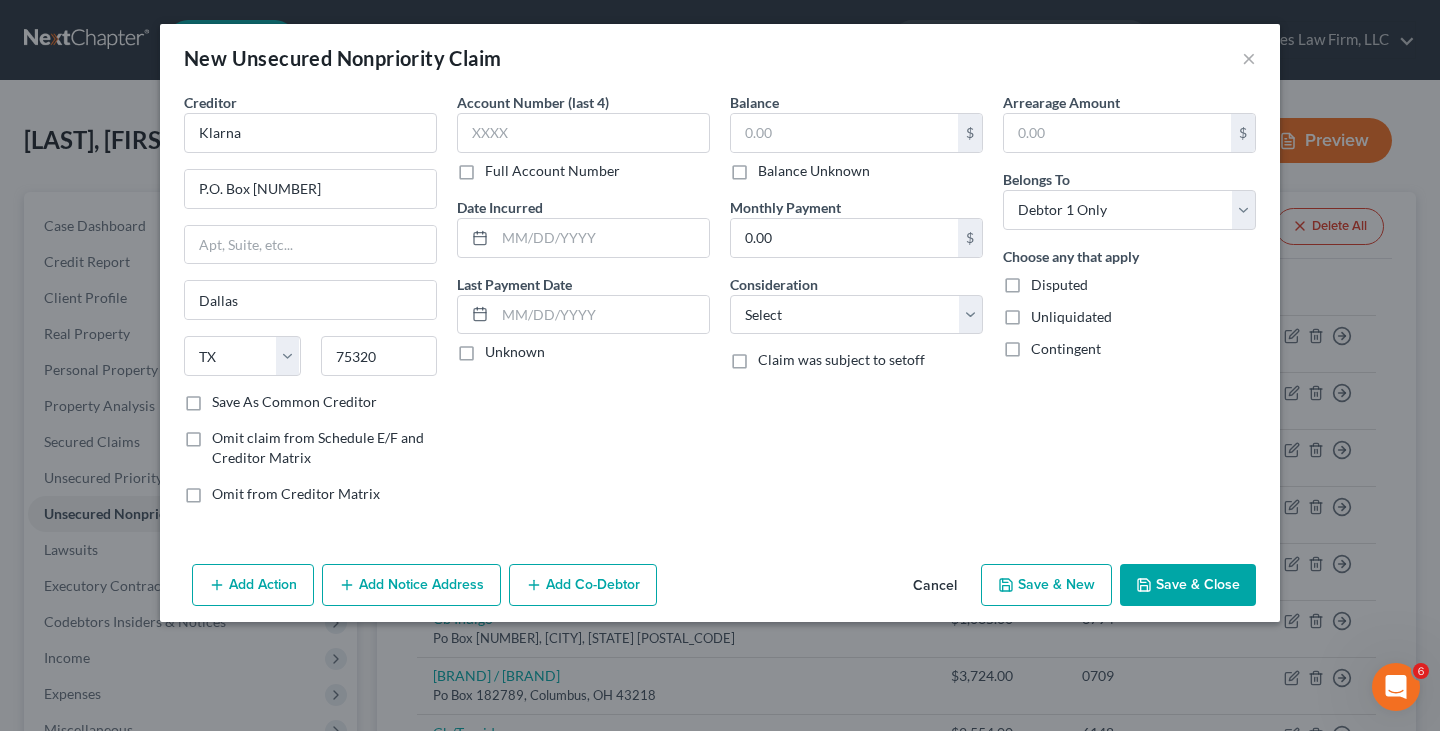 click on "Save & Close" at bounding box center [1188, 585] 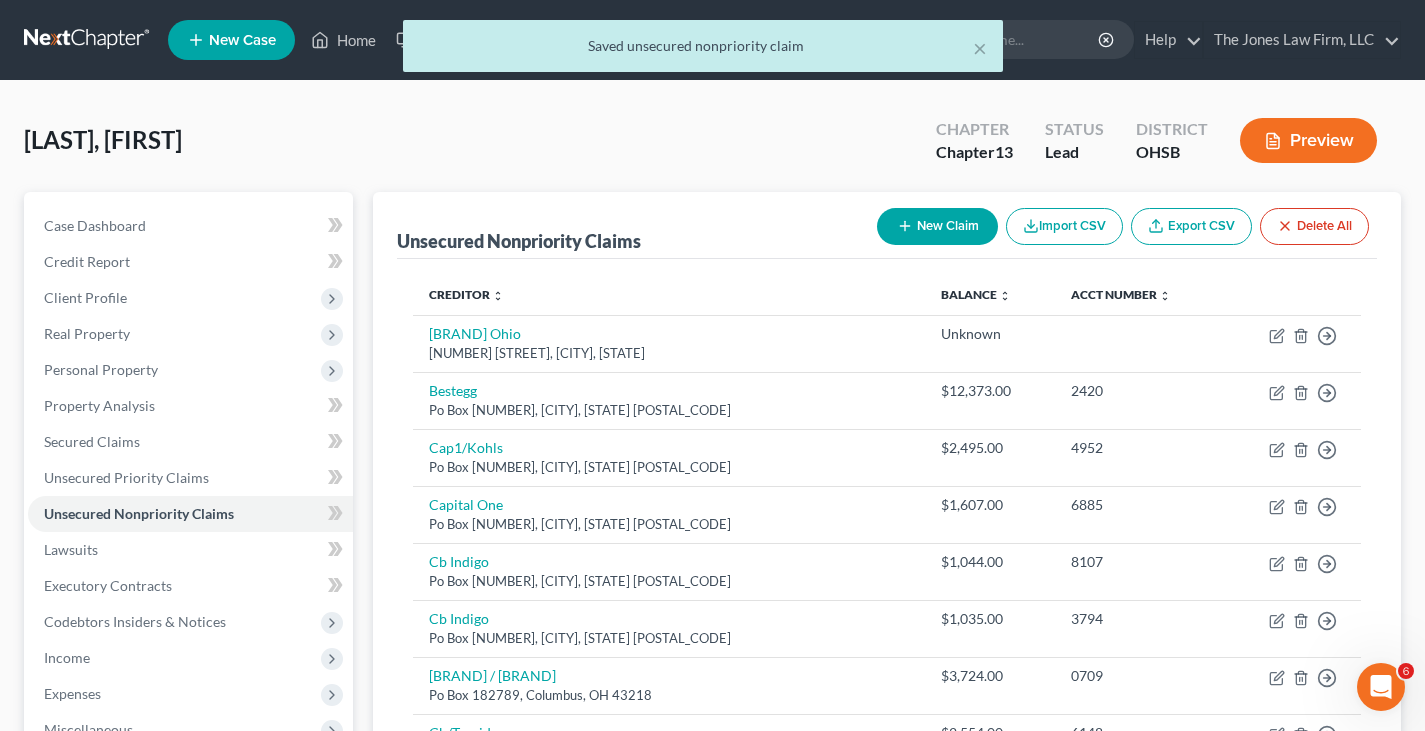 click 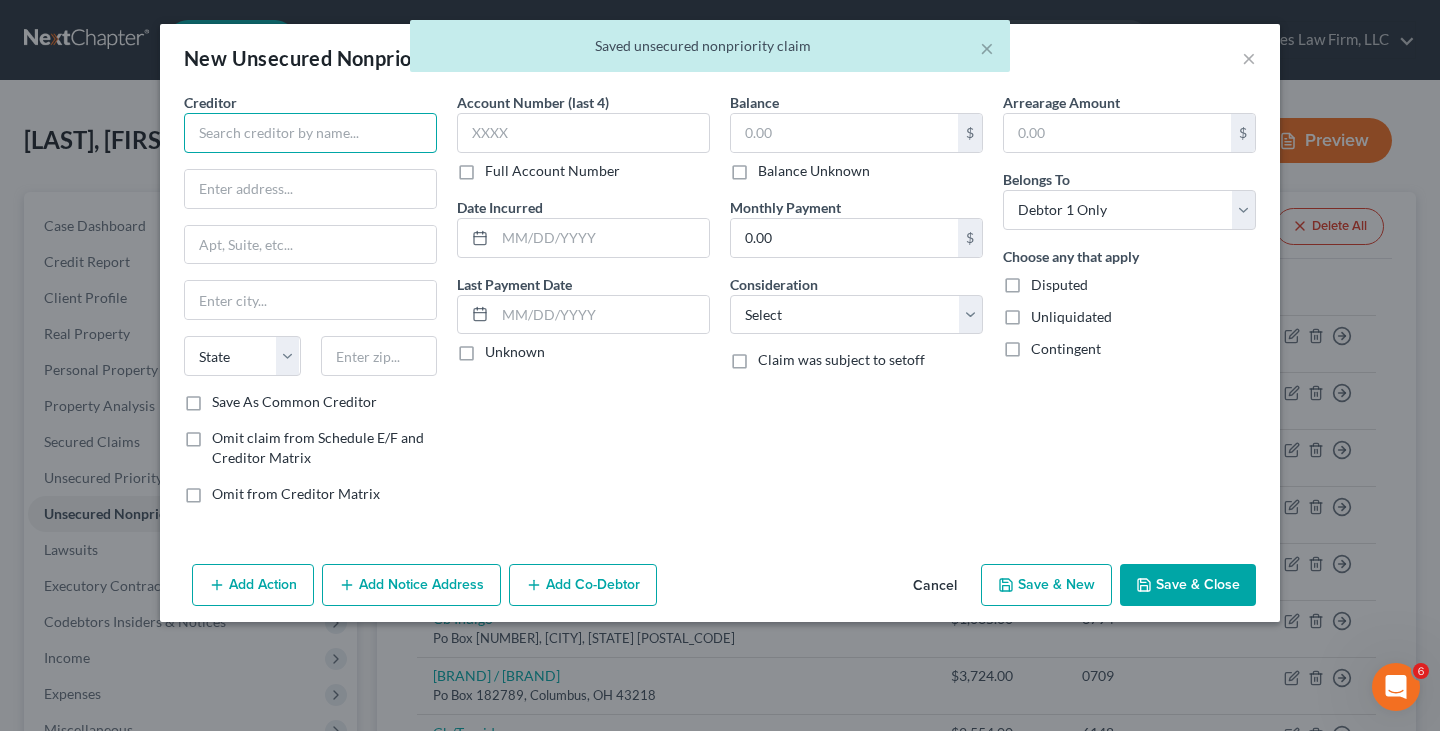 click at bounding box center [310, 133] 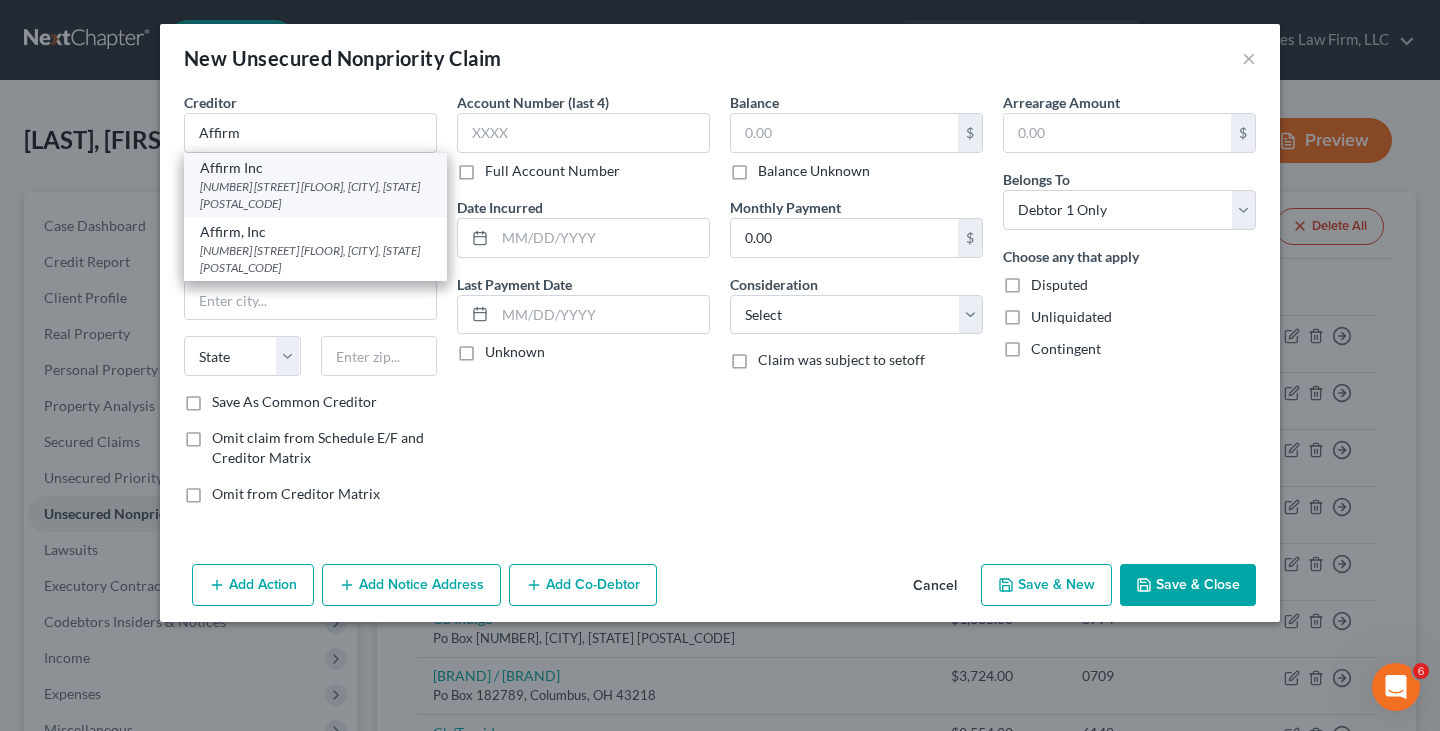 click on "Affirm Inc" at bounding box center (315, 168) 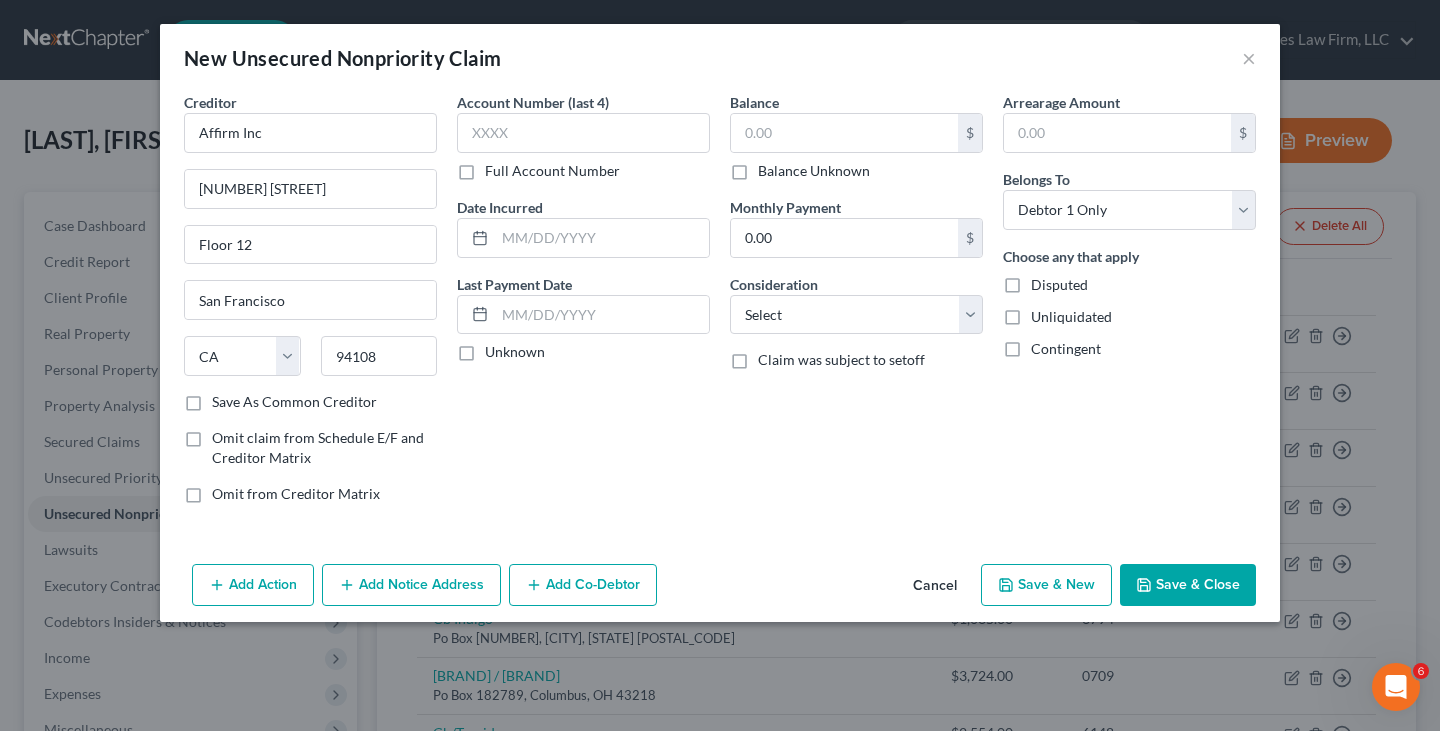 click on "Save & Close" at bounding box center (1188, 585) 